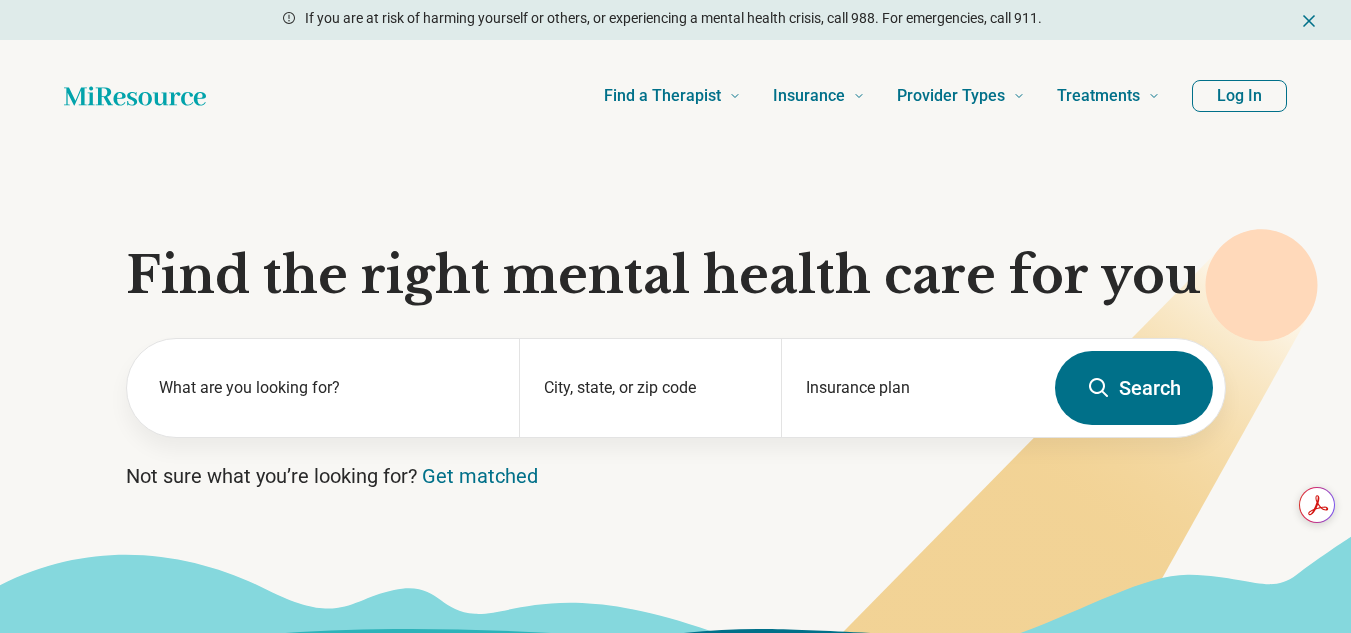scroll, scrollTop: 0, scrollLeft: 0, axis: both 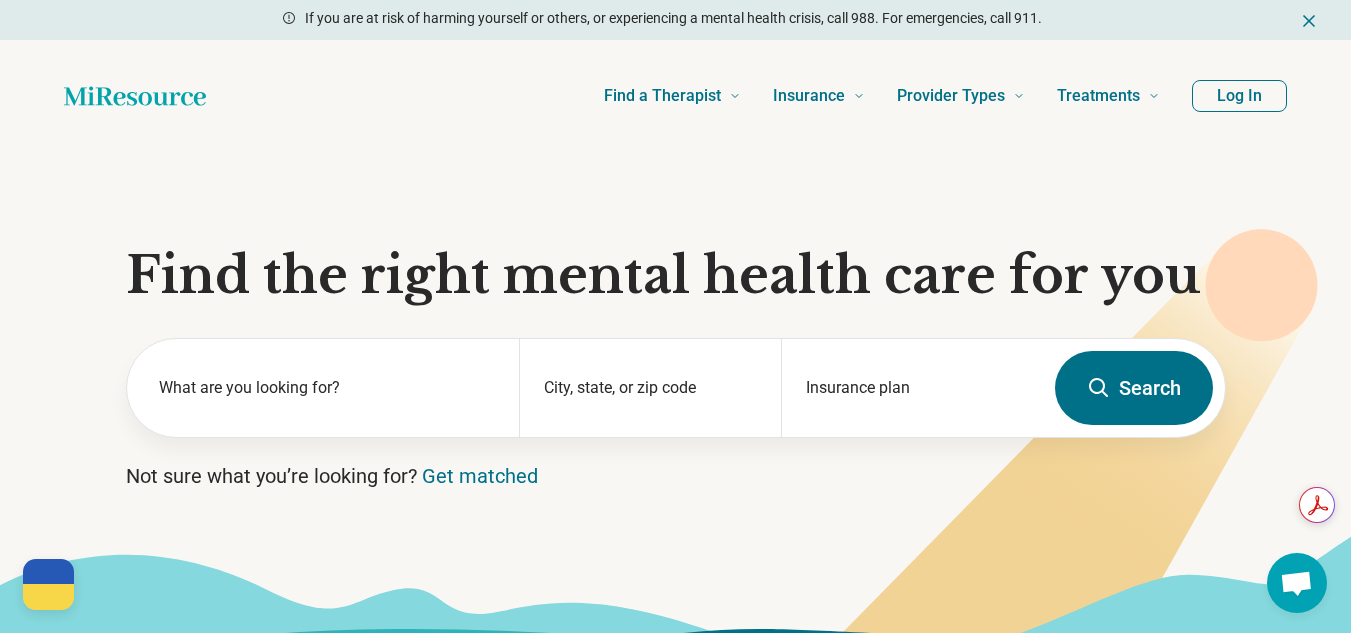 click on "Log In" at bounding box center (1239, 96) 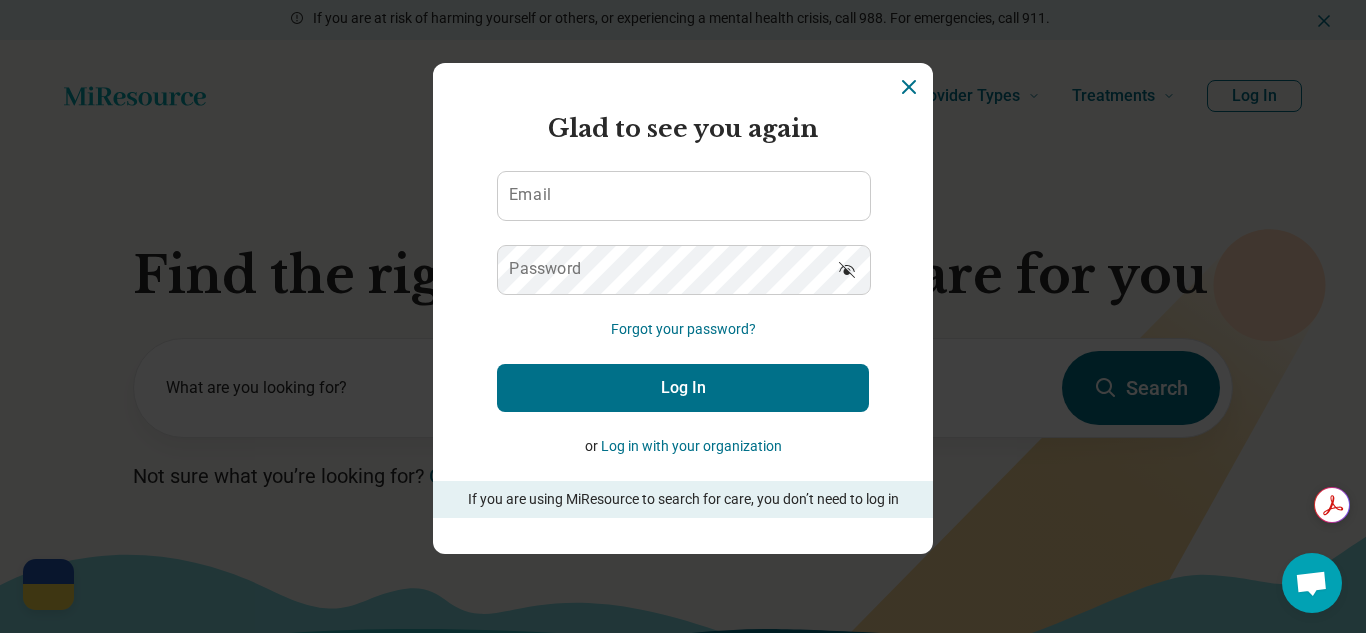 click on "Miresource logo Glad to see you again Email Password Forgot your password? Log In or   Log in with your organization If you are using MiResource to search for care, you don’t need to log in" at bounding box center (683, 316) 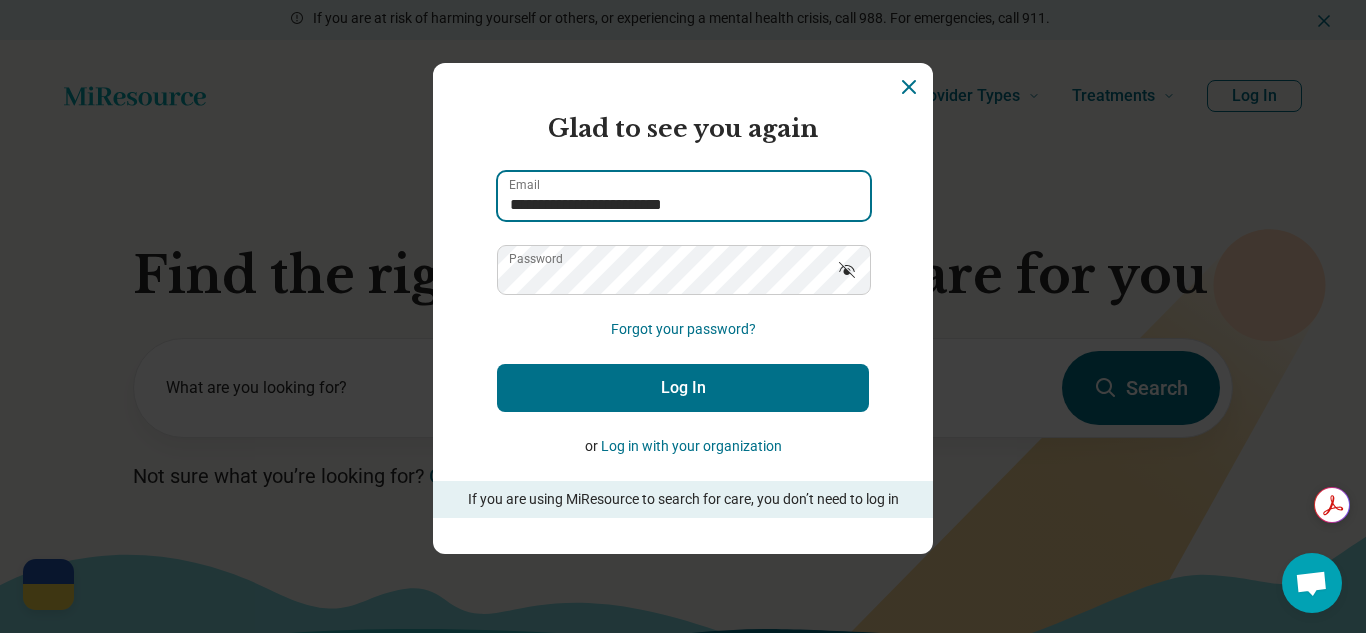 click on "**********" at bounding box center [684, 196] 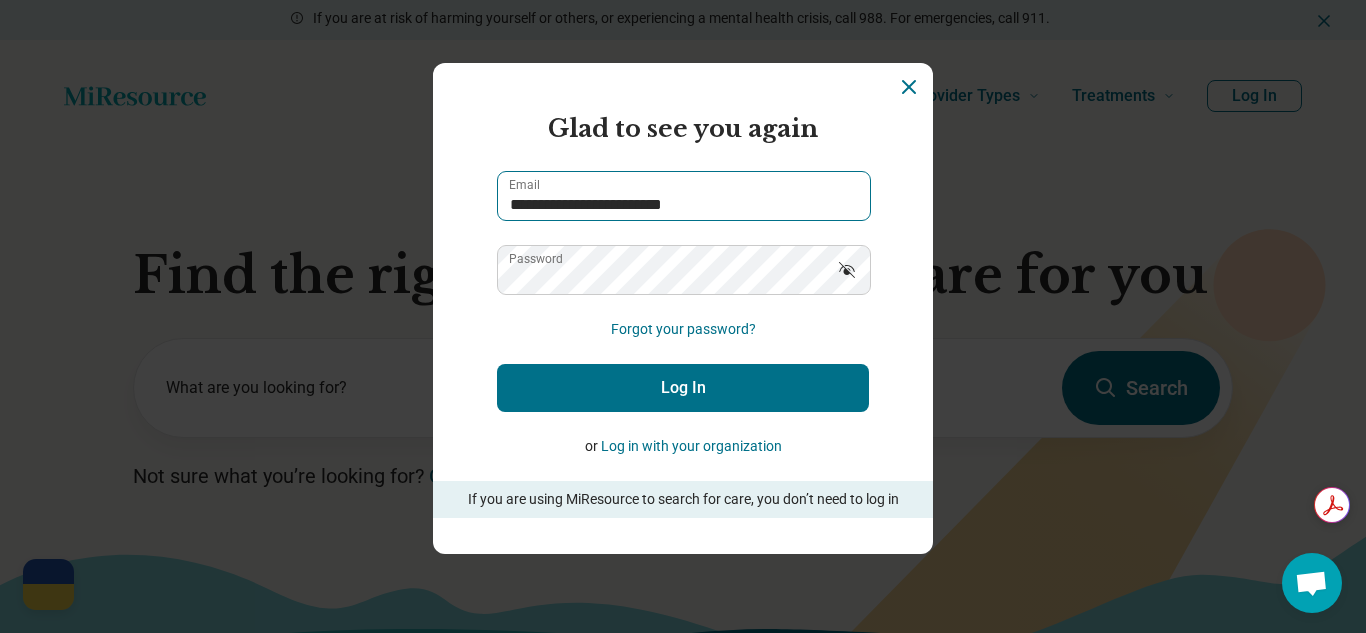 click on "**********" at bounding box center (684, 196) 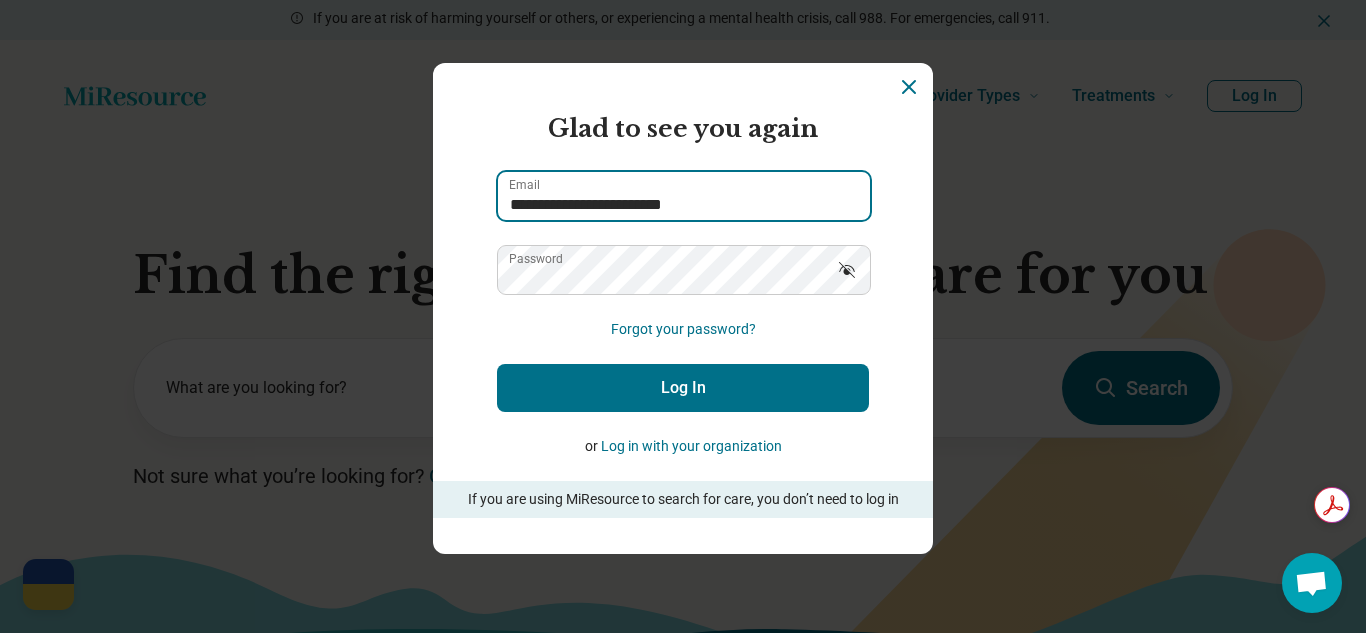 click on "**********" at bounding box center (684, 196) 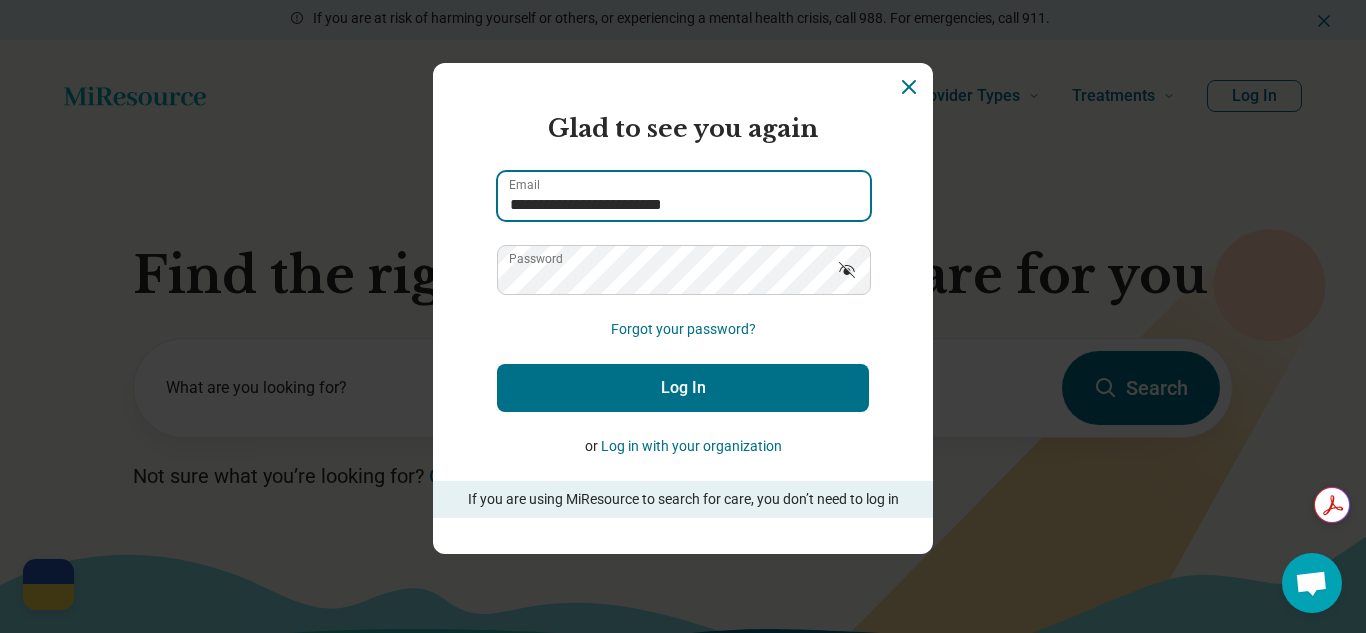 click on "**********" at bounding box center [684, 196] 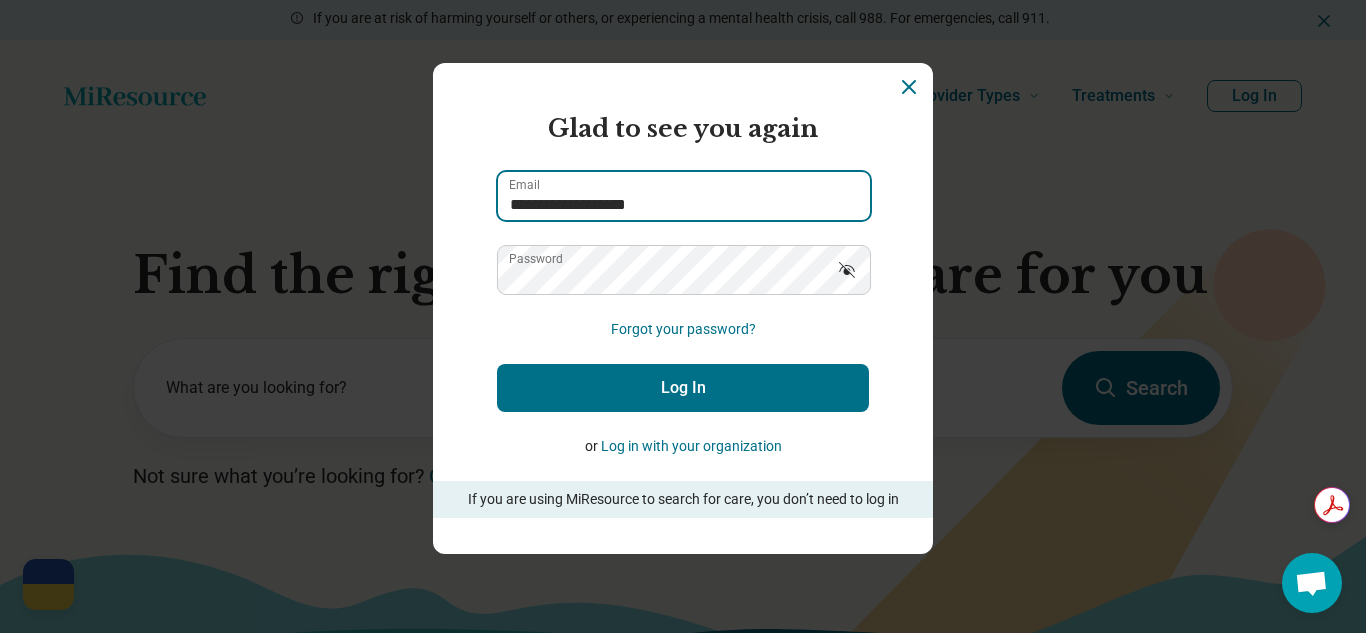 click on "**********" at bounding box center [684, 196] 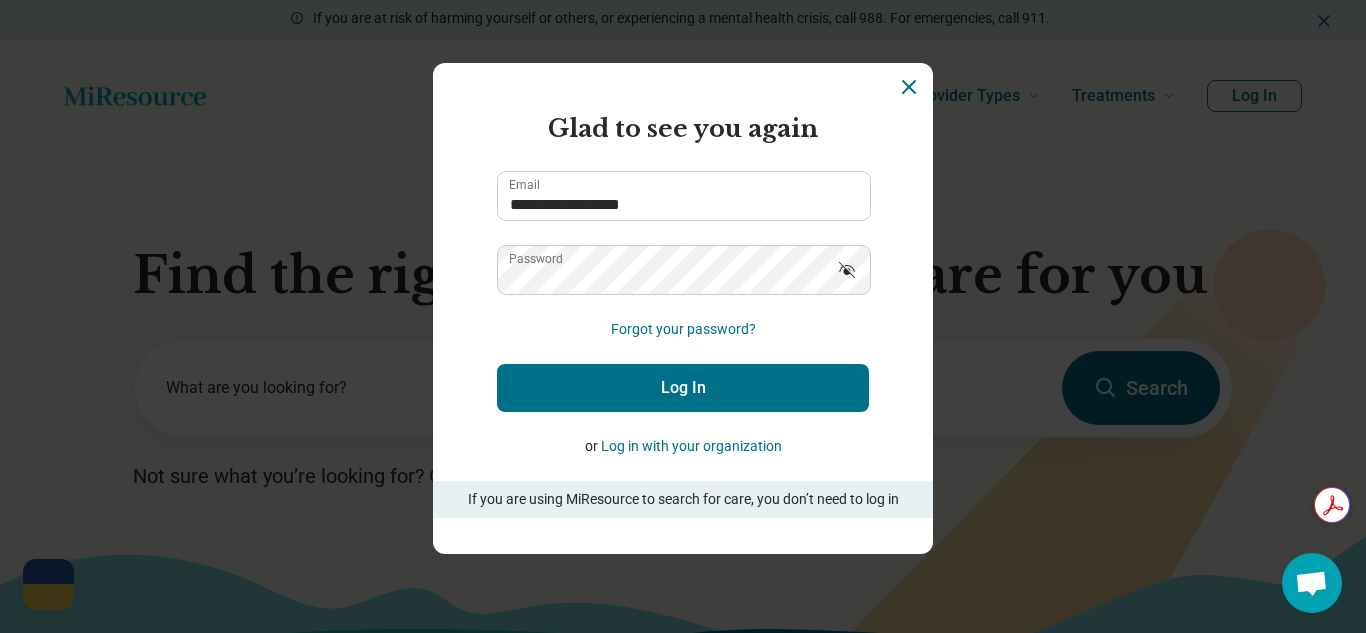 drag, startPoint x: 485, startPoint y: 282, endPoint x: 870, endPoint y: 340, distance: 389.34433 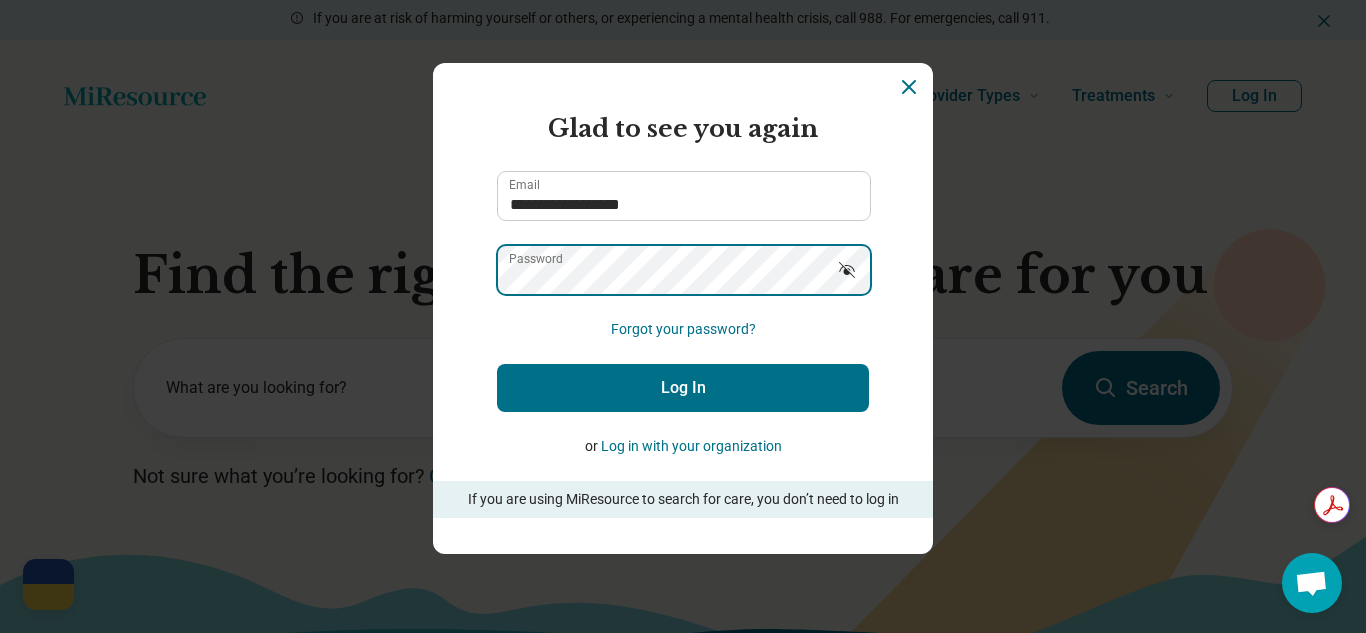 click on "**********" at bounding box center [683, 308] 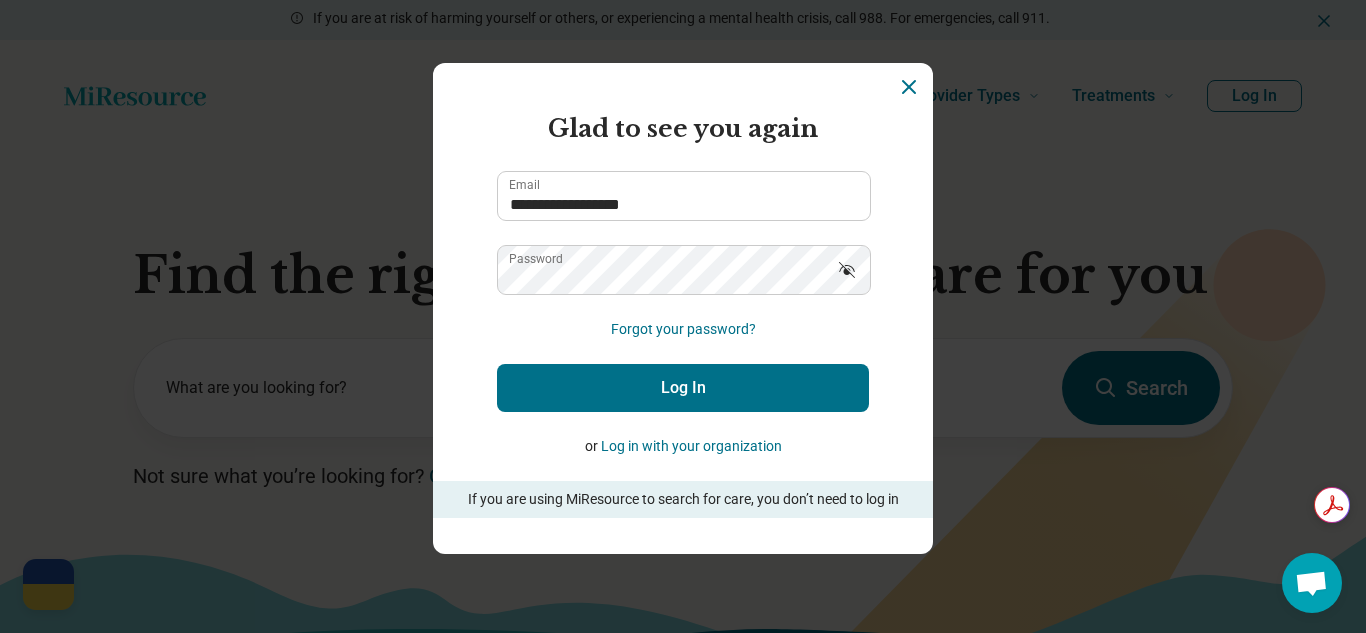 click on "**********" at bounding box center (683, 308) 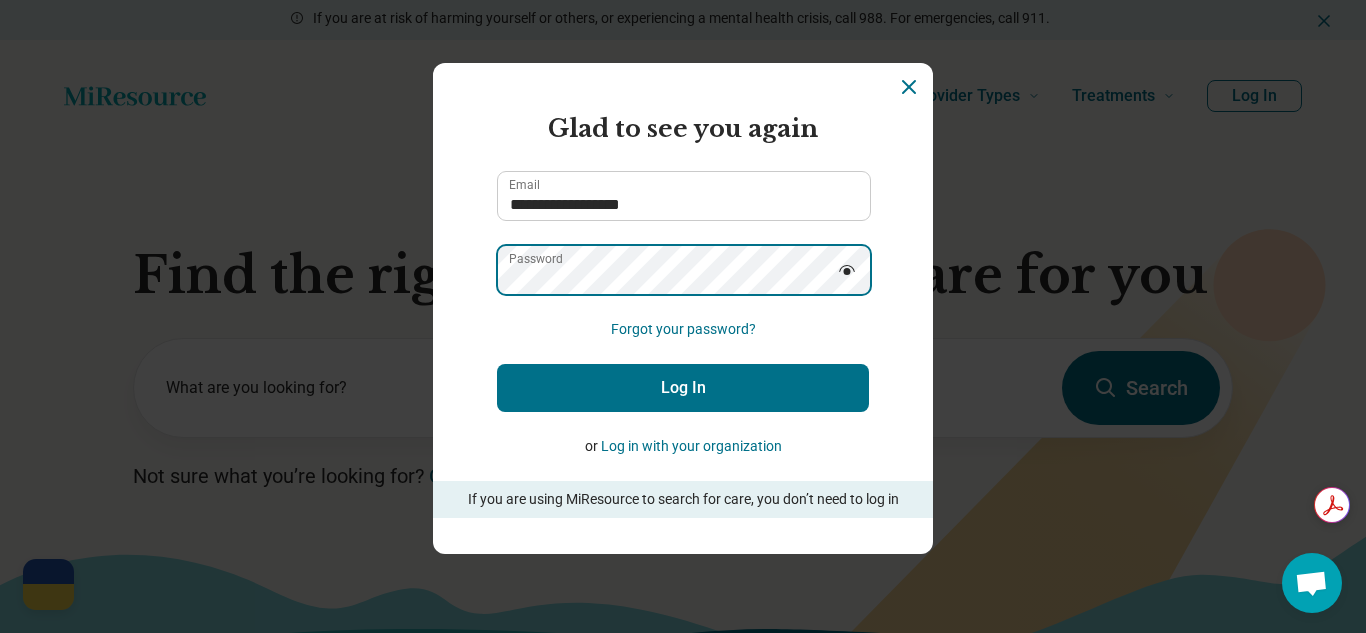 click on "**********" at bounding box center (683, 316) 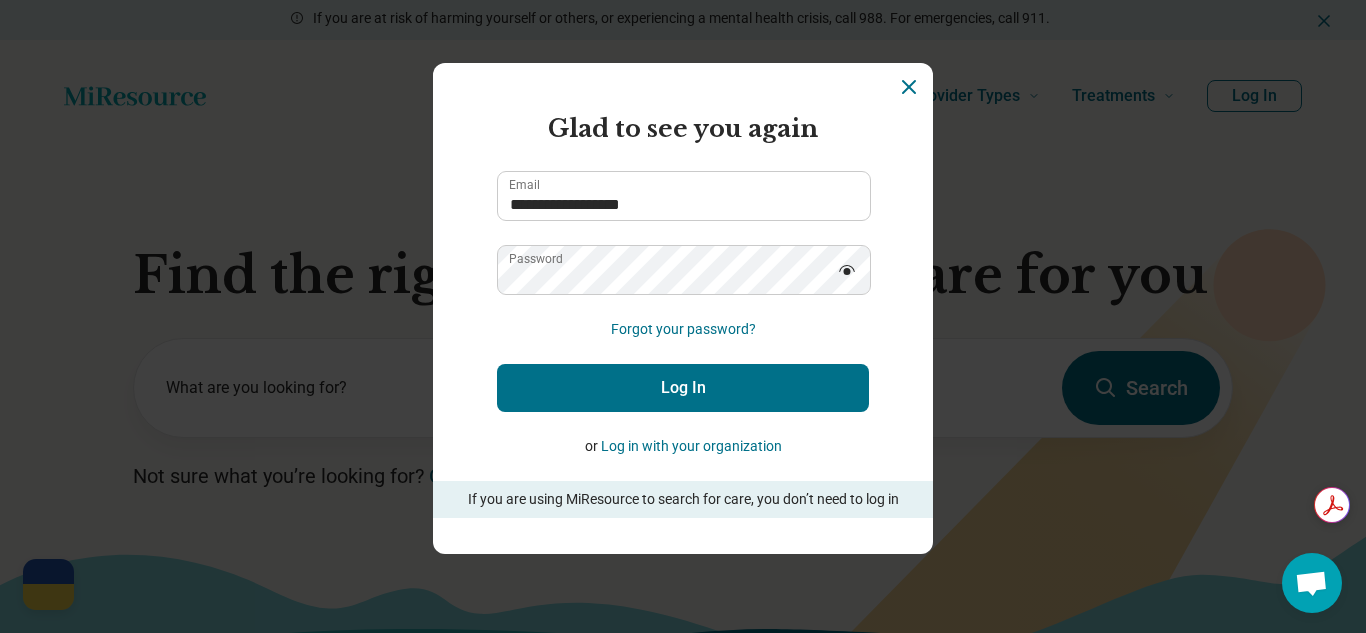 click on "Log In" at bounding box center [683, 388] 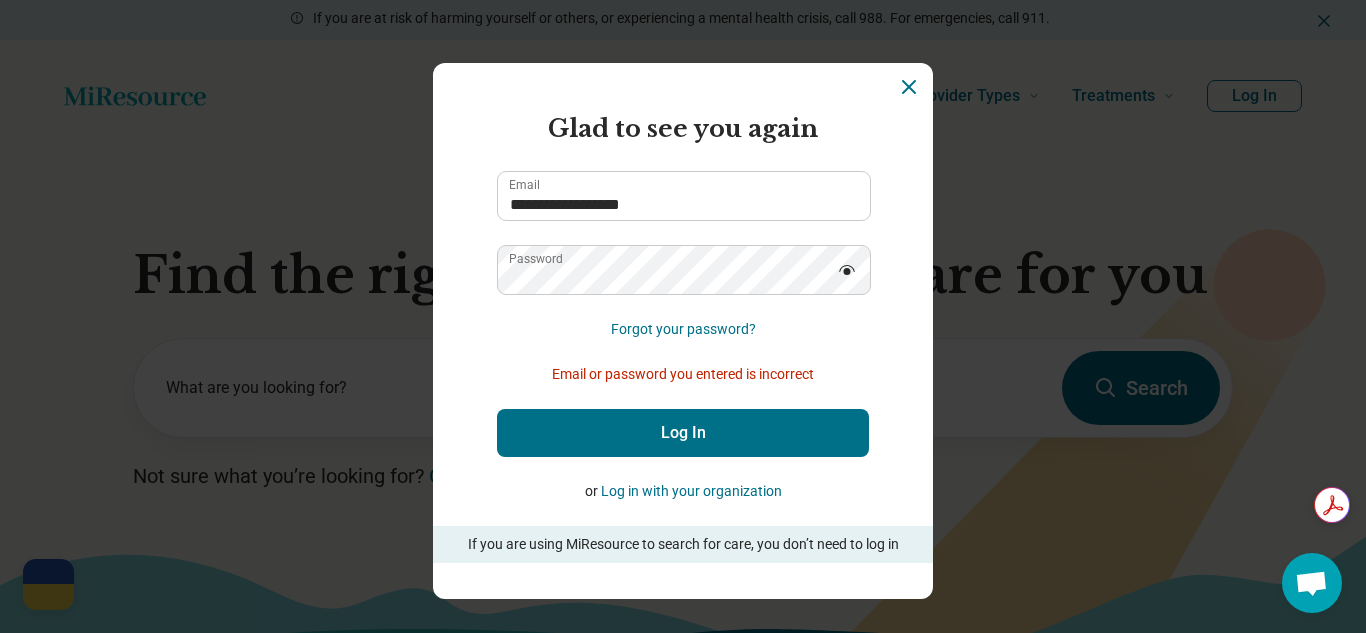 click on "**********" at bounding box center [683, 337] 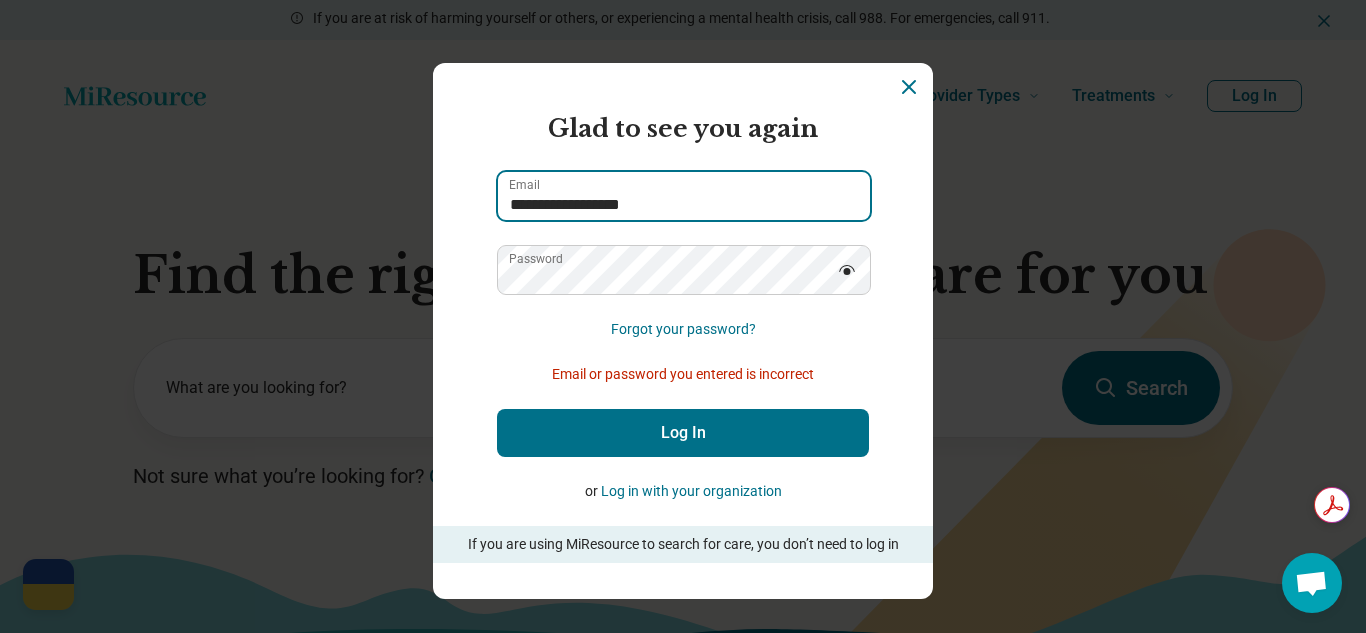 click on "**********" at bounding box center (684, 196) 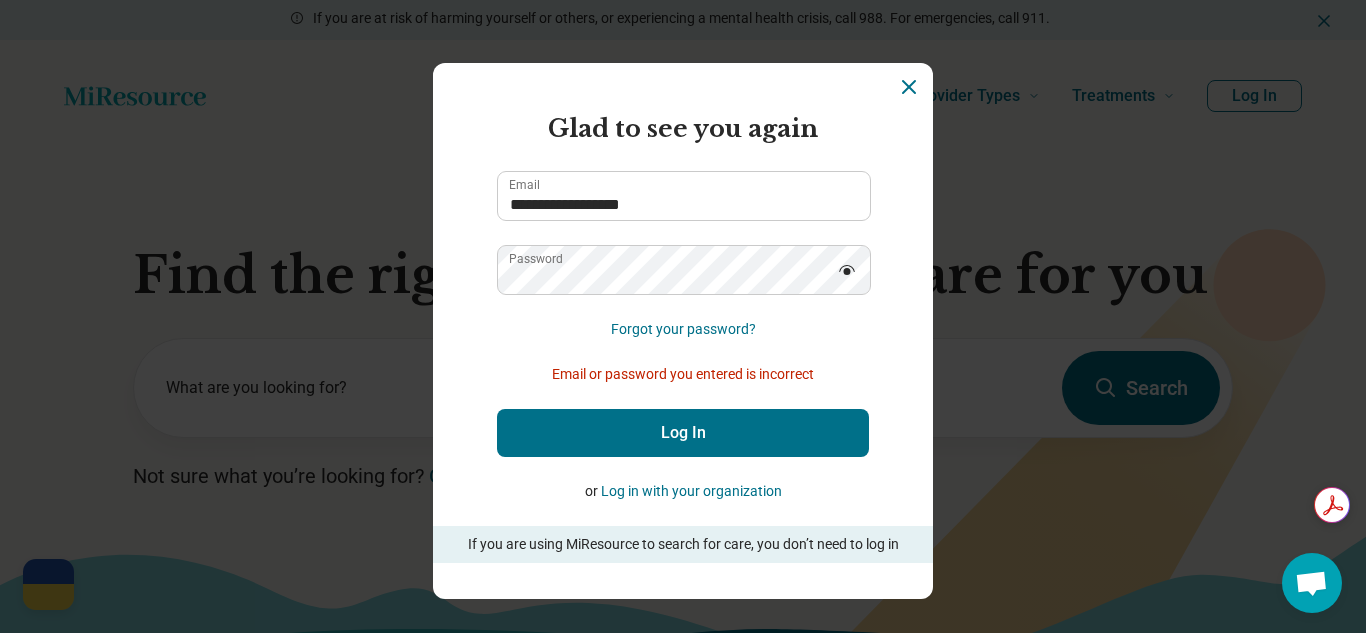 click on "Log In" at bounding box center (683, 433) 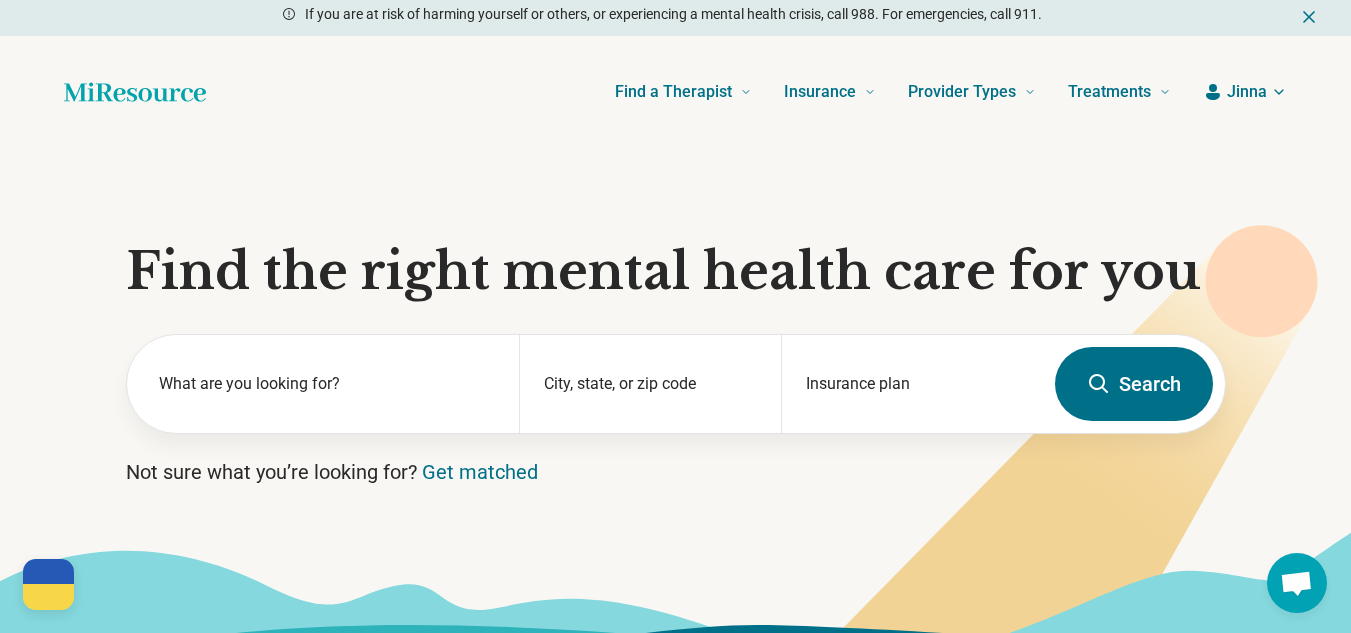 scroll, scrollTop: 0, scrollLeft: 0, axis: both 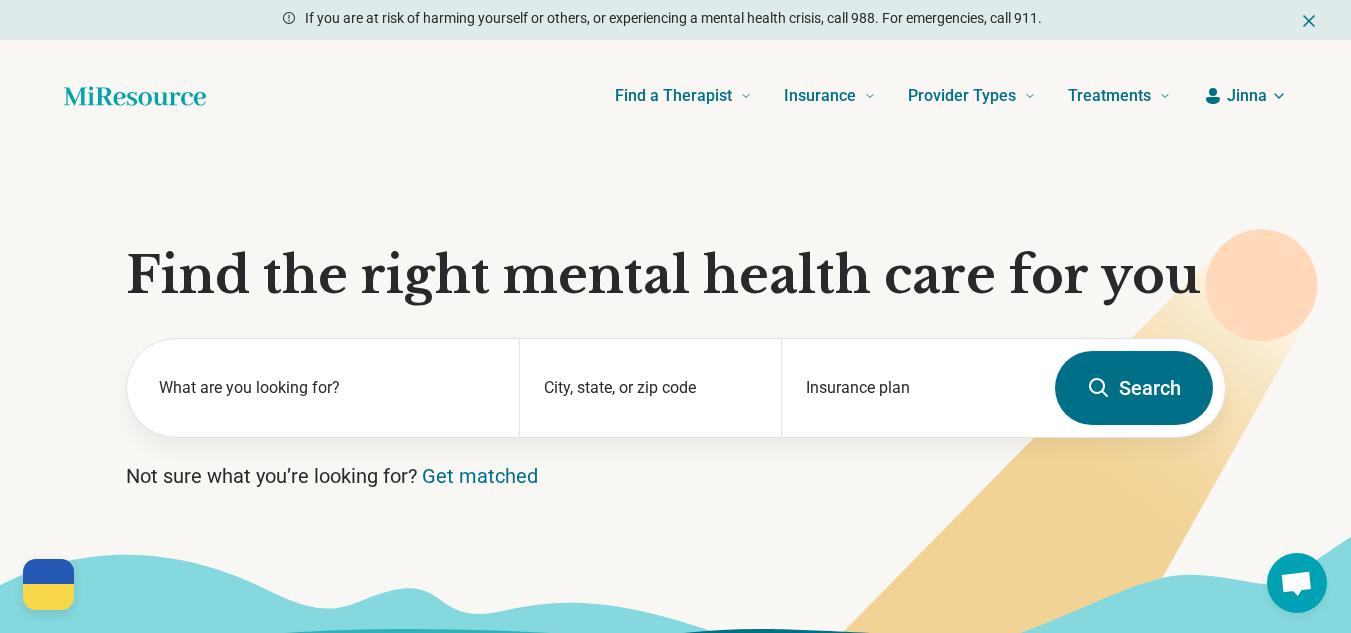 click on "Jinna" at bounding box center (1247, 96) 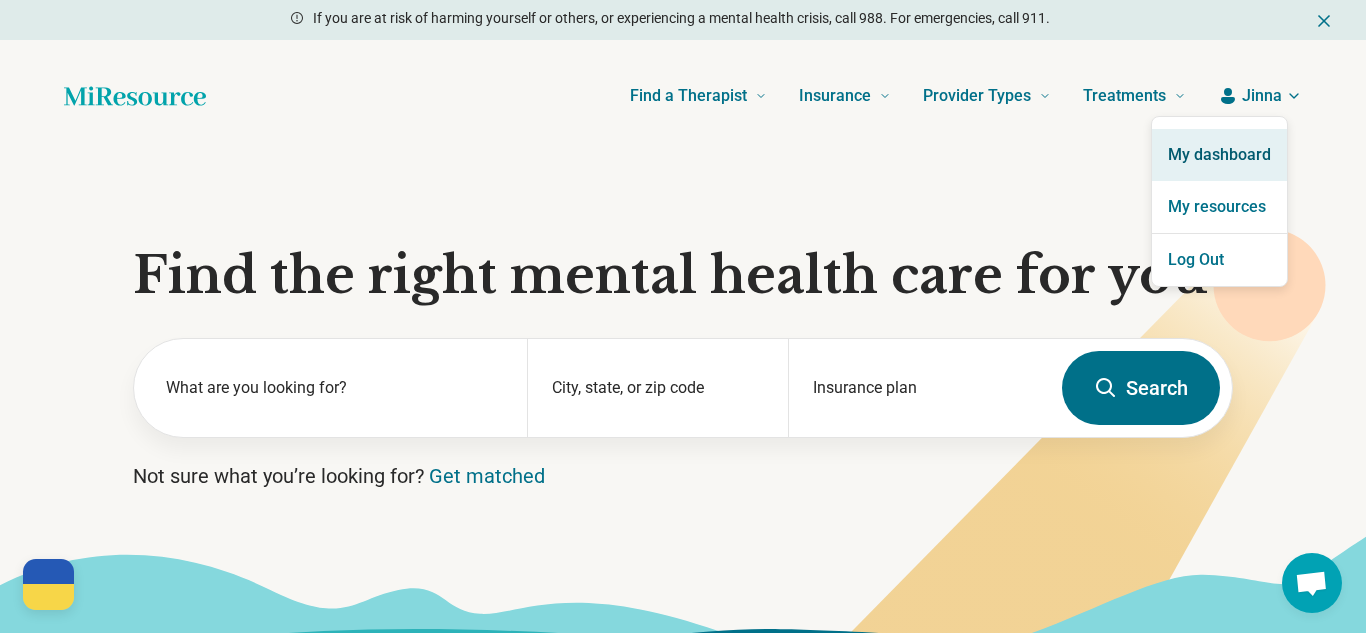click on "My dashboard" at bounding box center (1219, 155) 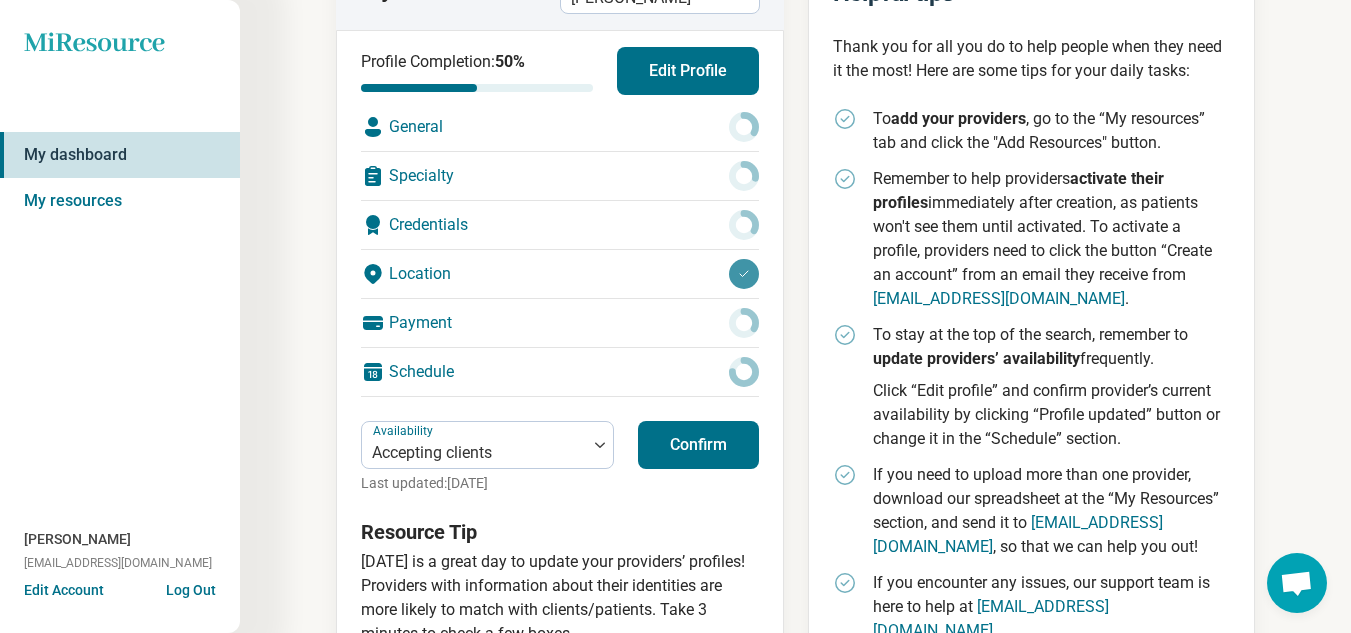 scroll, scrollTop: 150, scrollLeft: 0, axis: vertical 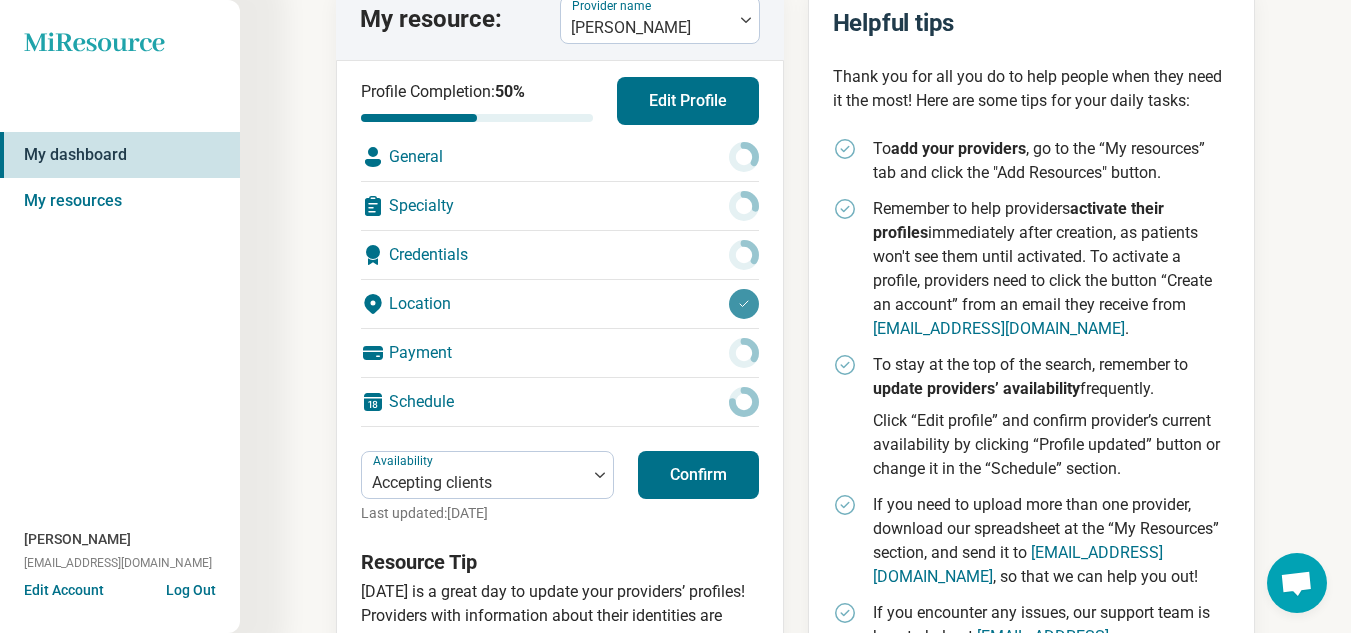 click on "Edit Profile" at bounding box center [688, 101] 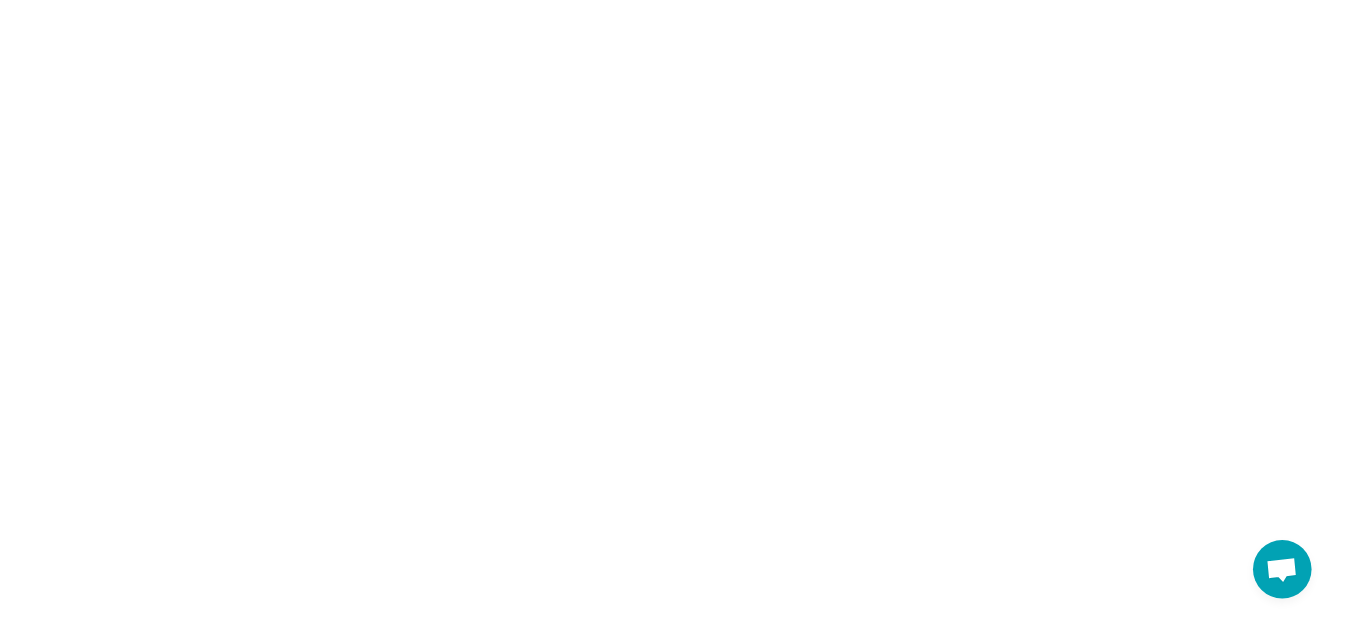 scroll, scrollTop: 0, scrollLeft: 0, axis: both 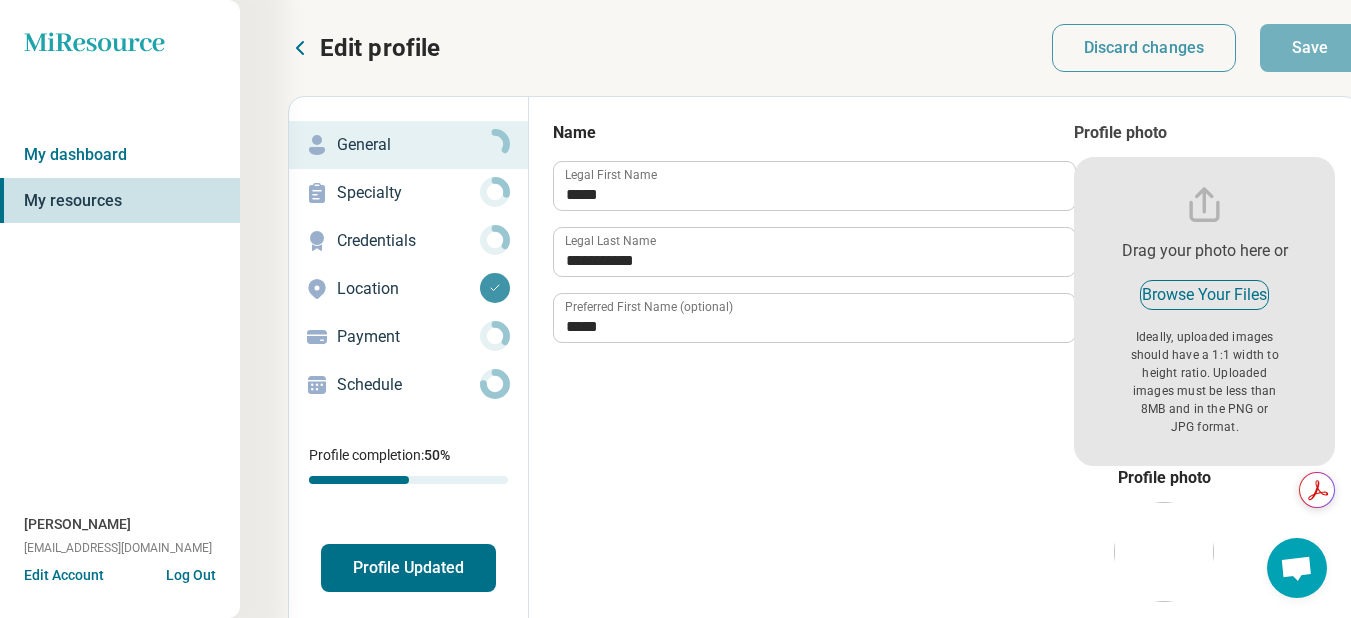 drag, startPoint x: 1180, startPoint y: 307, endPoint x: 759, endPoint y: 357, distance: 423.9587 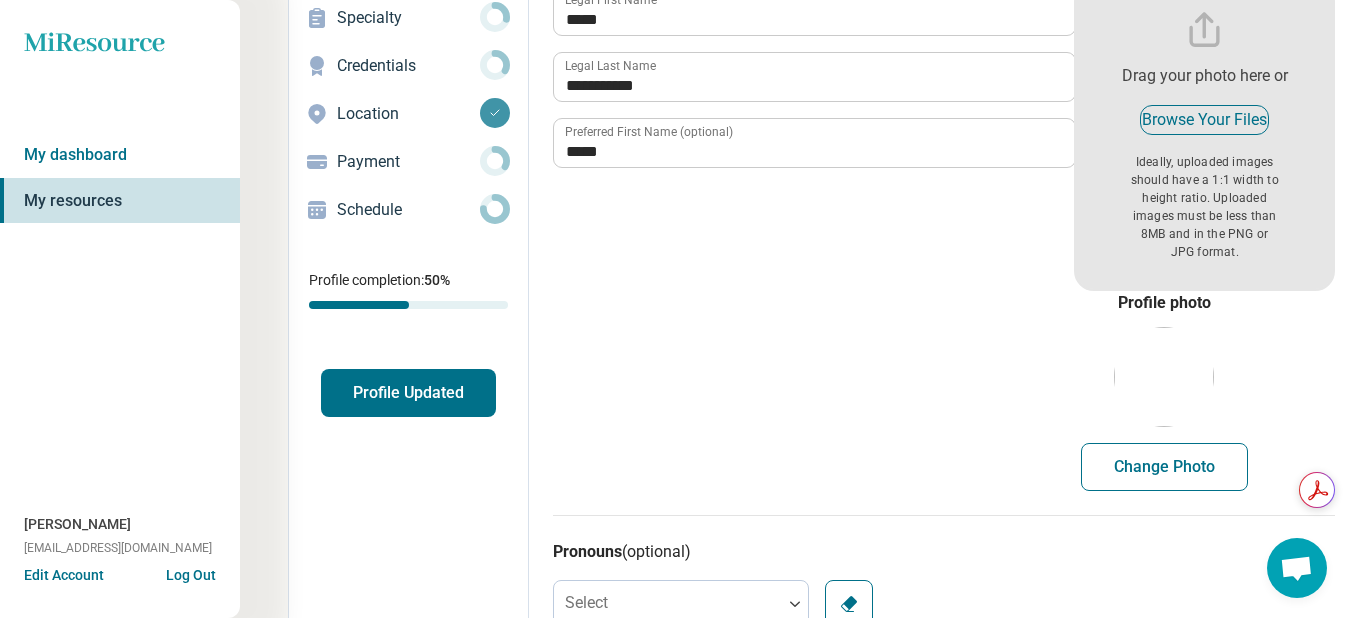 scroll, scrollTop: 200, scrollLeft: 0, axis: vertical 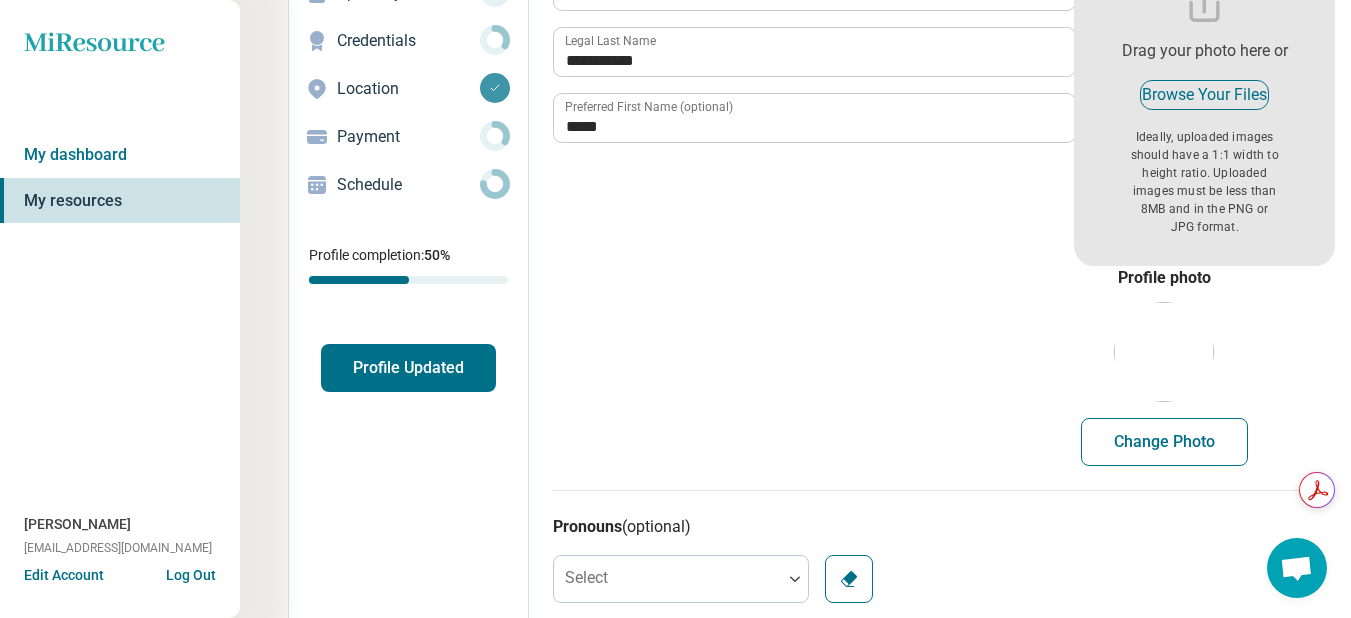 click on "Change Photo" at bounding box center [1164, 442] 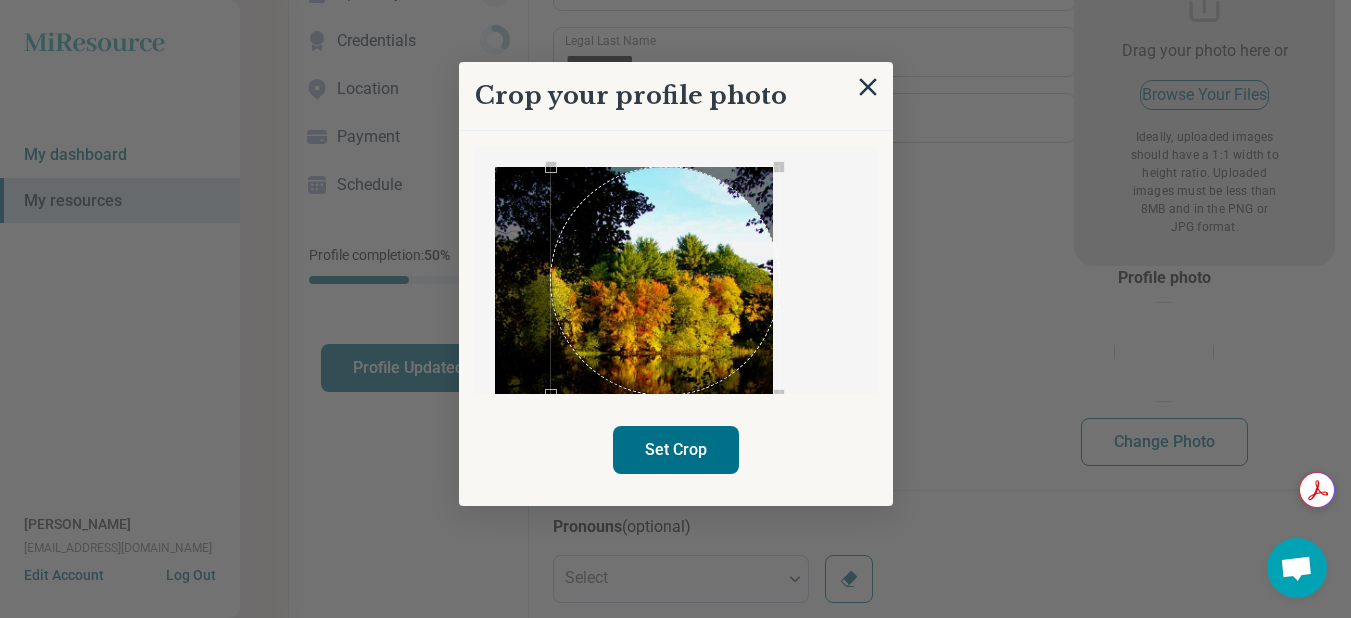 click at bounding box center (676, 270) 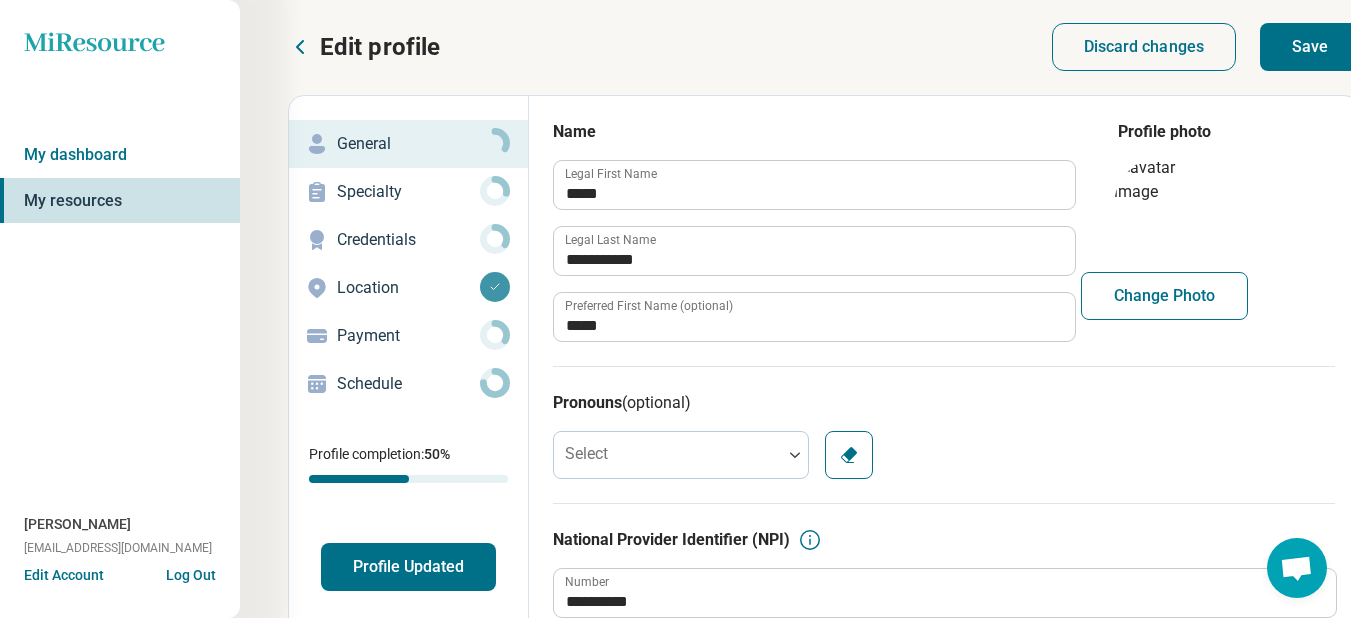 scroll, scrollTop: 0, scrollLeft: 0, axis: both 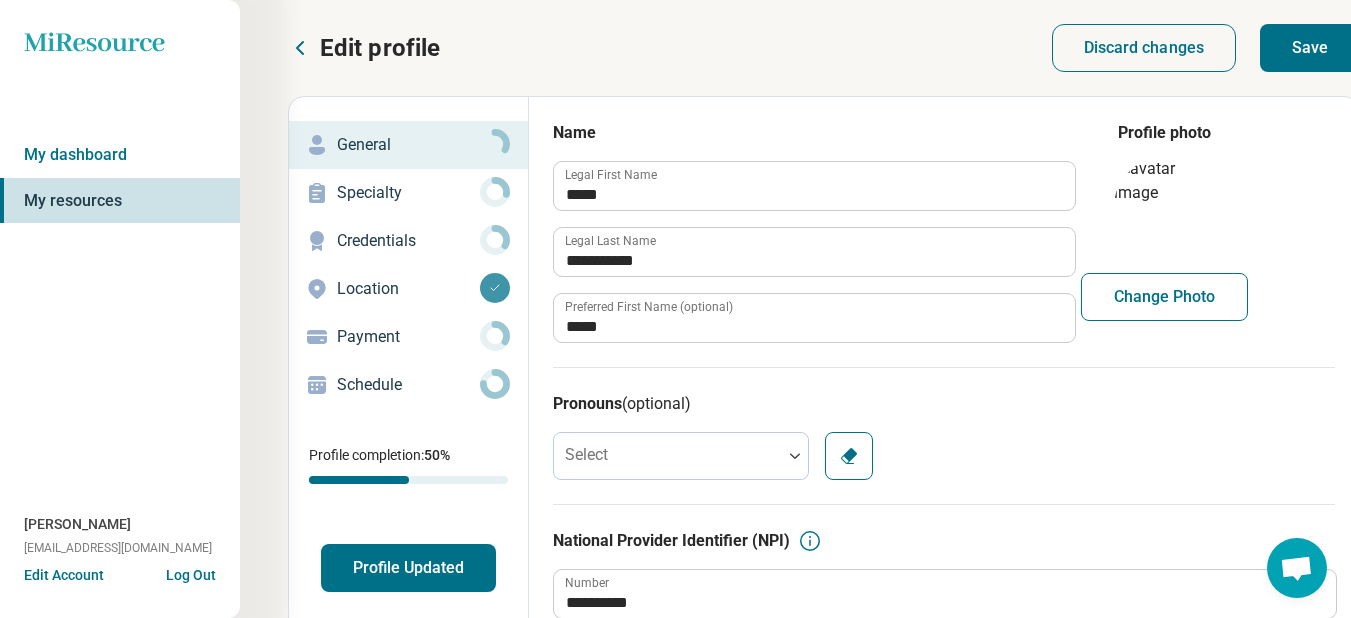 click on "Save" at bounding box center (1310, 48) 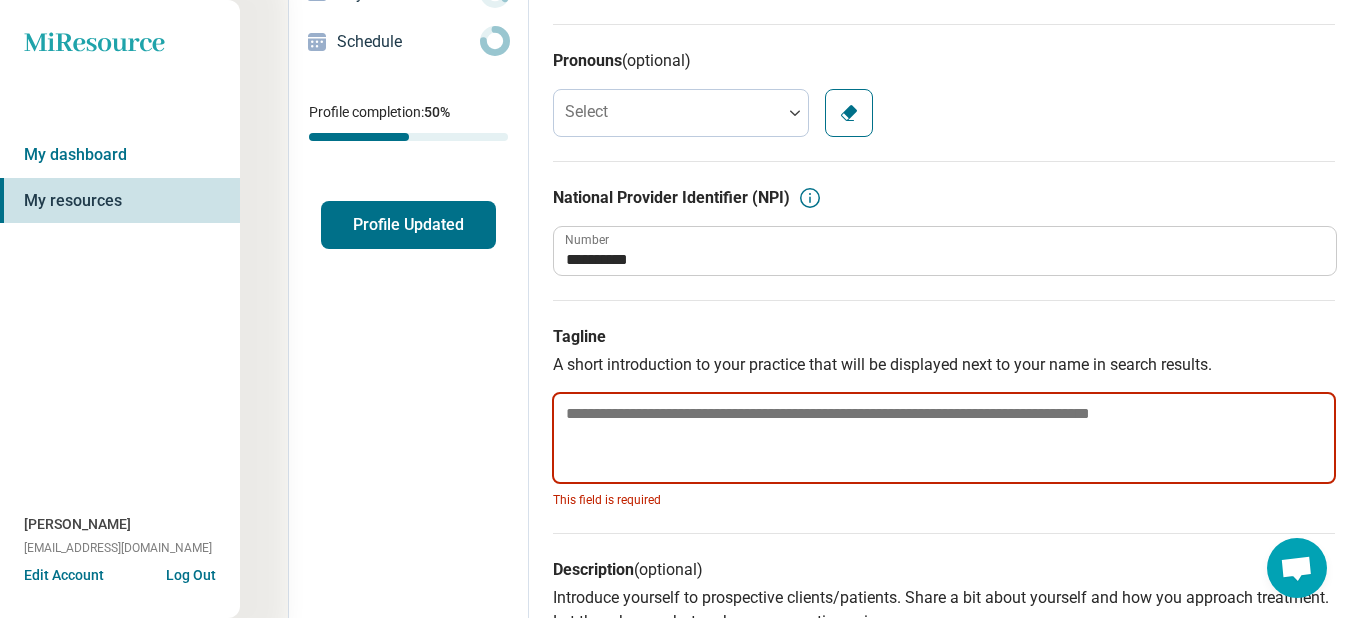 scroll, scrollTop: 448, scrollLeft: 0, axis: vertical 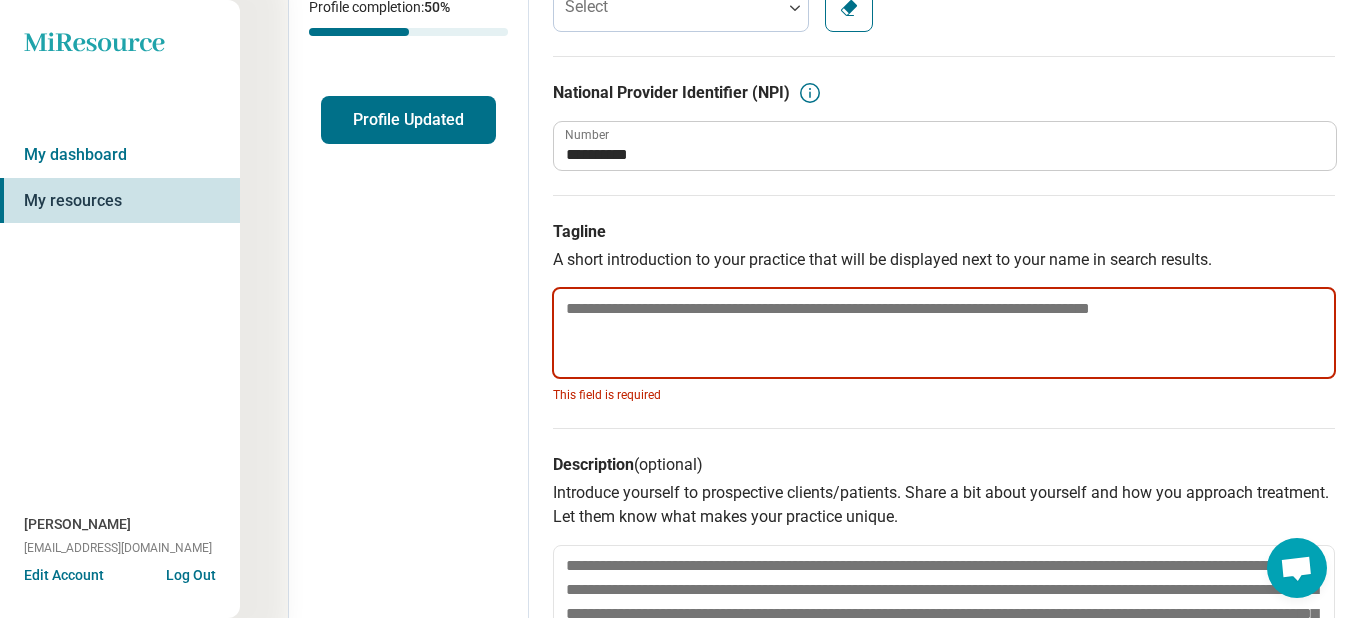 type on "*" 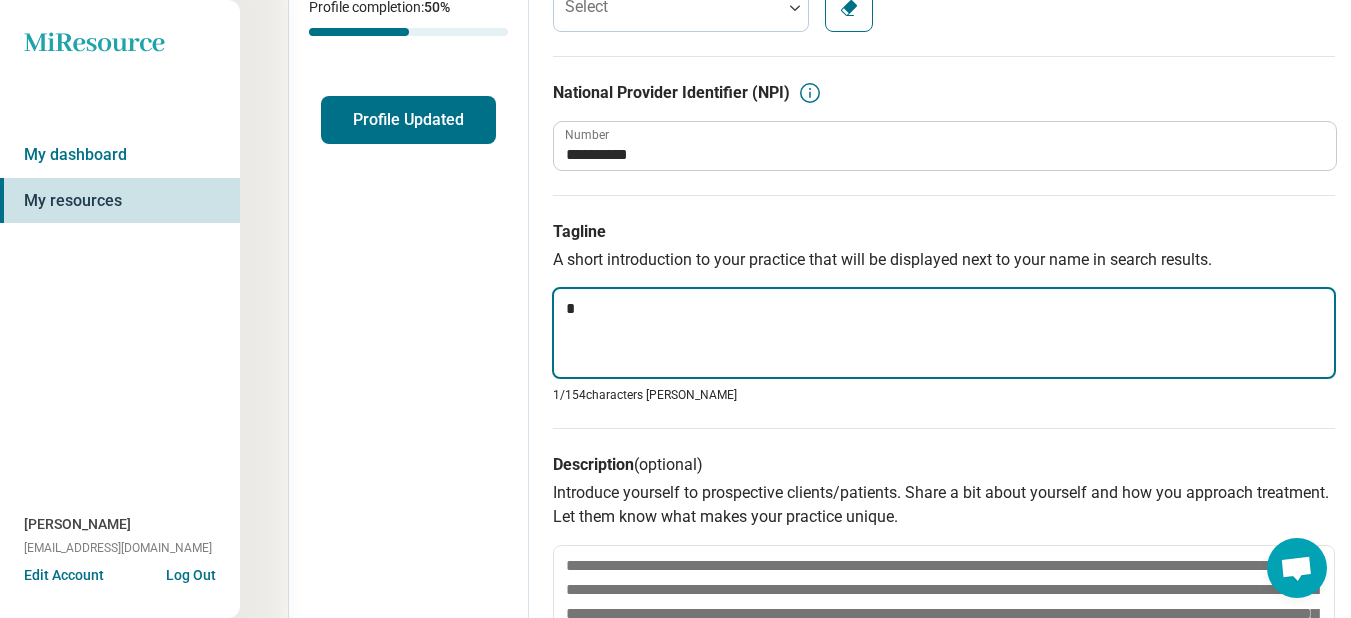 type on "*" 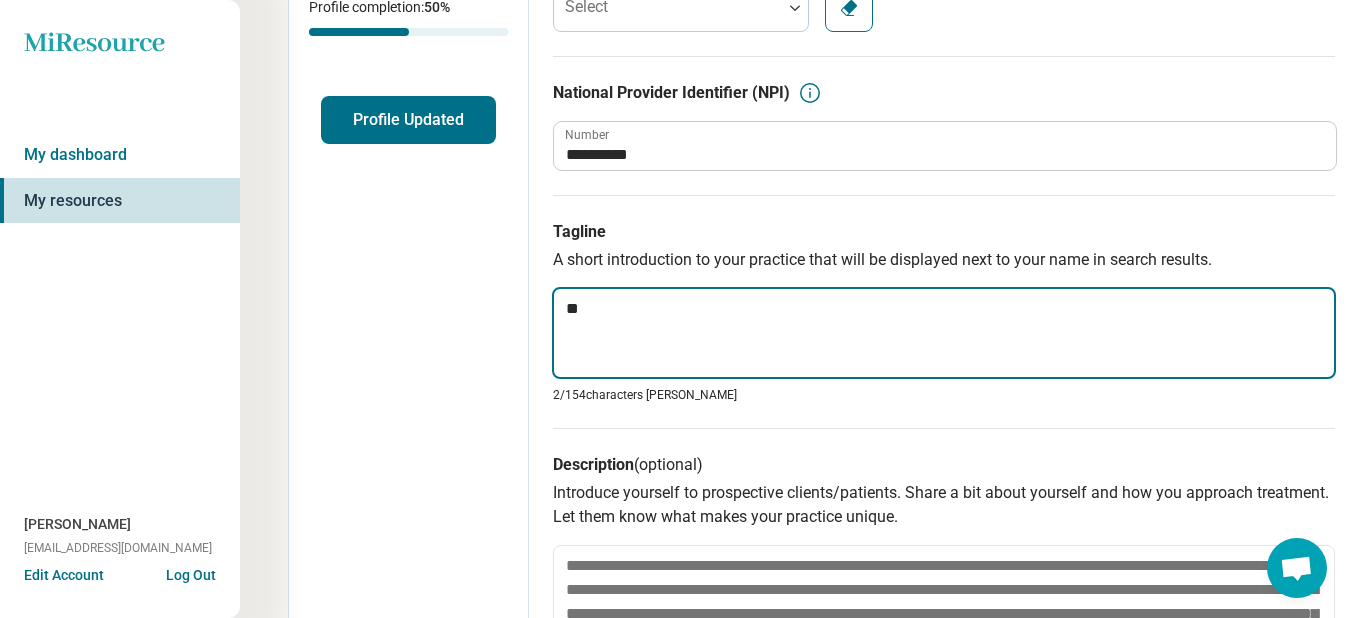 type on "*" 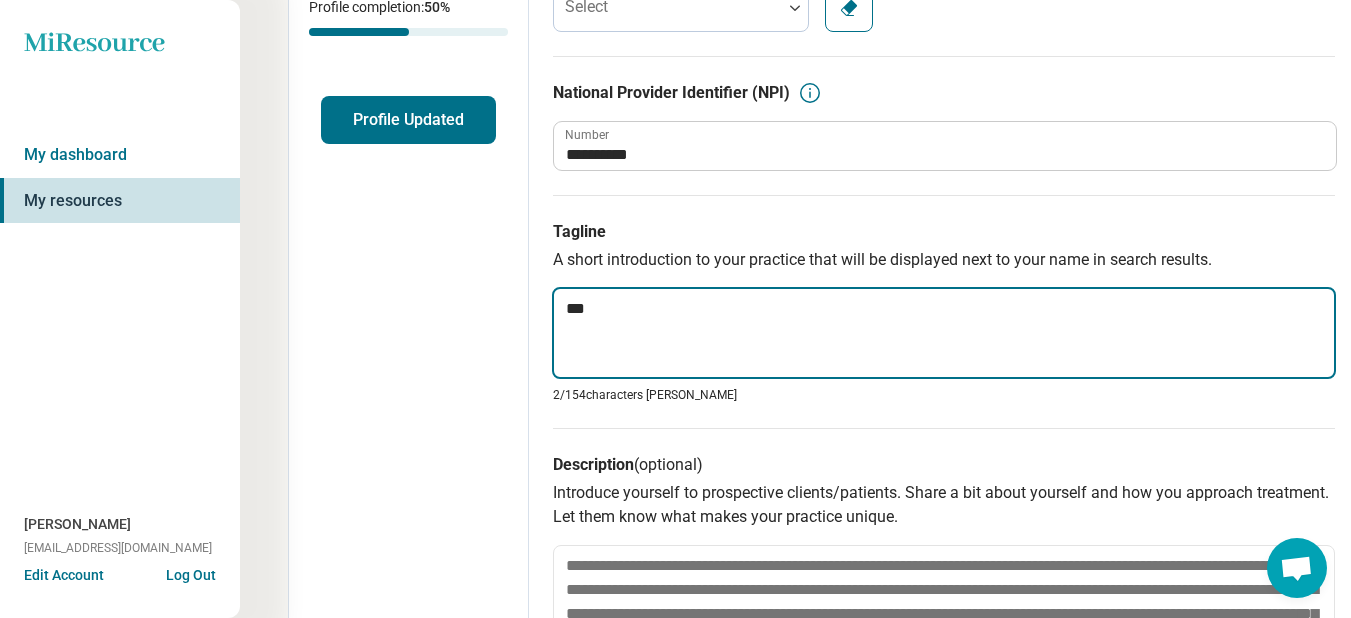 type on "*" 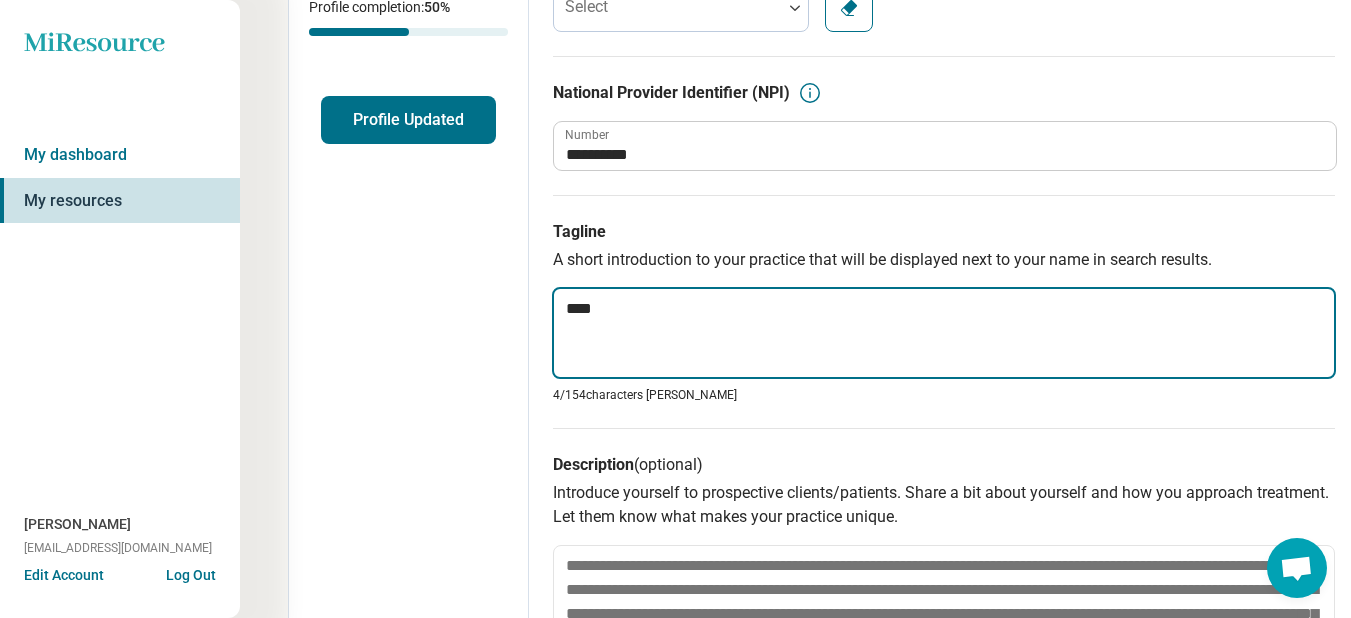 type on "*" 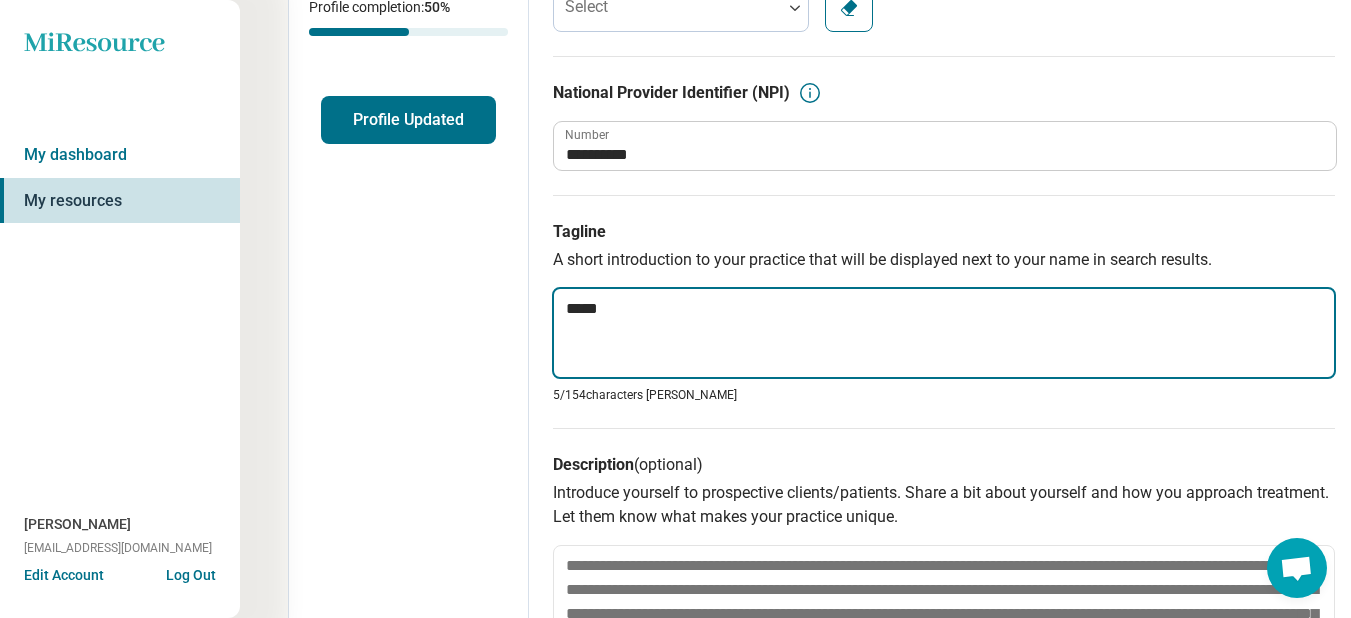 type on "*" 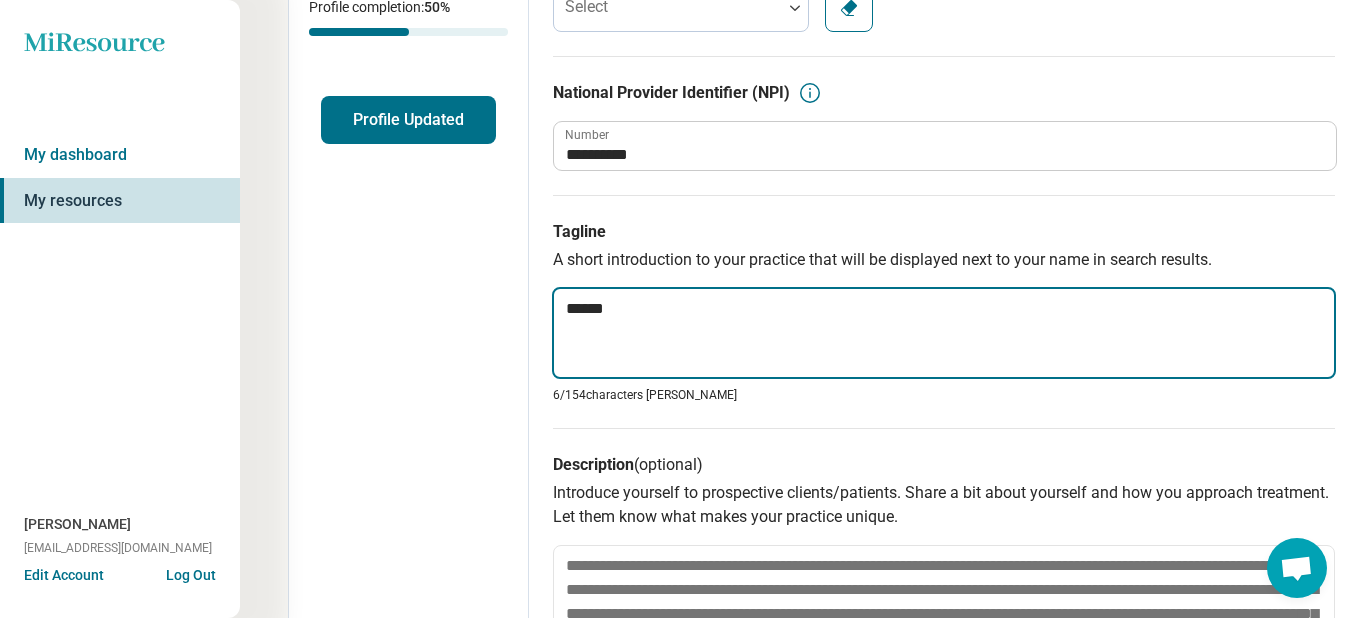 type on "*" 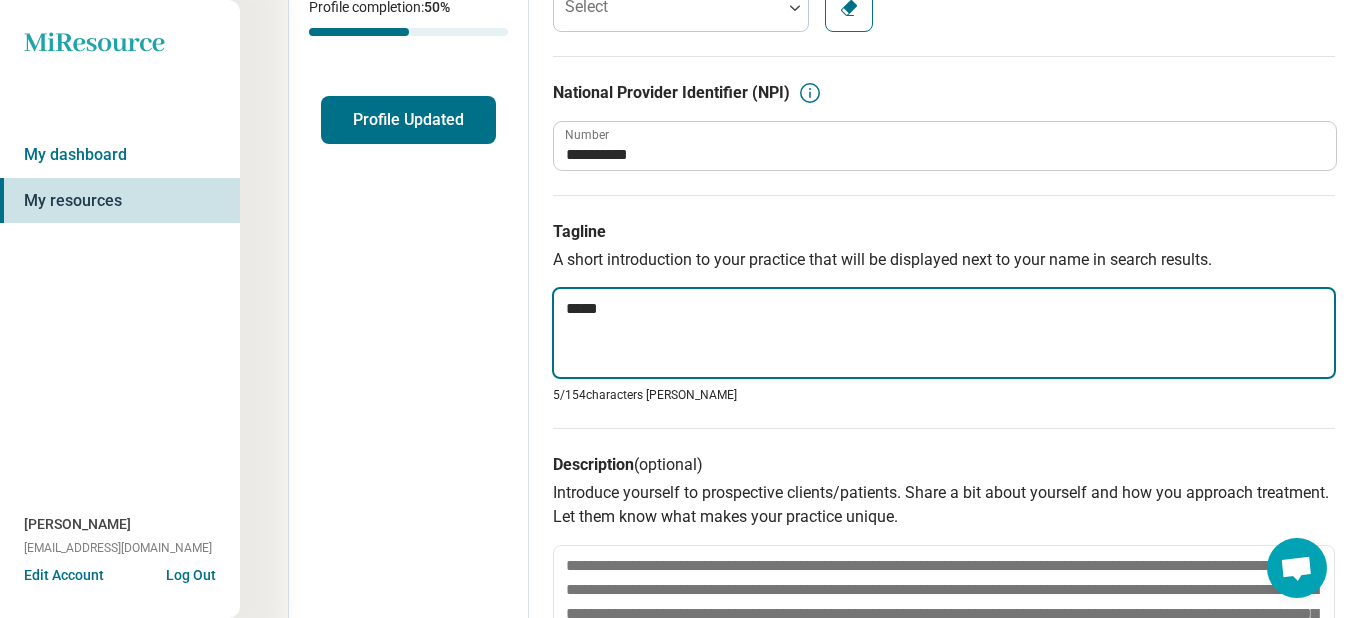type on "*" 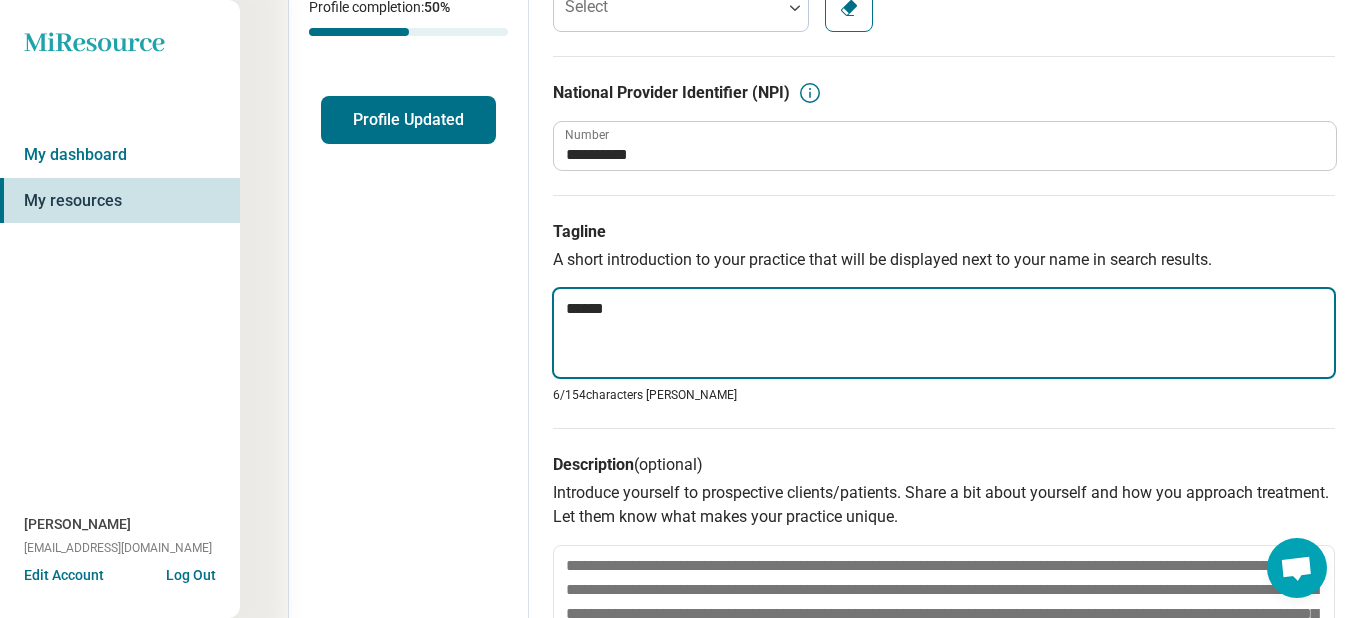 type on "*" 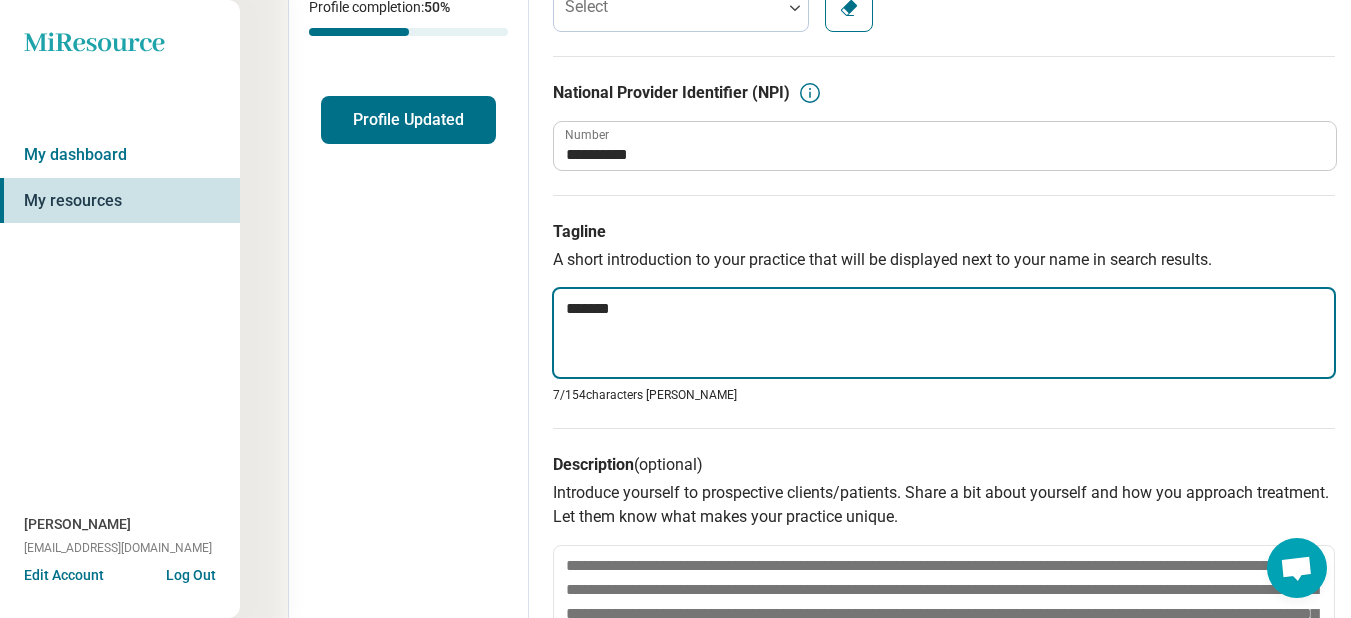 type on "*" 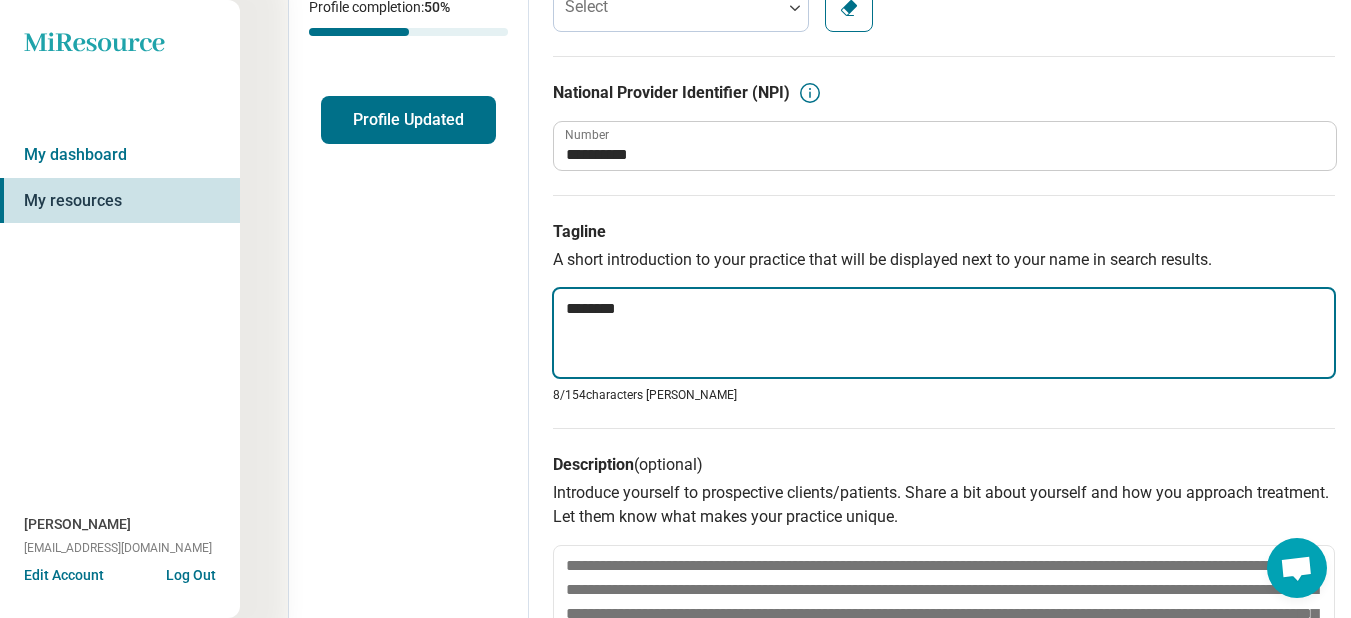 type on "*" 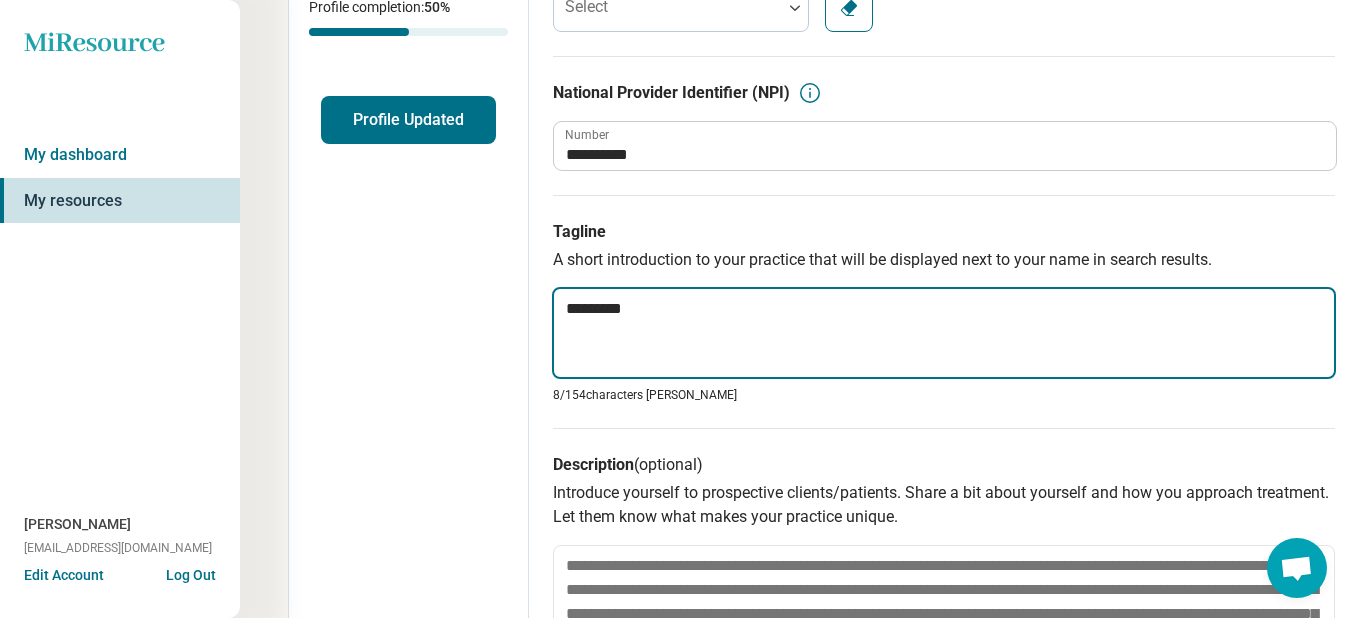 type on "*" 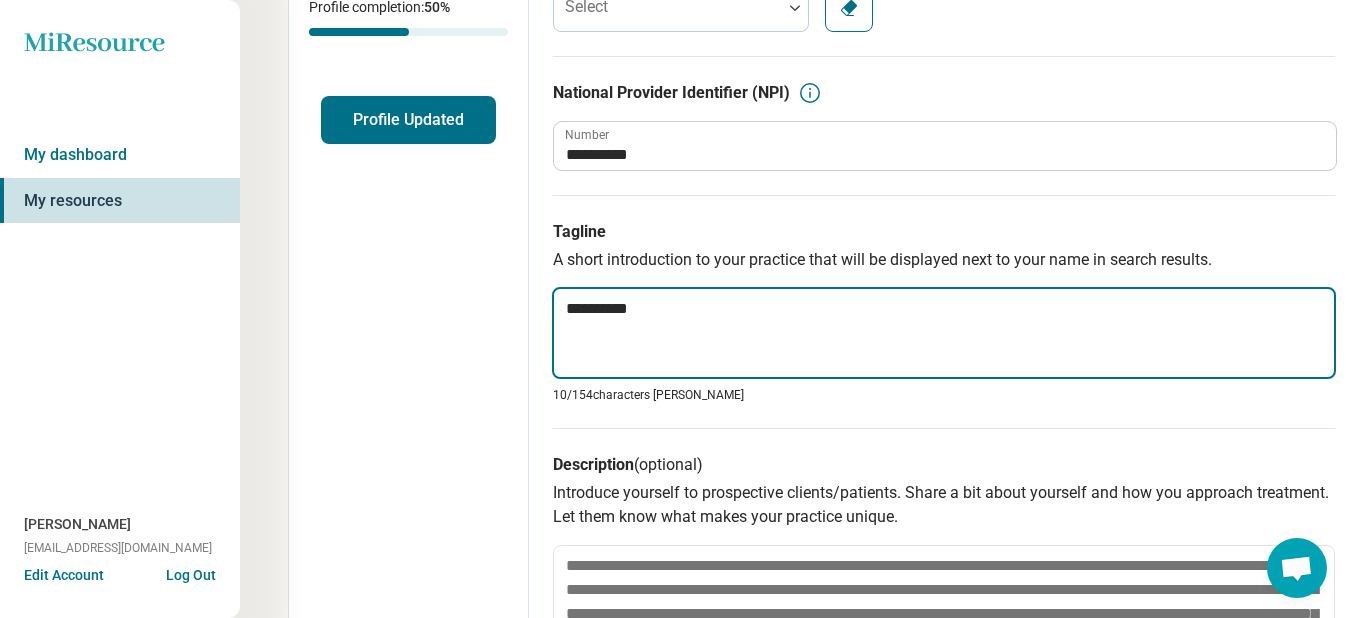 type on "*" 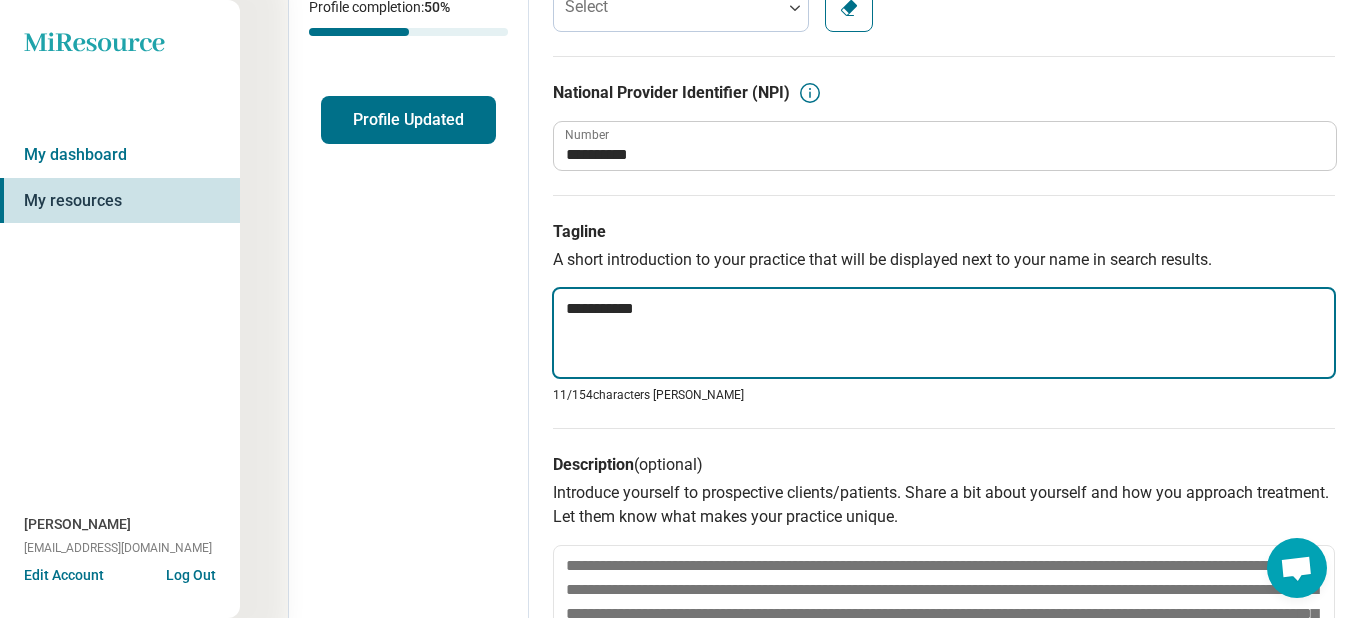 type on "*" 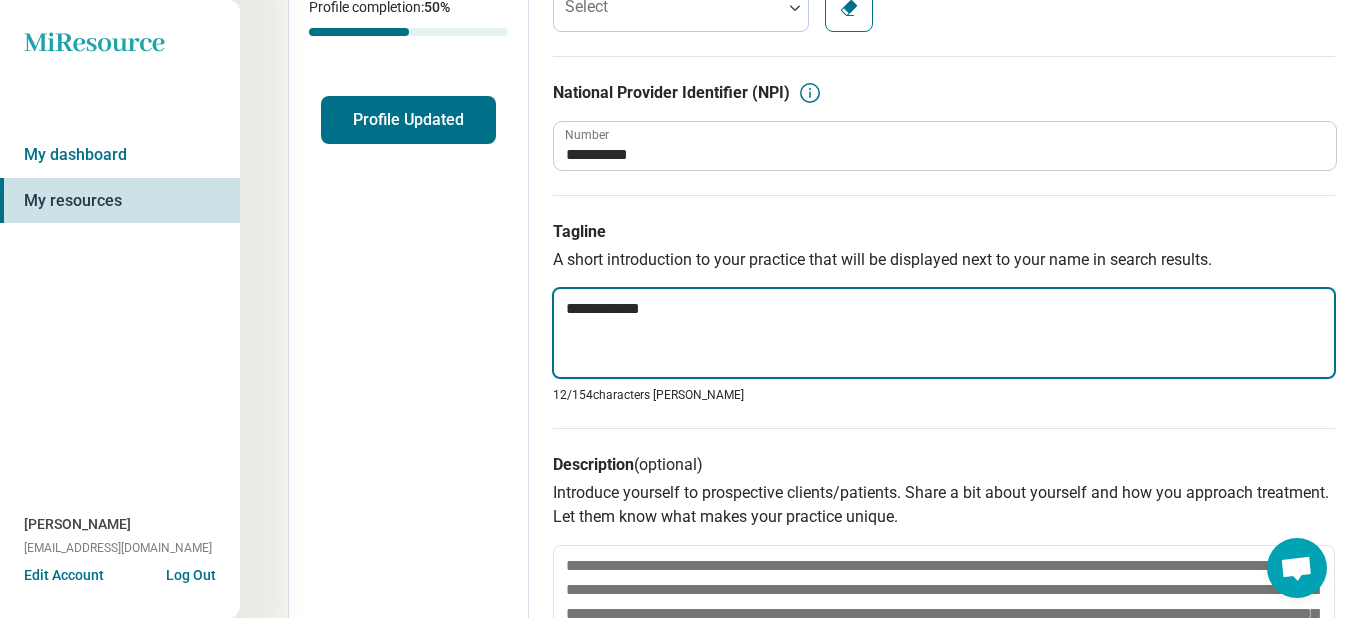 type on "*" 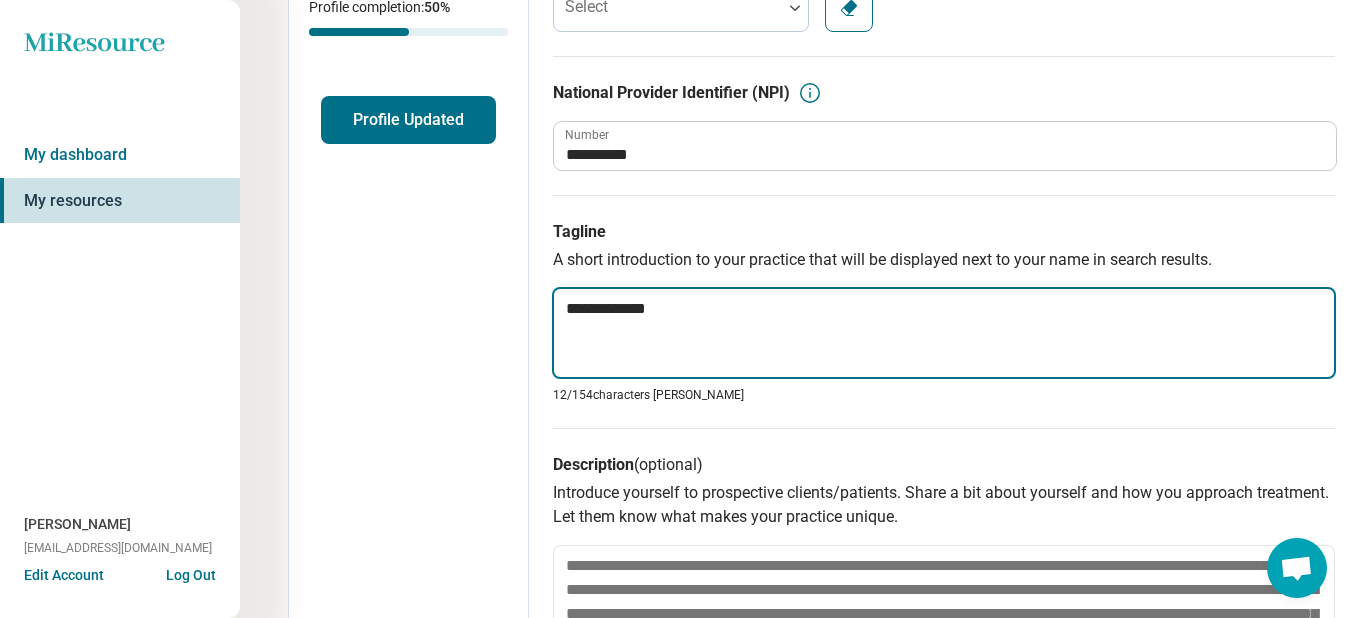 type on "*" 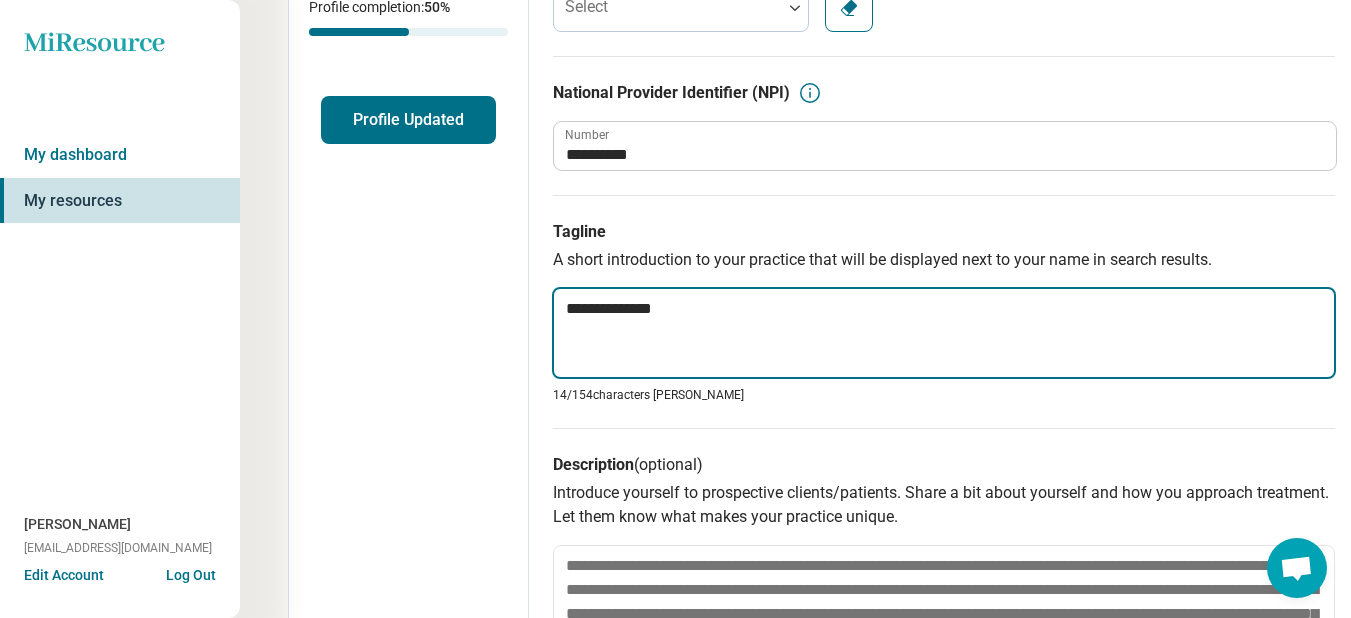type on "*" 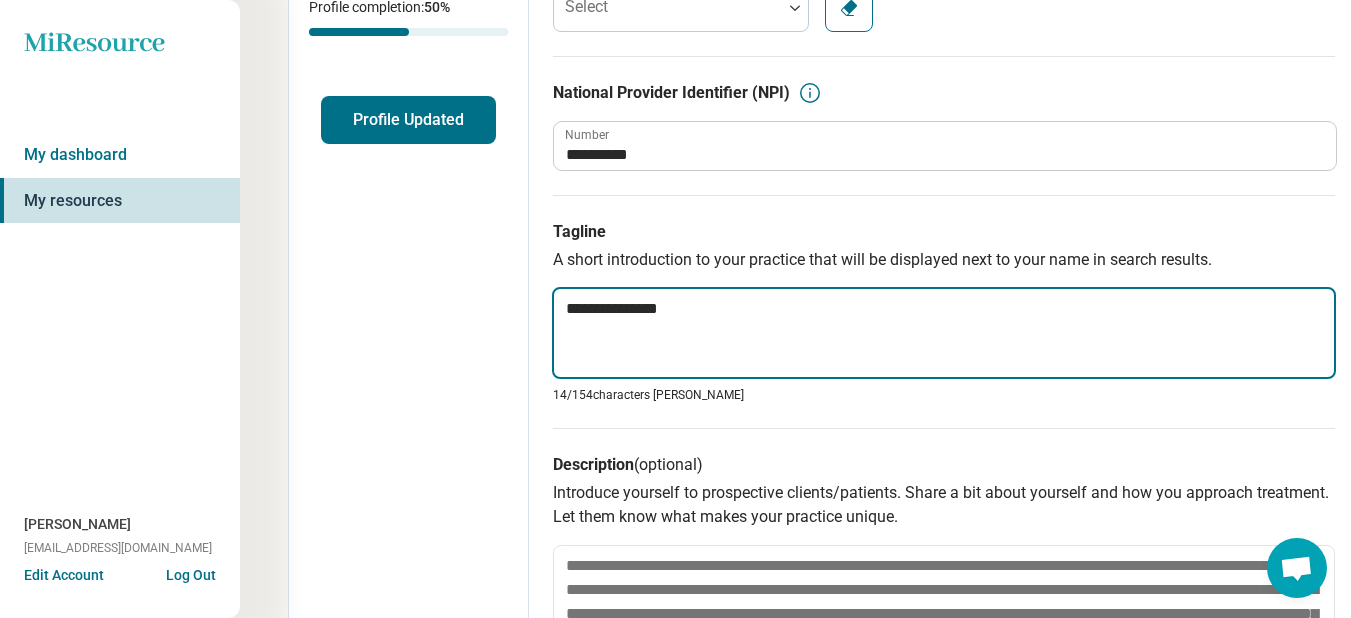 type on "*" 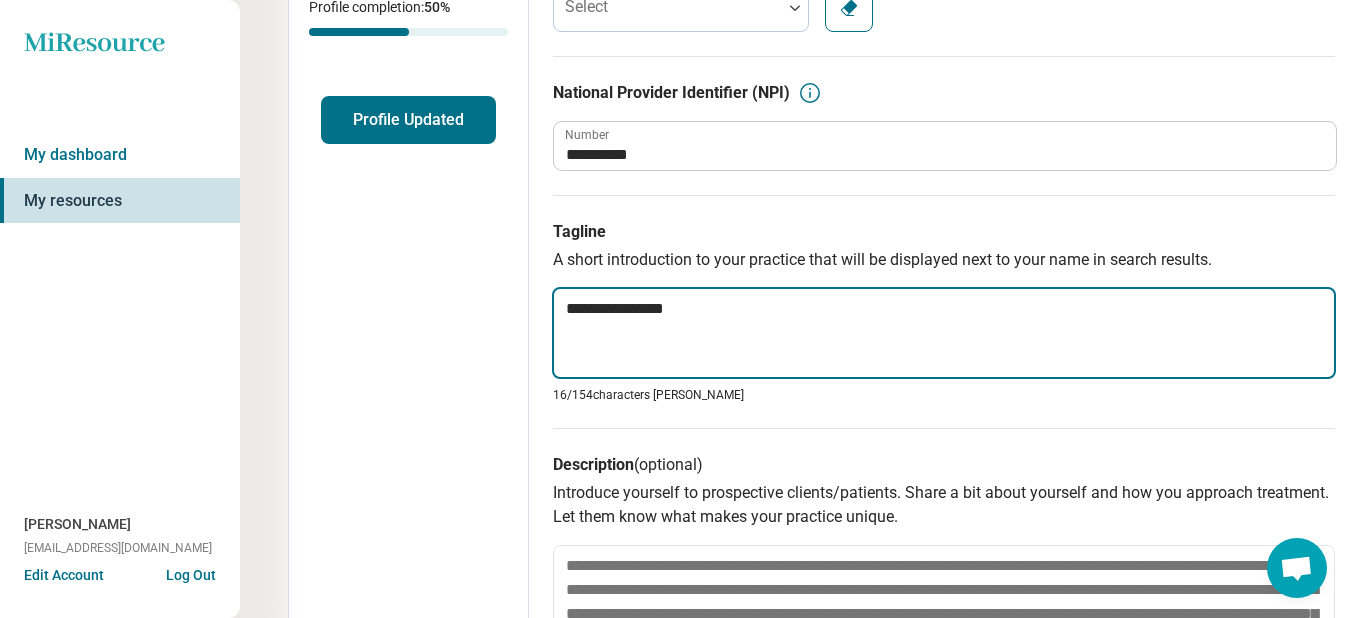 type on "*" 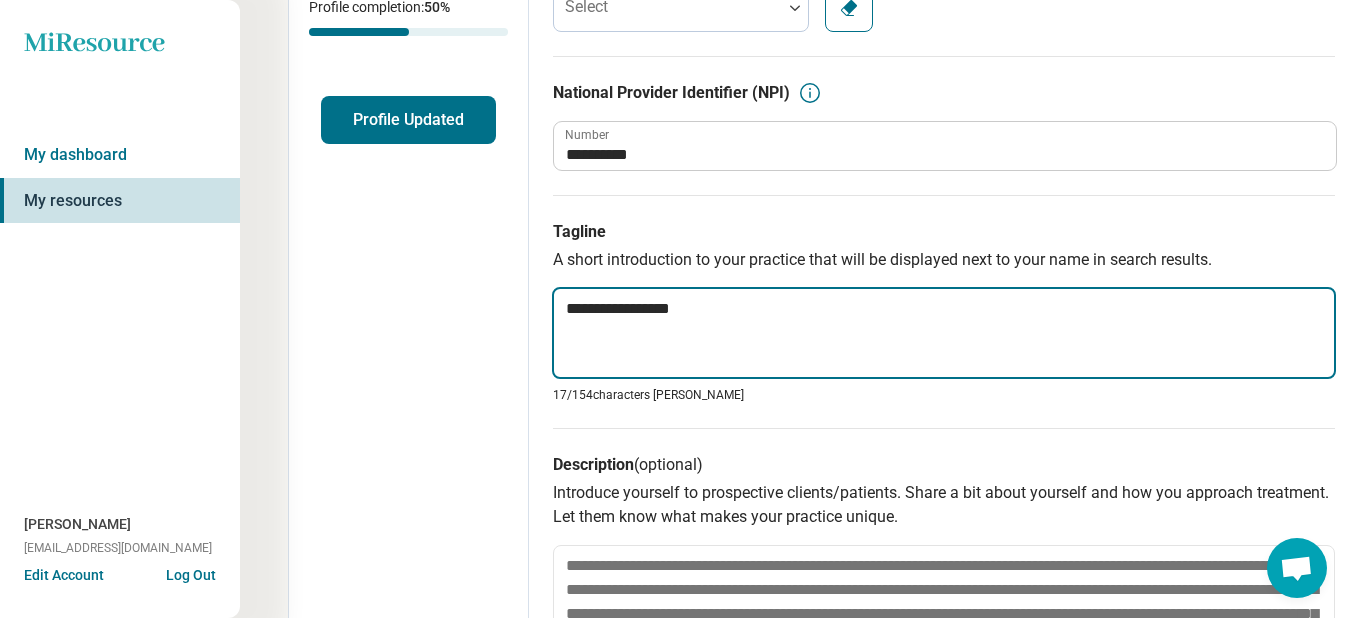 type on "**********" 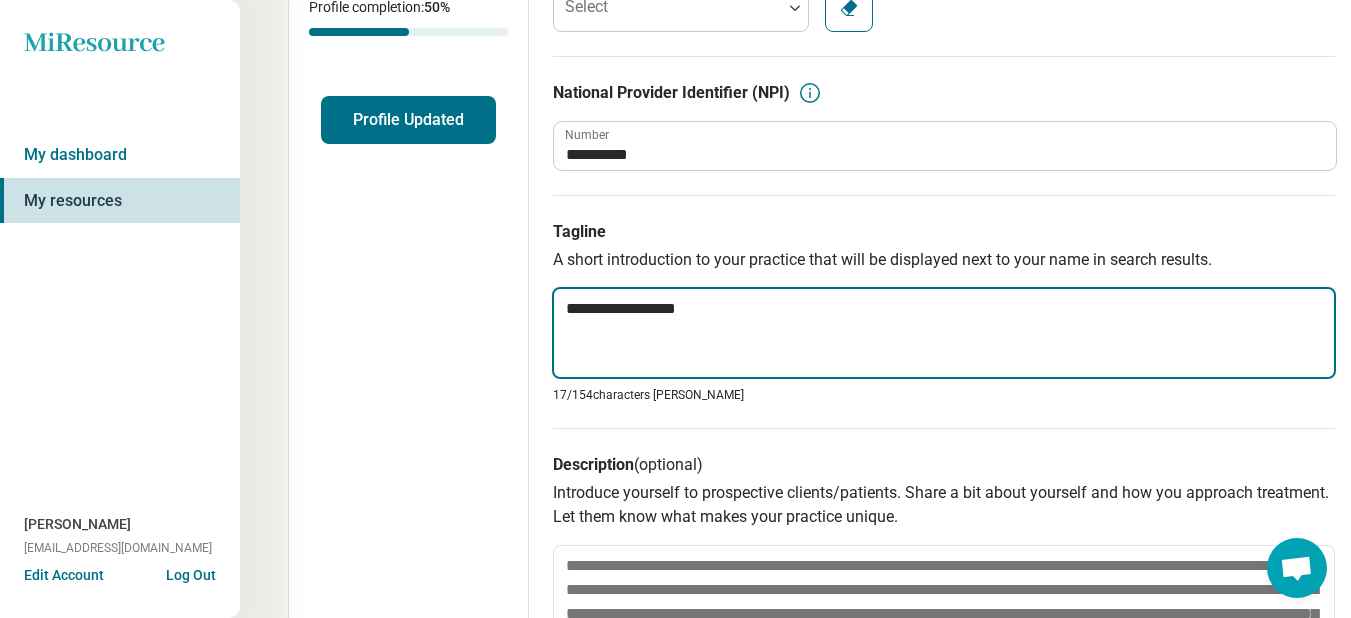 type on "*" 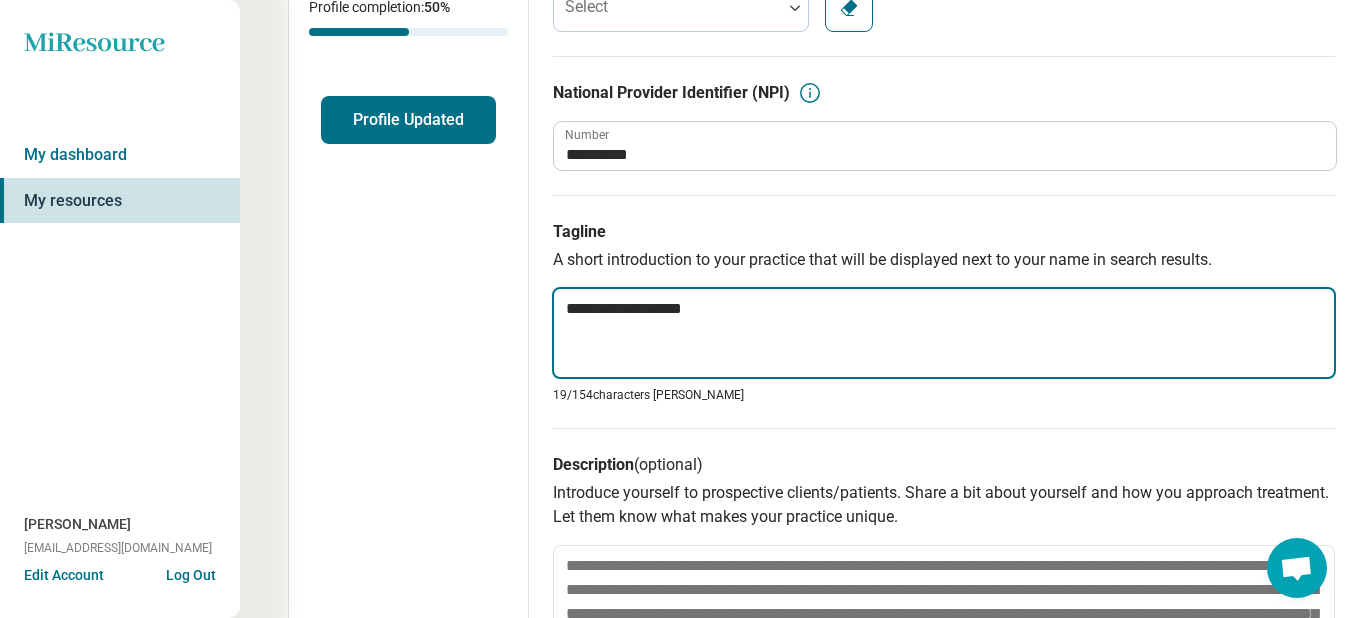 type on "**********" 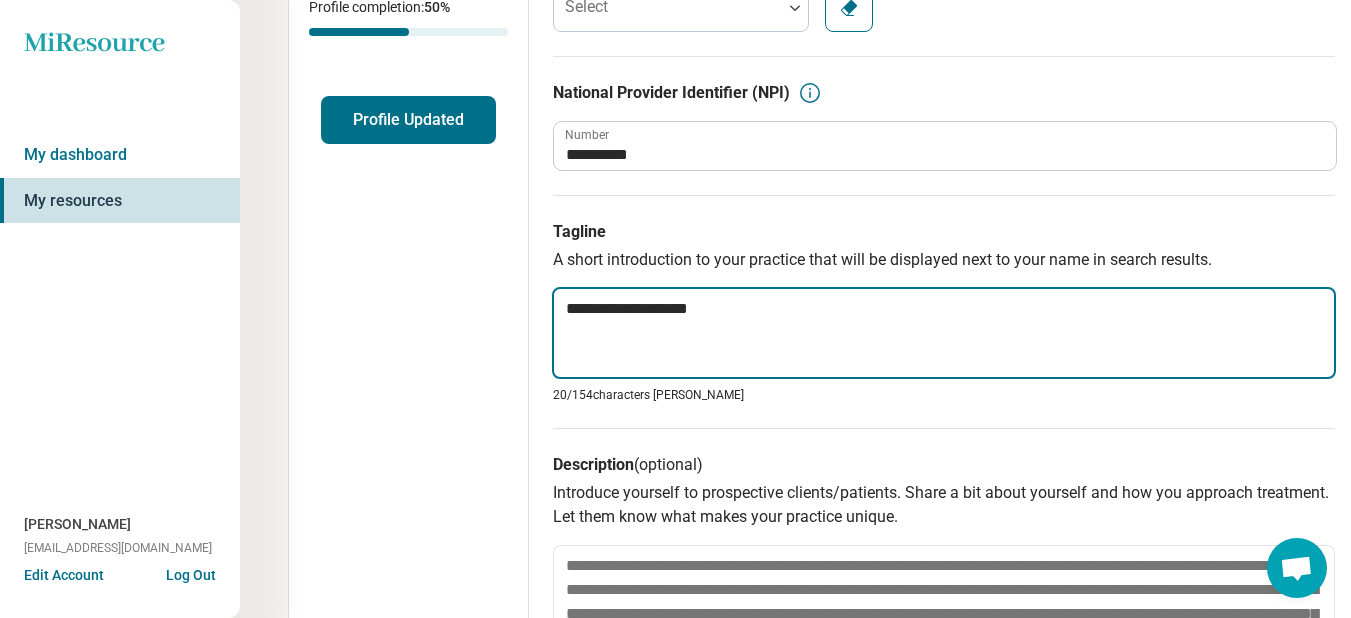 type on "*" 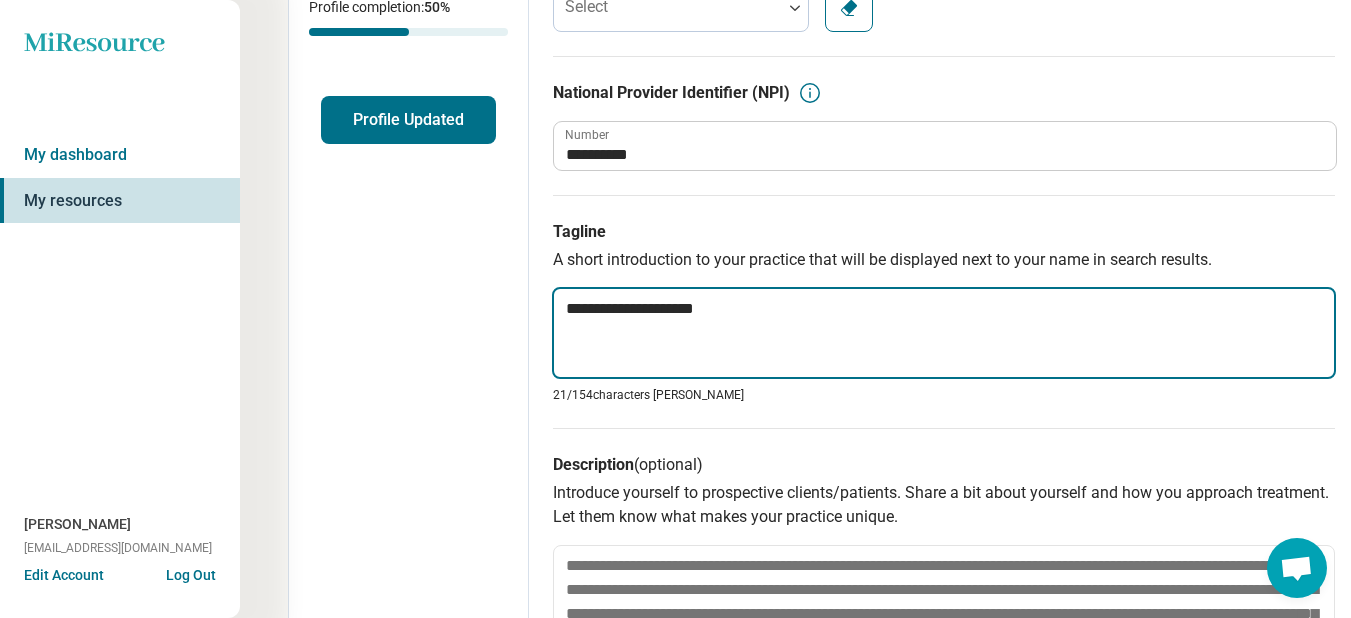 type on "*" 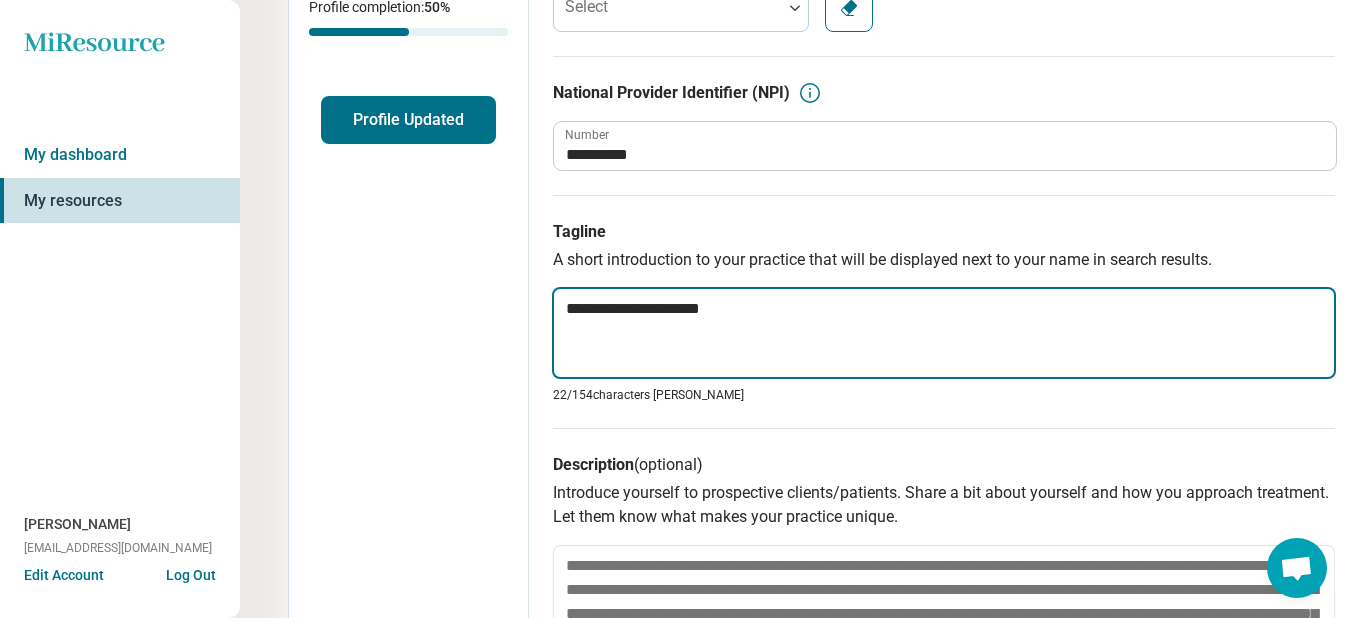 type on "*" 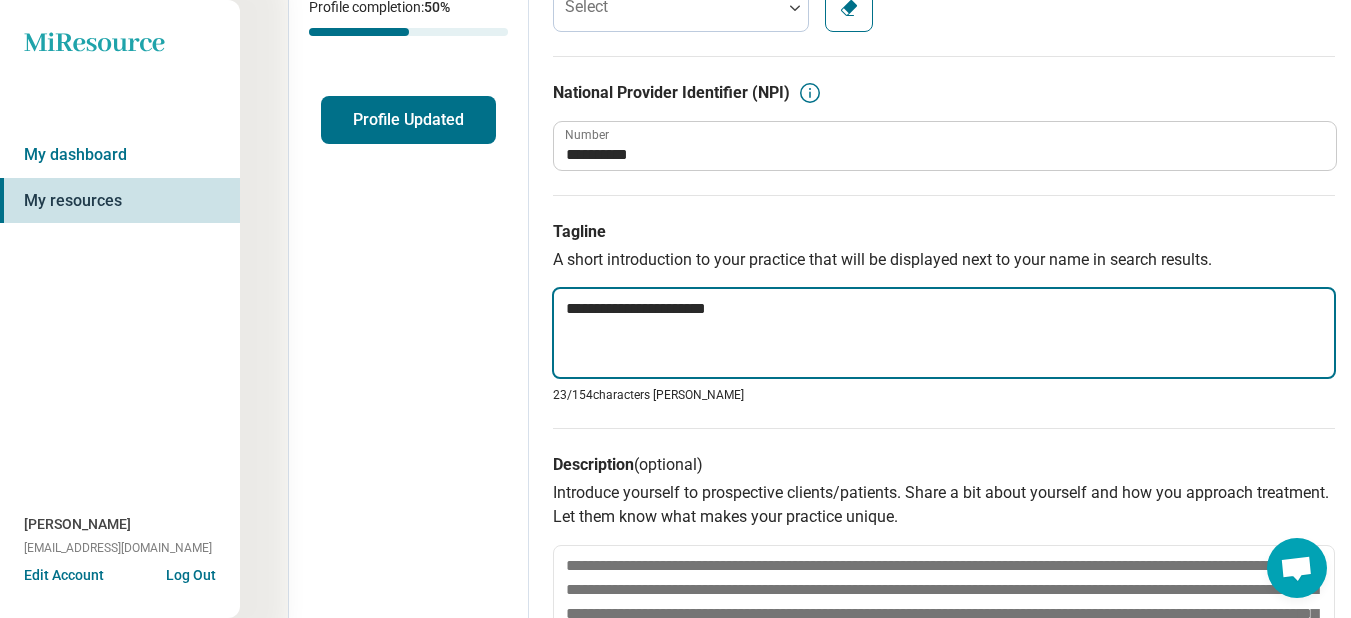 type on "*" 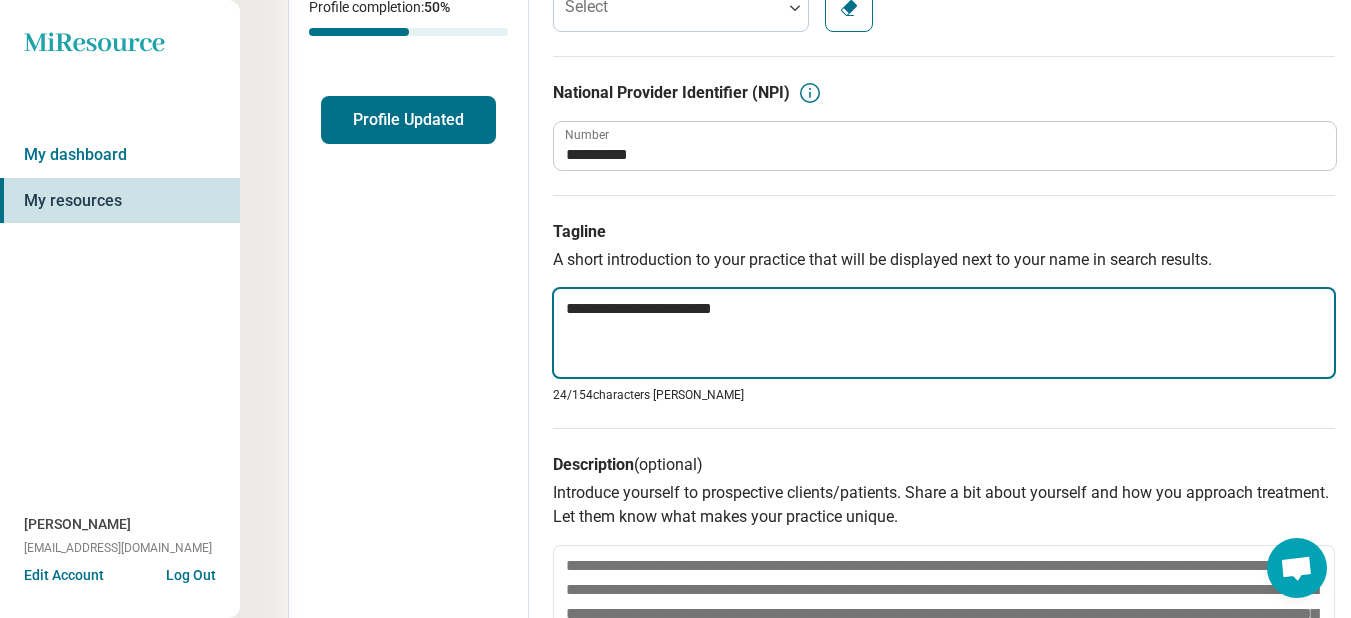 type on "*" 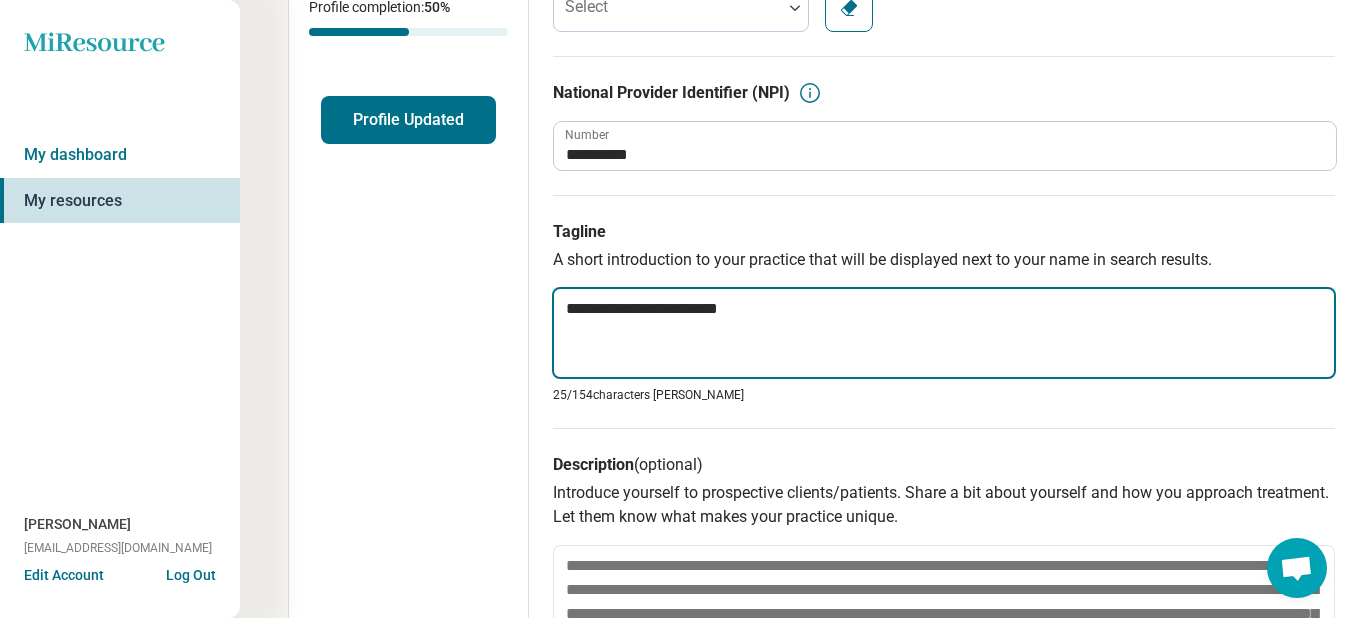 type on "*" 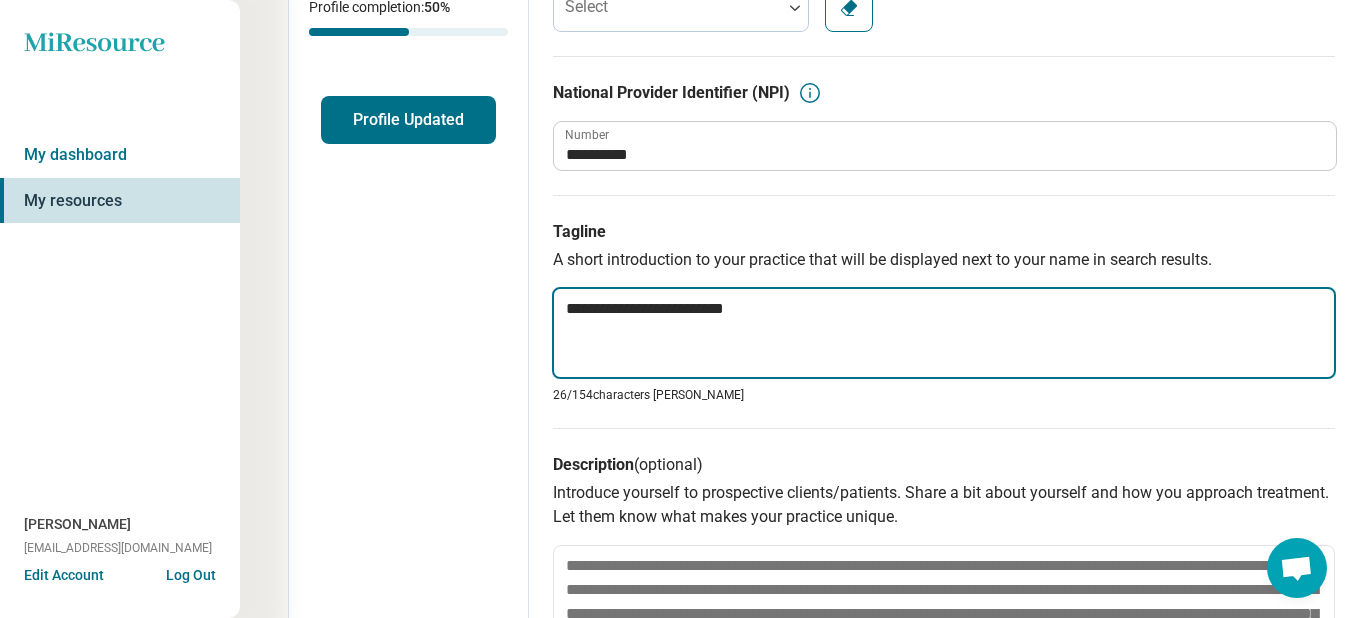 type on "*" 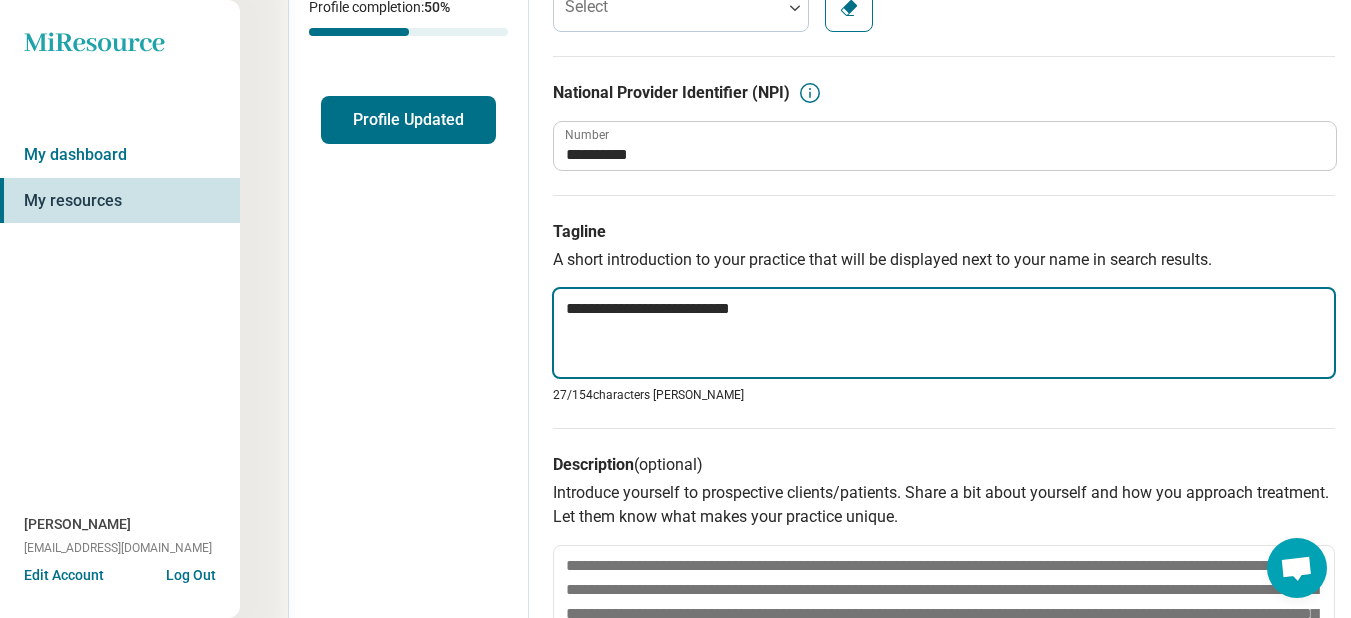 type on "*" 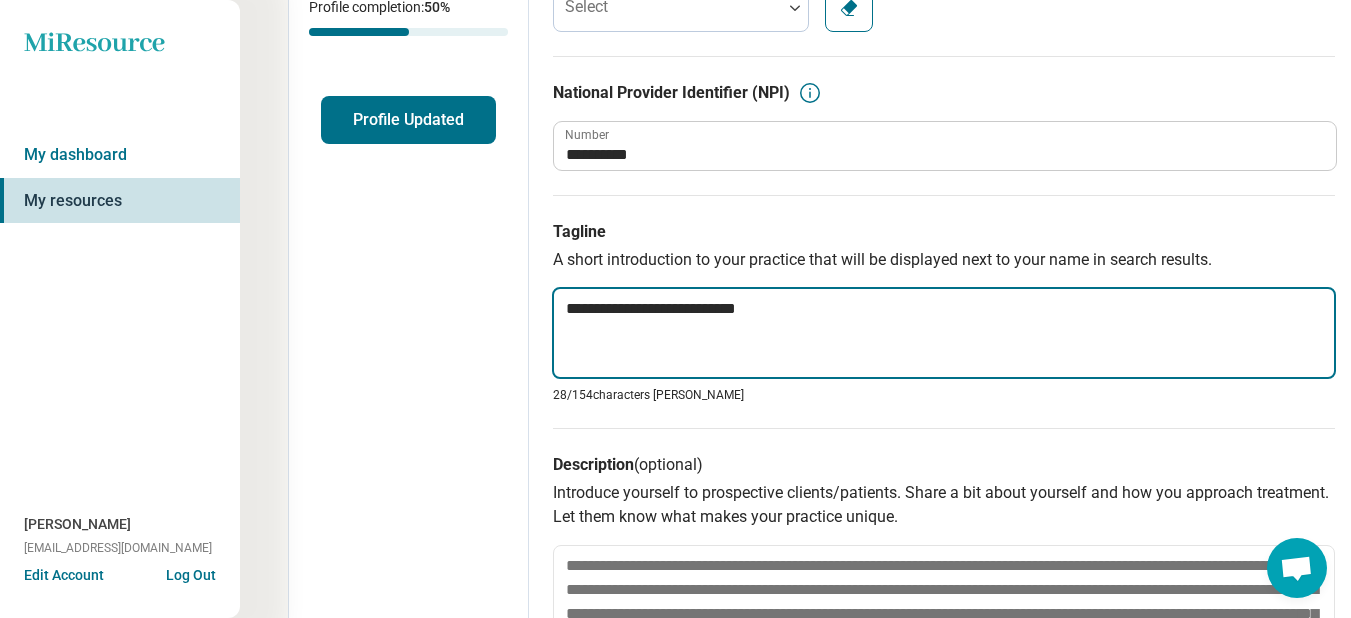 type on "*" 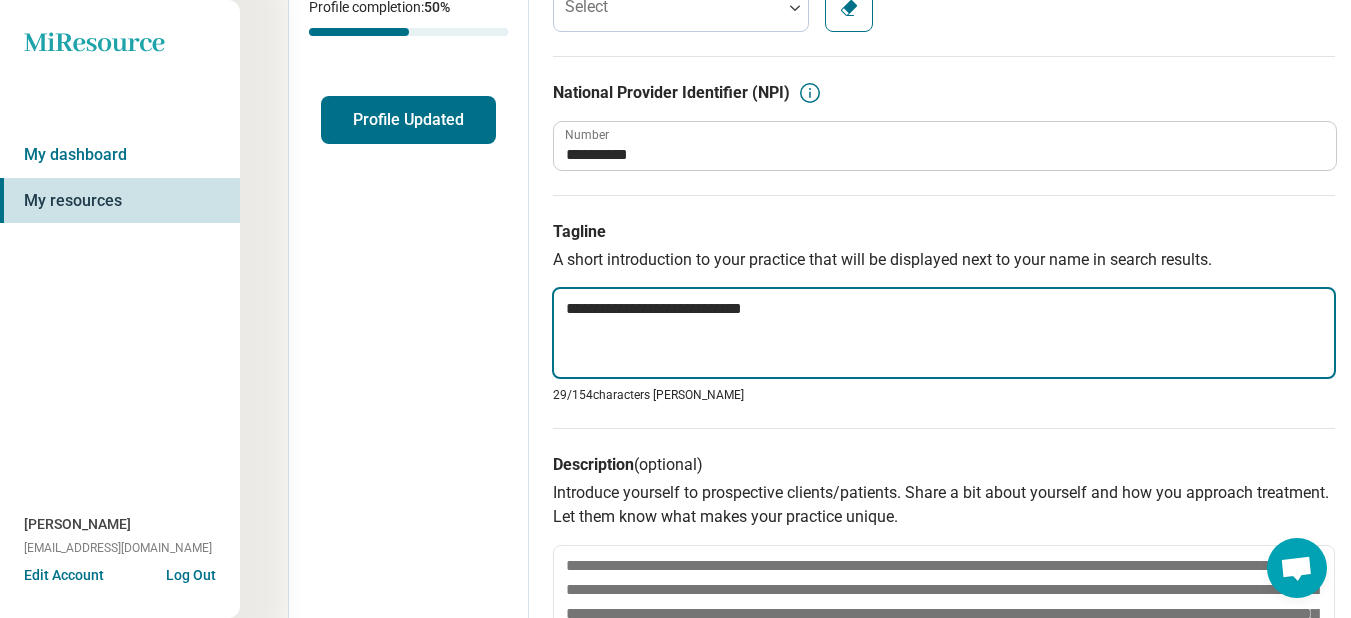 drag, startPoint x: 553, startPoint y: 298, endPoint x: 913, endPoint y: 366, distance: 366.36594 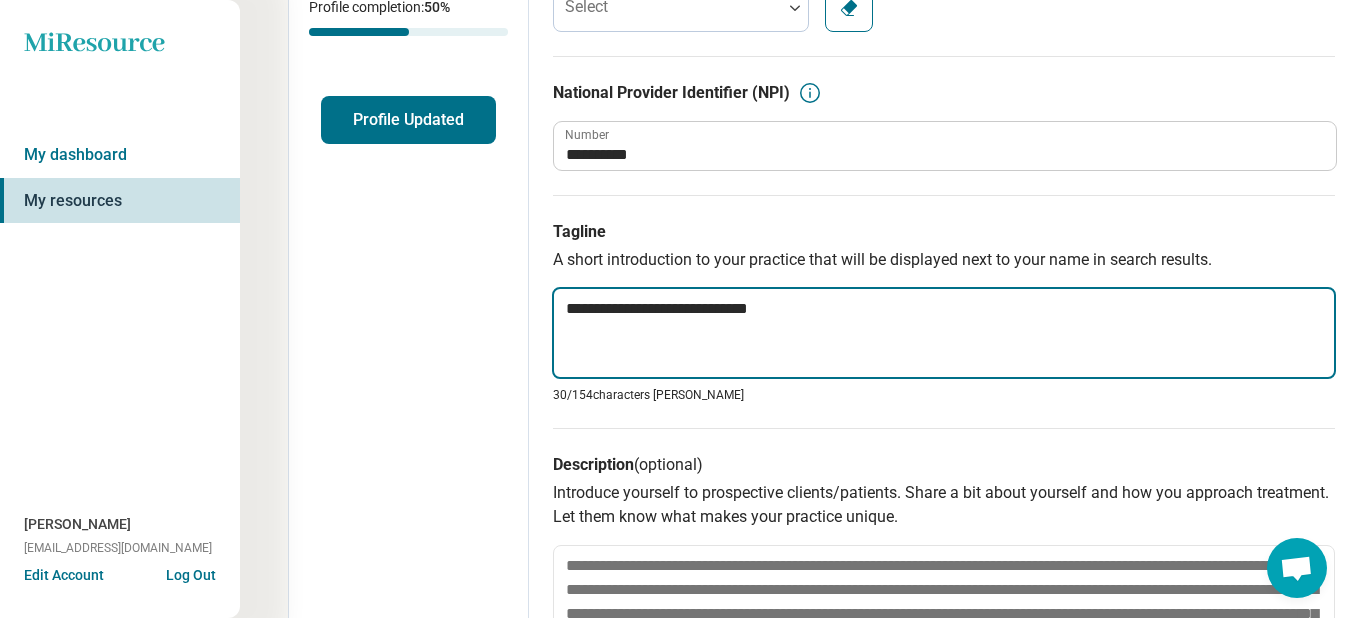 type on "*" 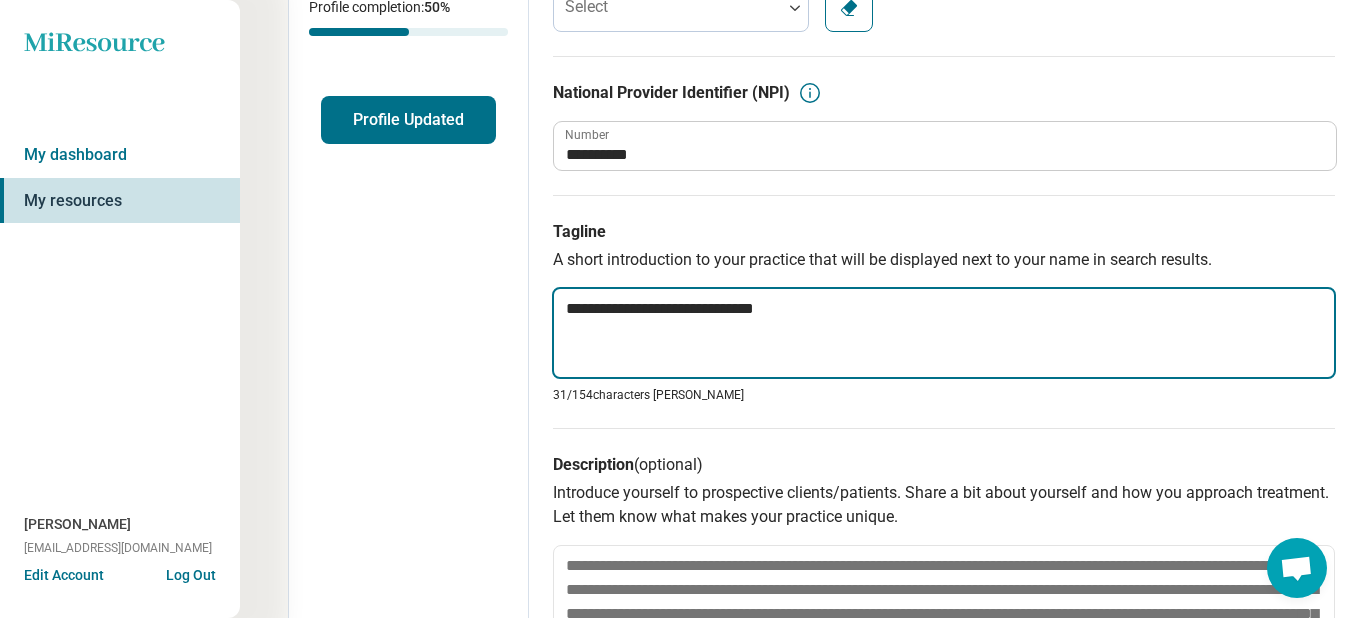type on "*" 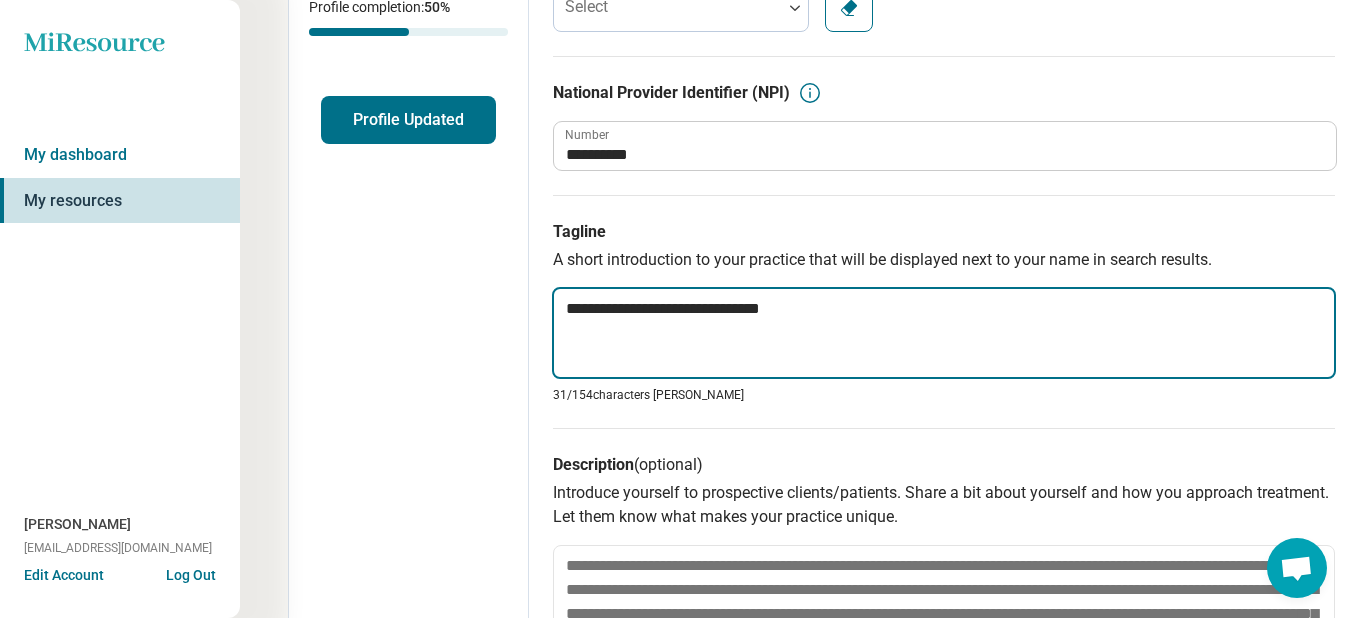 type on "*" 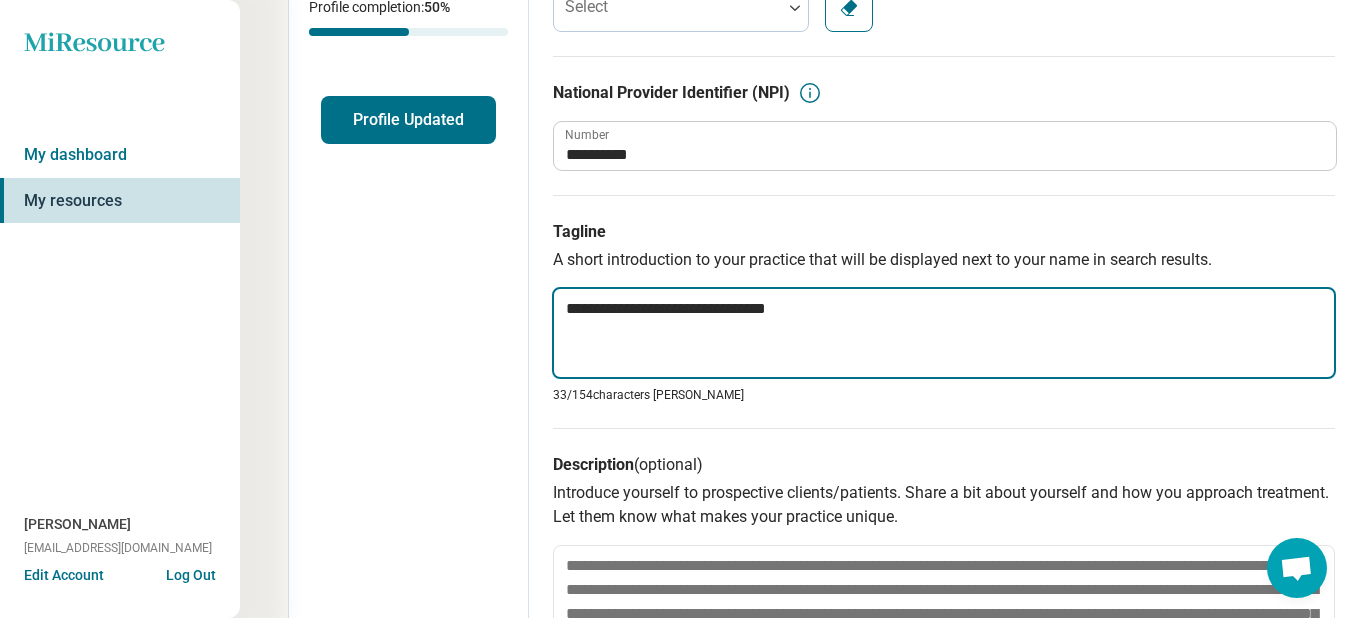 type on "*" 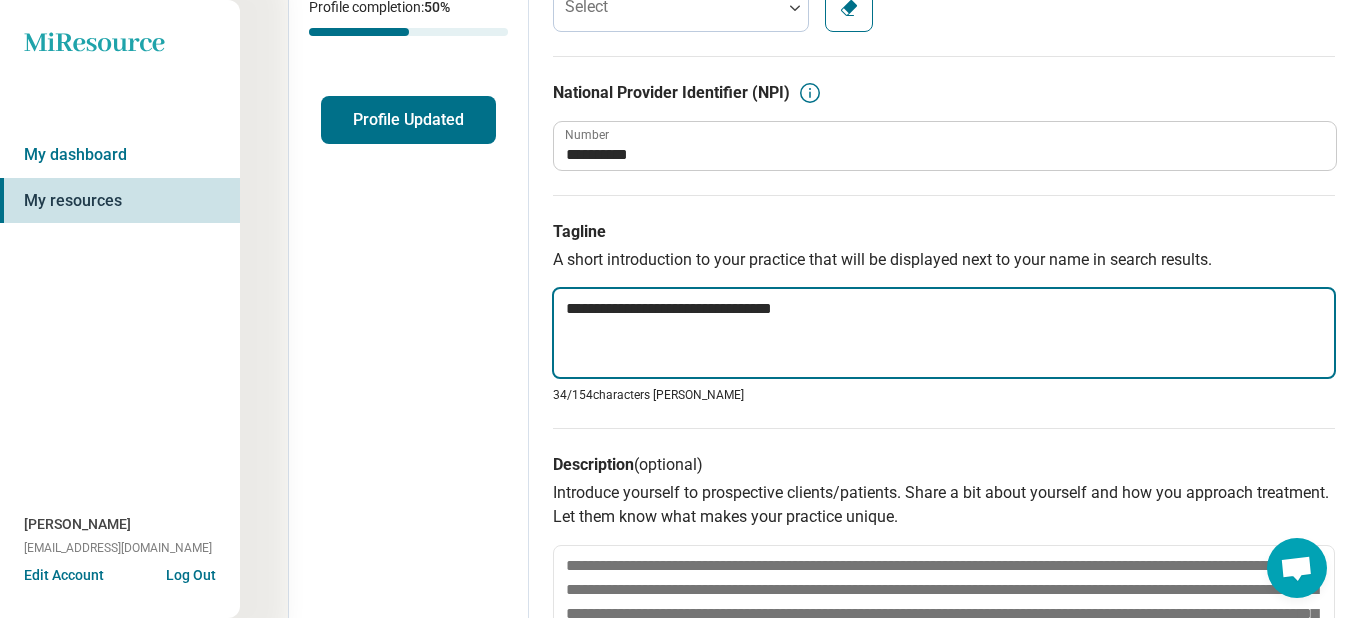type on "*" 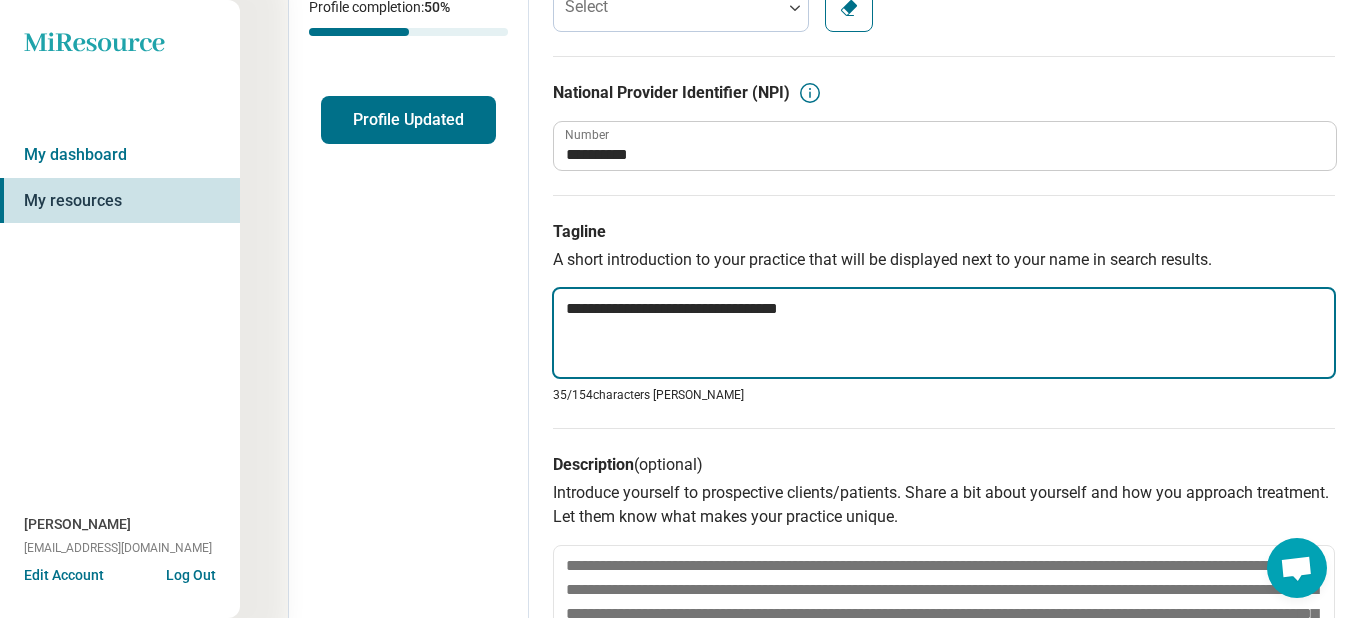 type on "*" 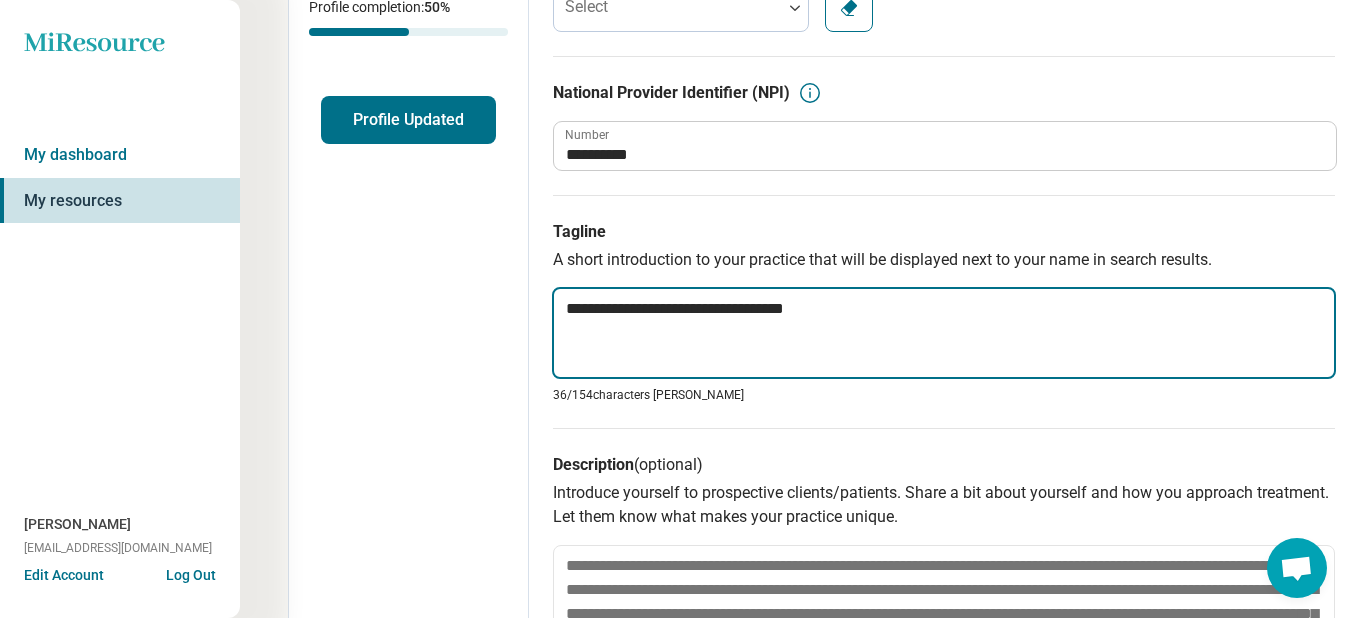 type on "*" 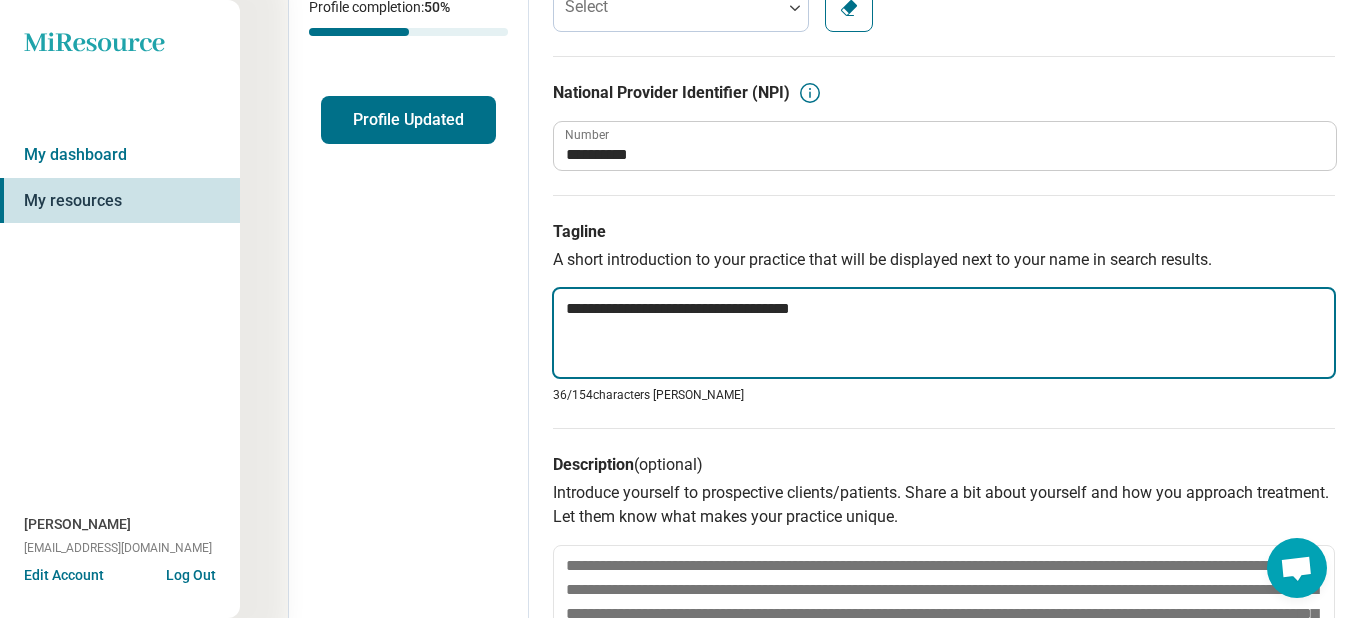 type on "*" 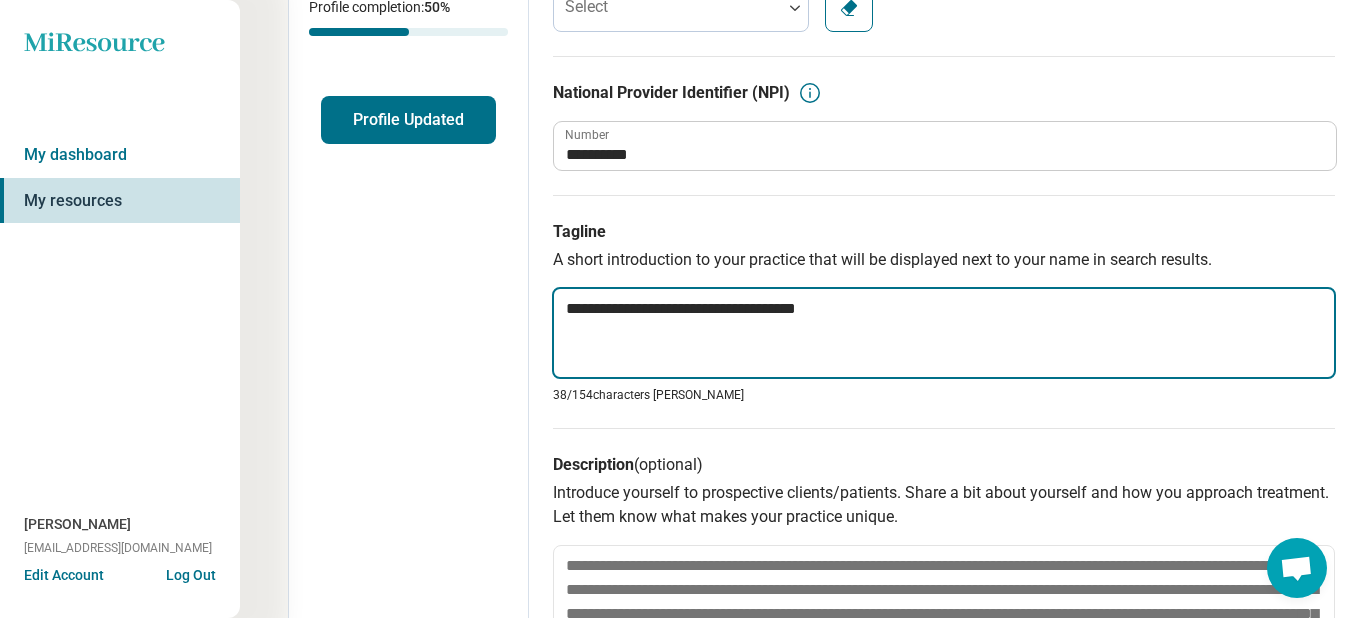 type on "**********" 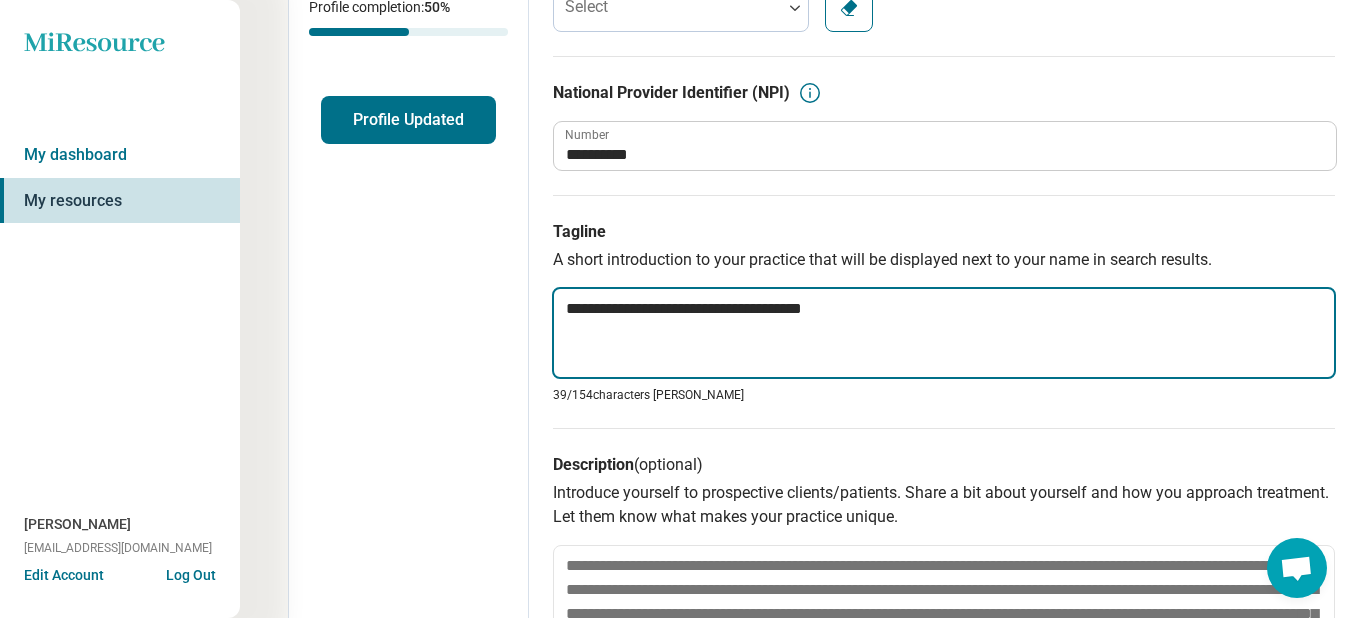 type on "*" 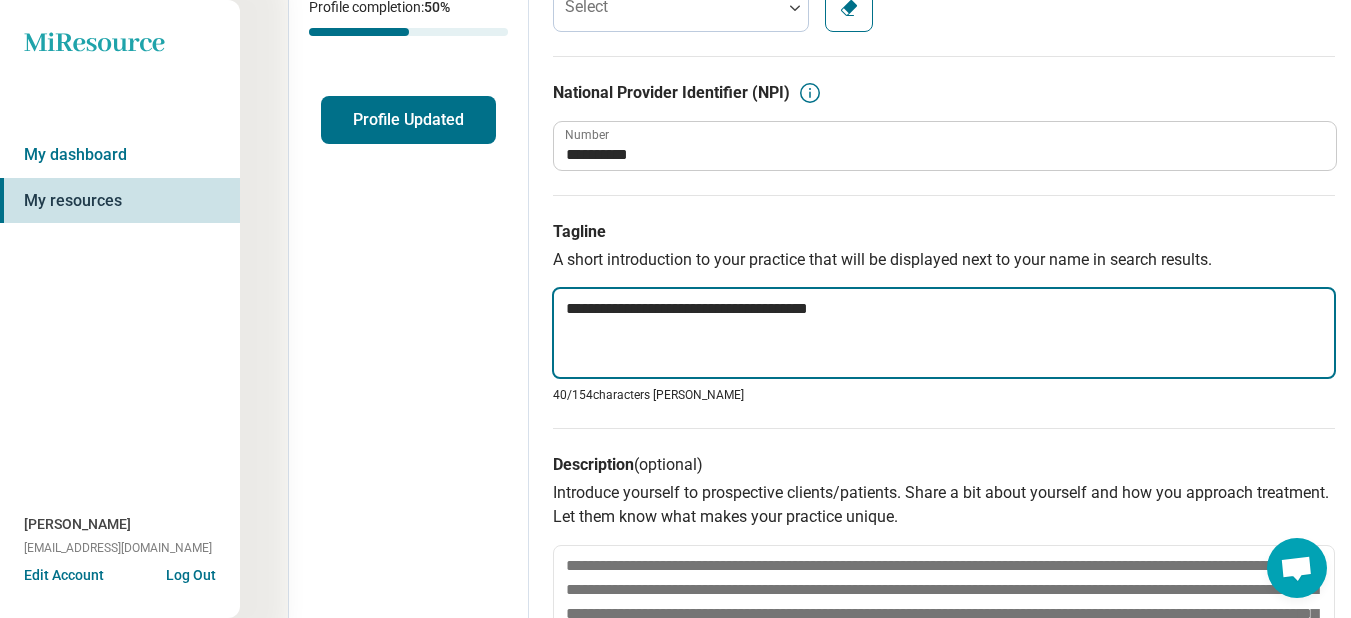 type on "*" 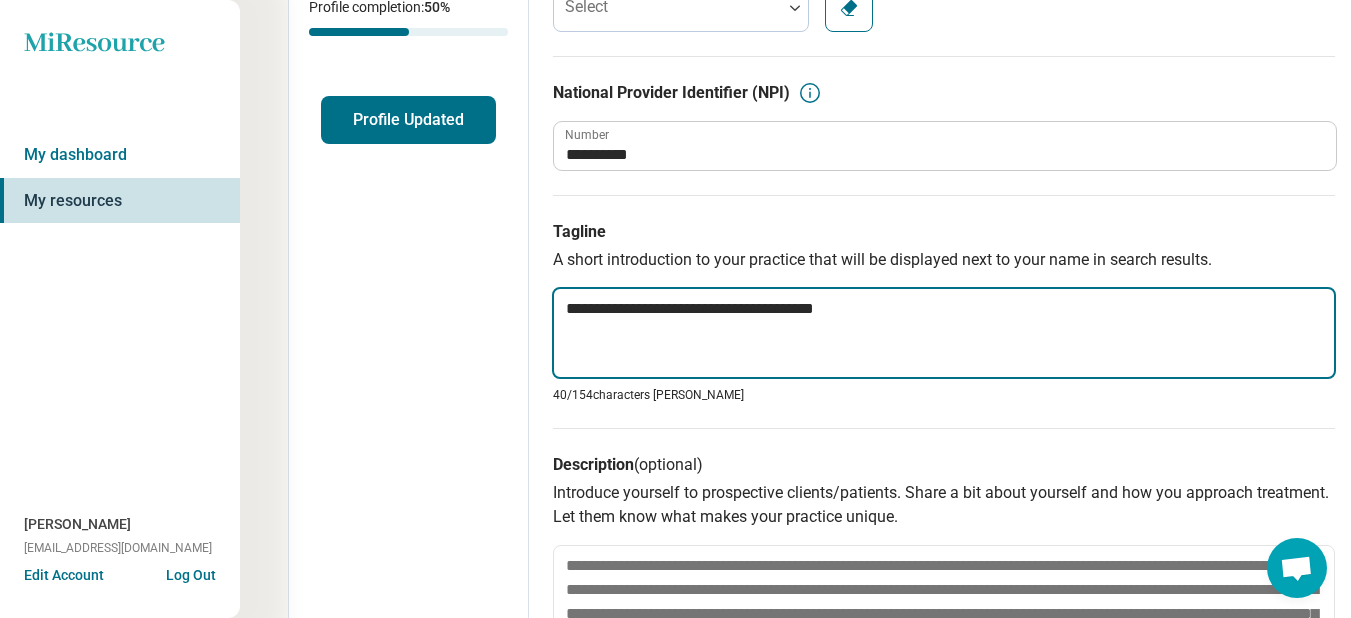 type on "*" 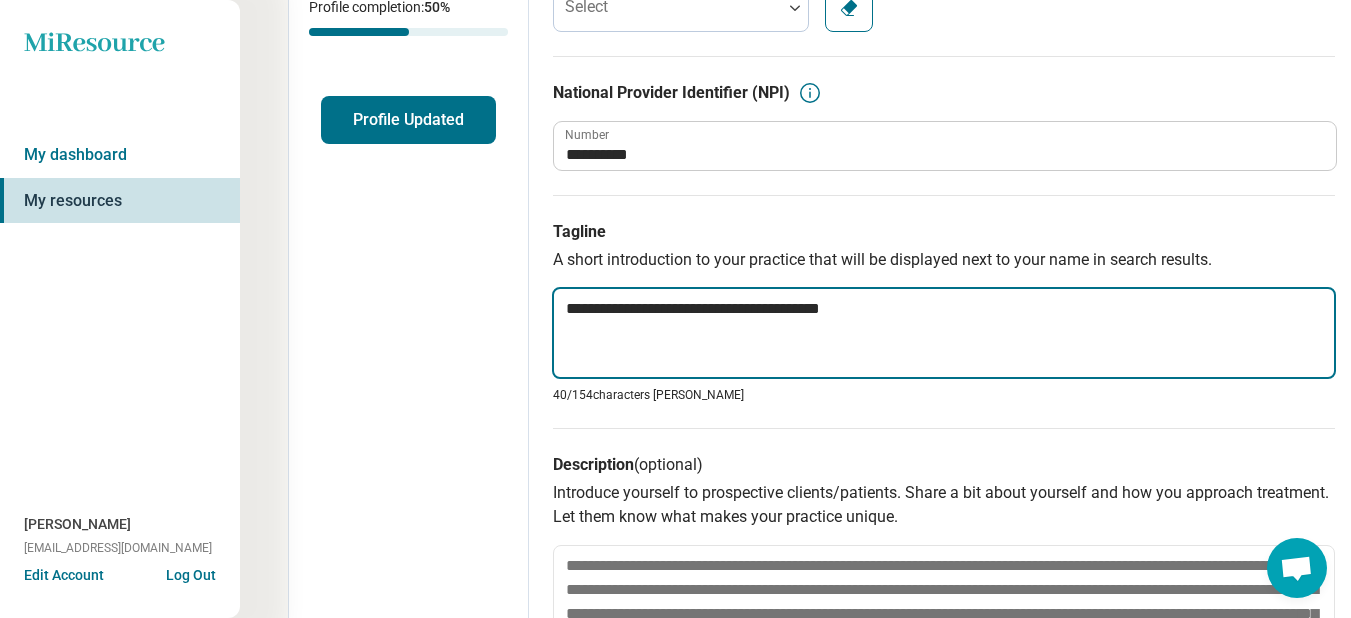 type on "*" 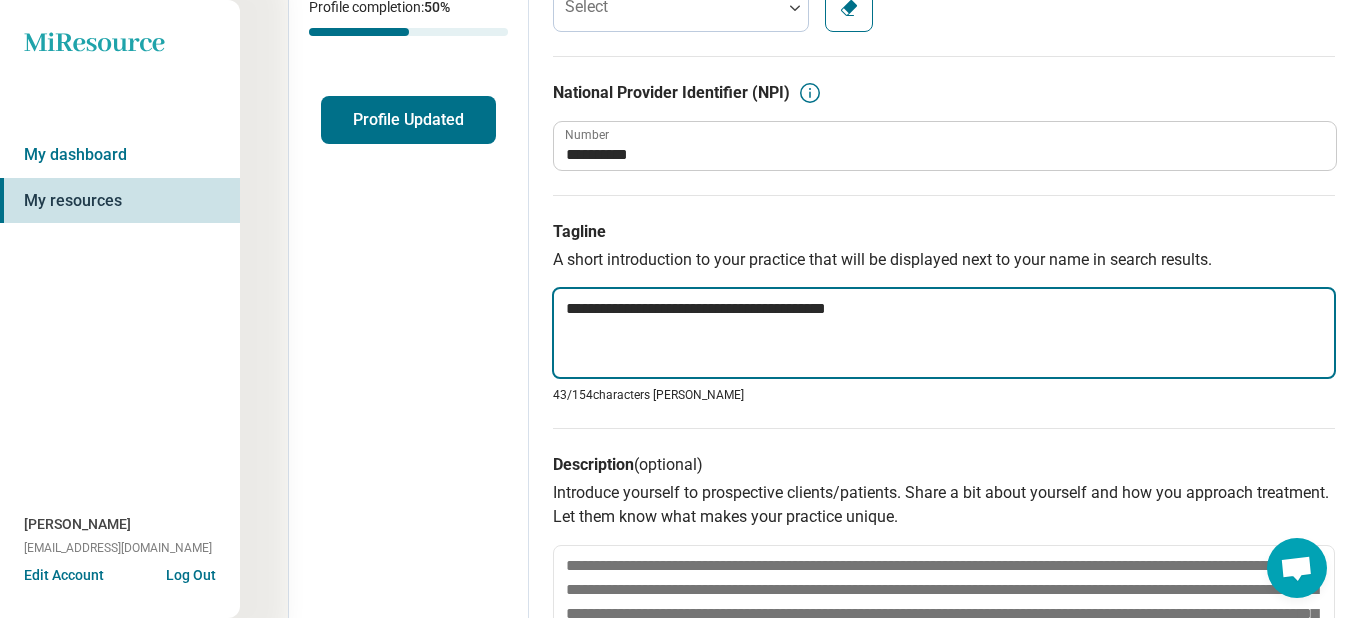 type on "*" 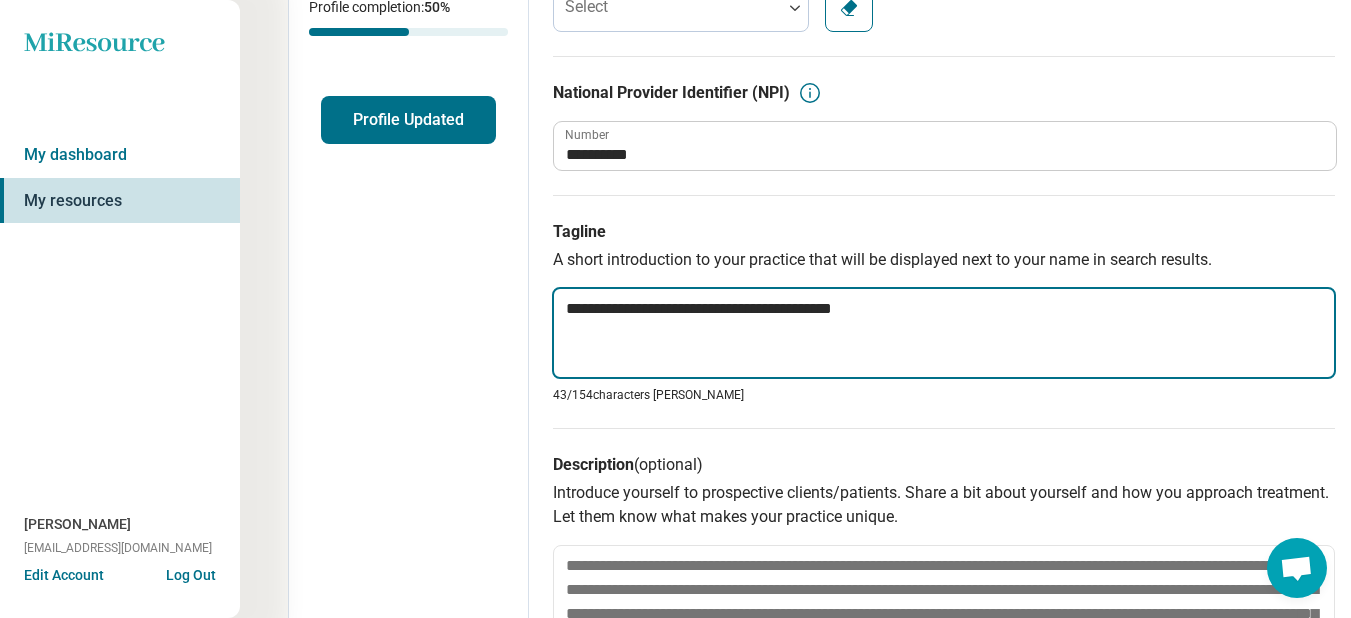 type on "*" 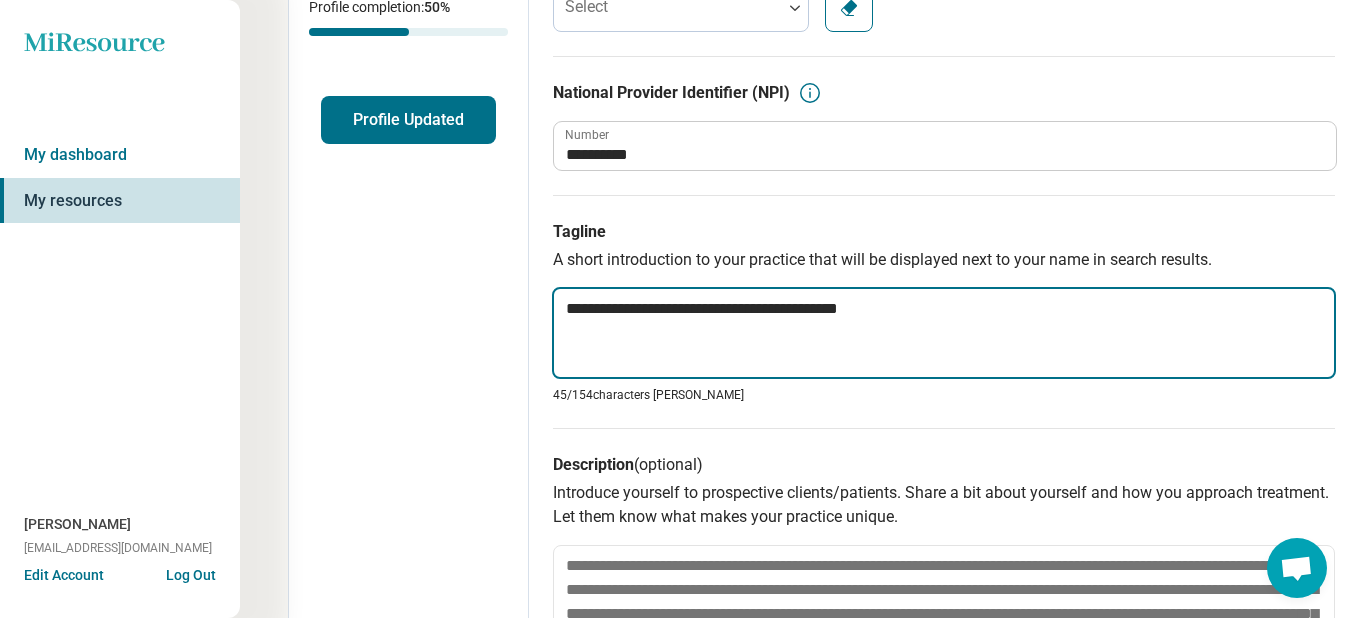 type on "*" 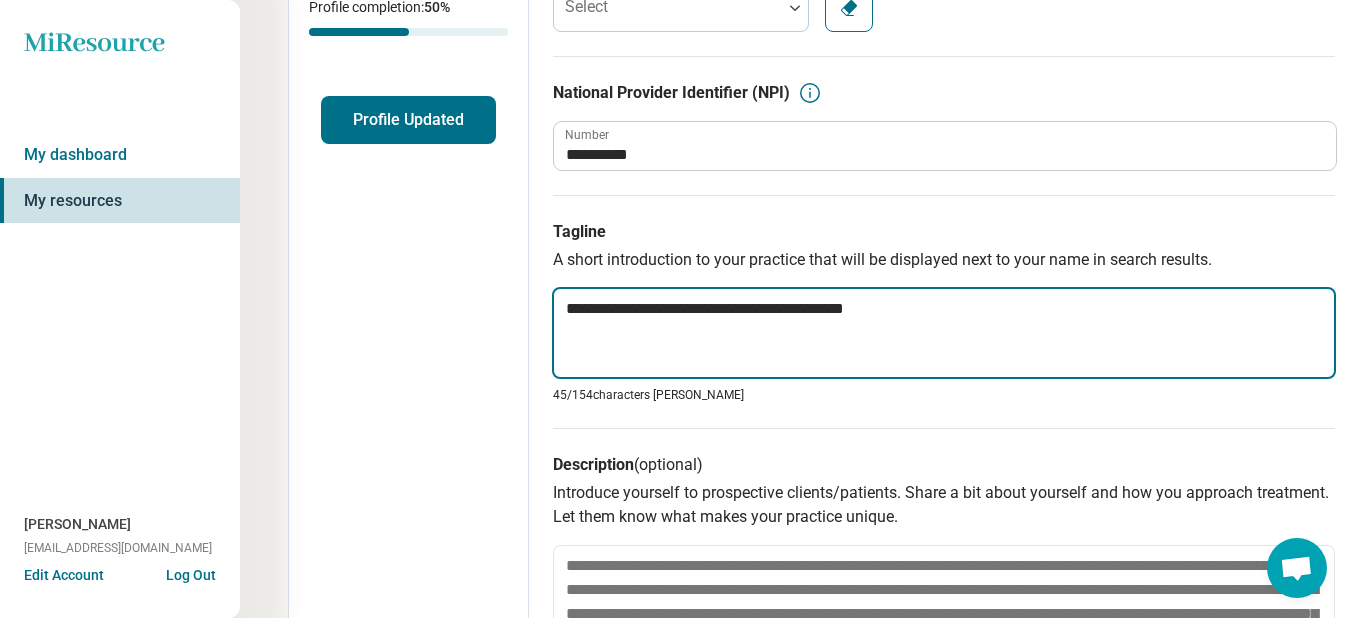 type on "*" 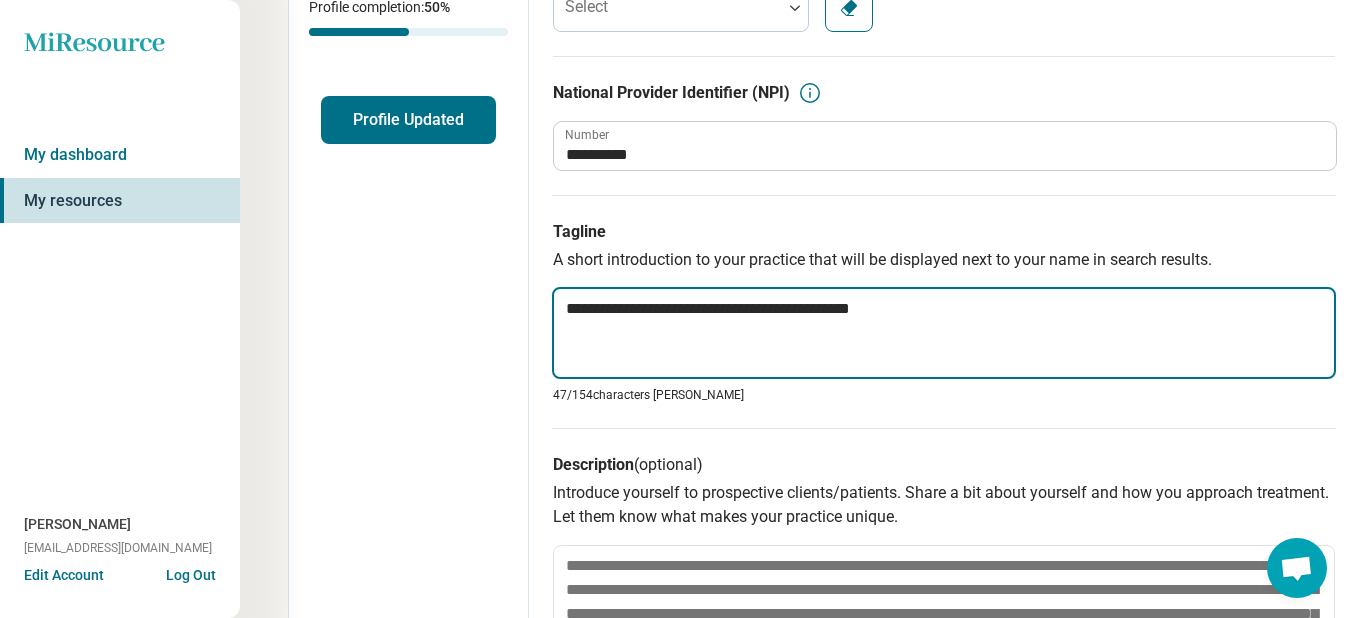 type on "*" 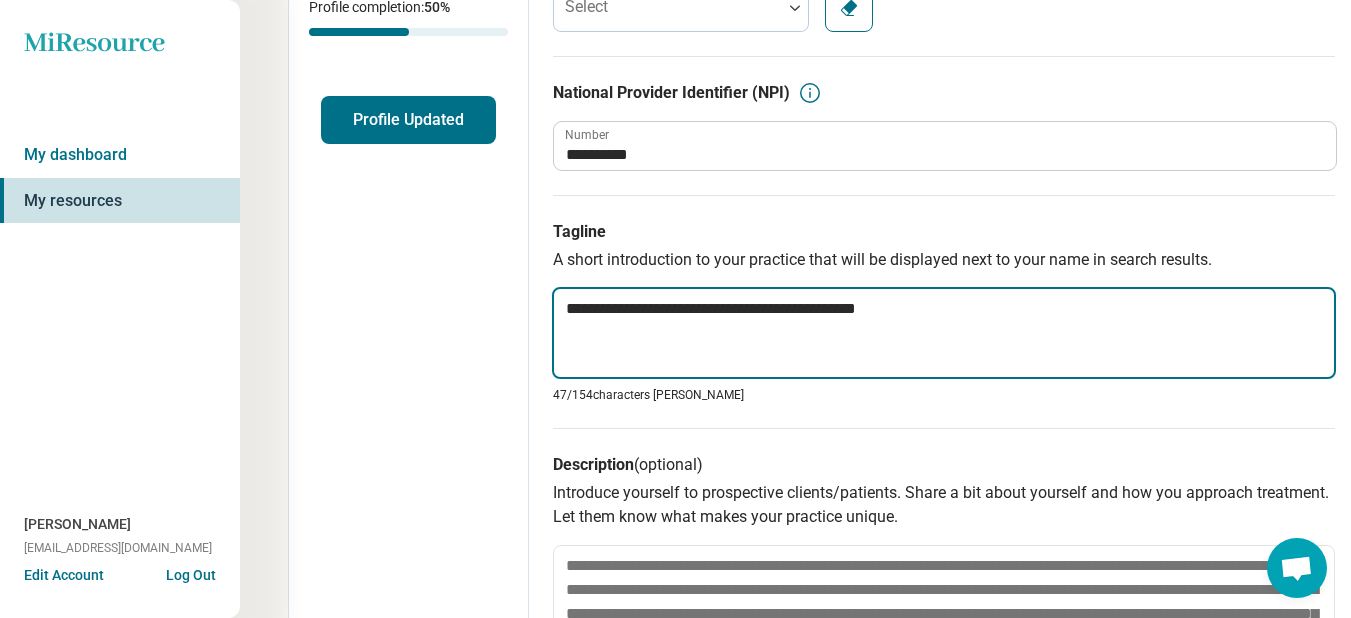 type on "*" 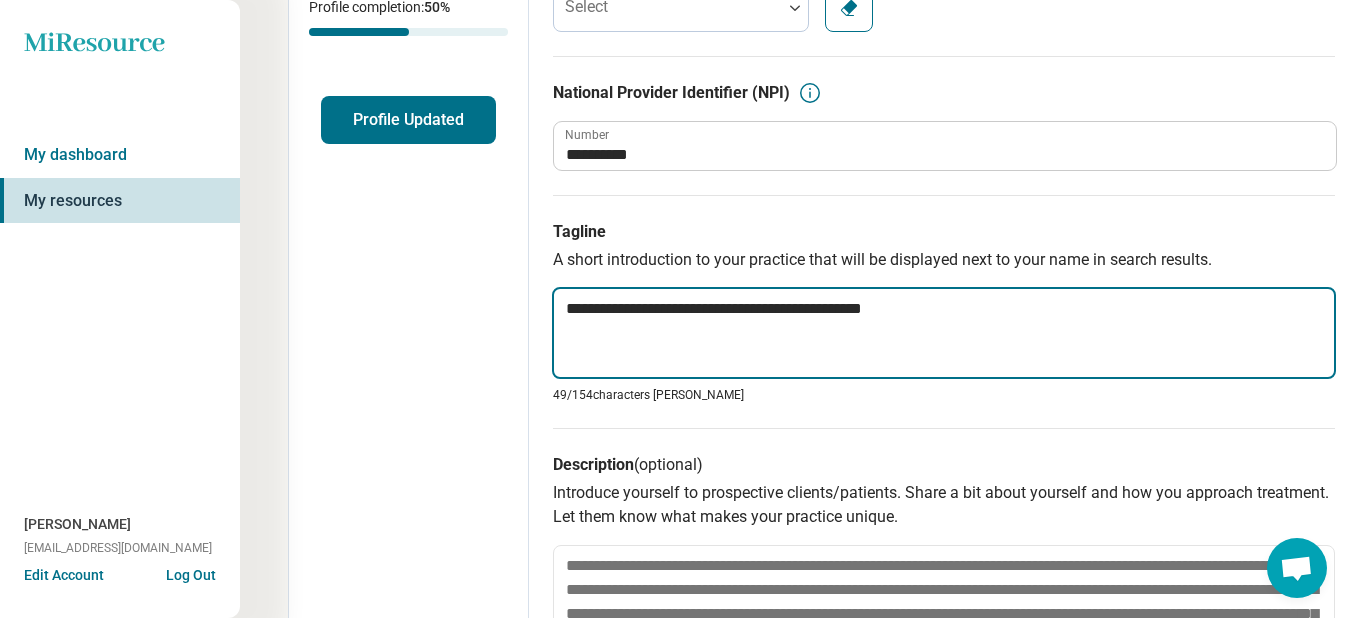 type on "*" 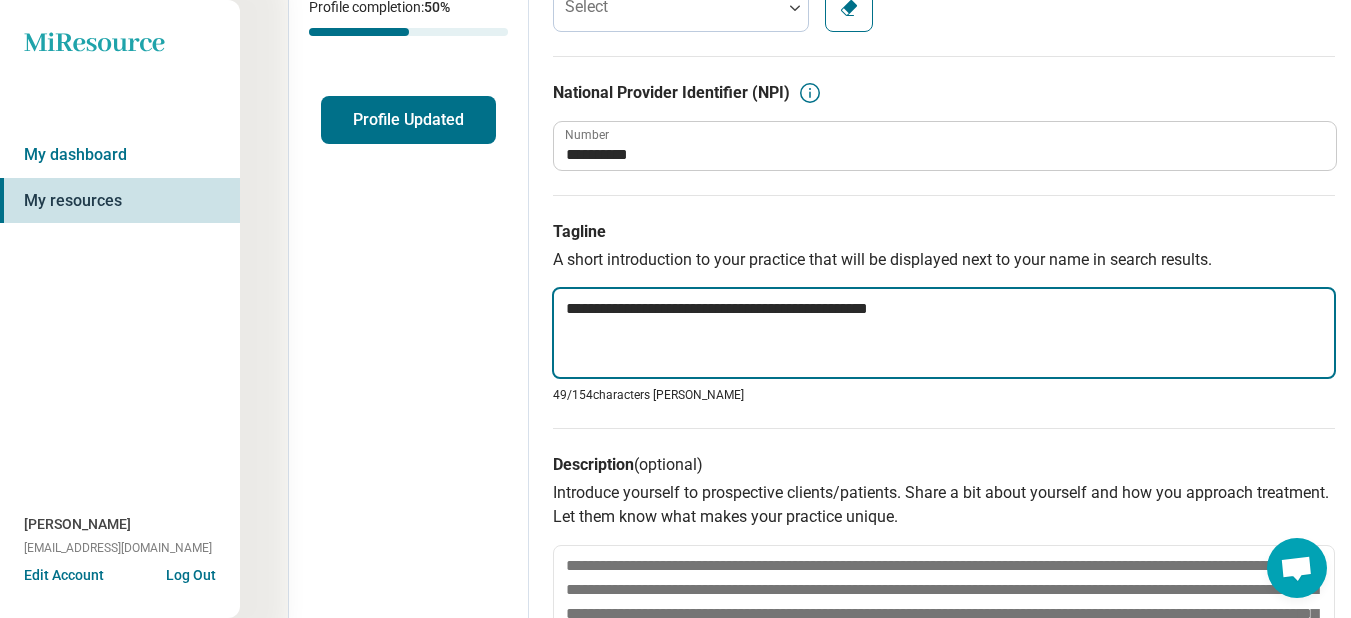 type on "*" 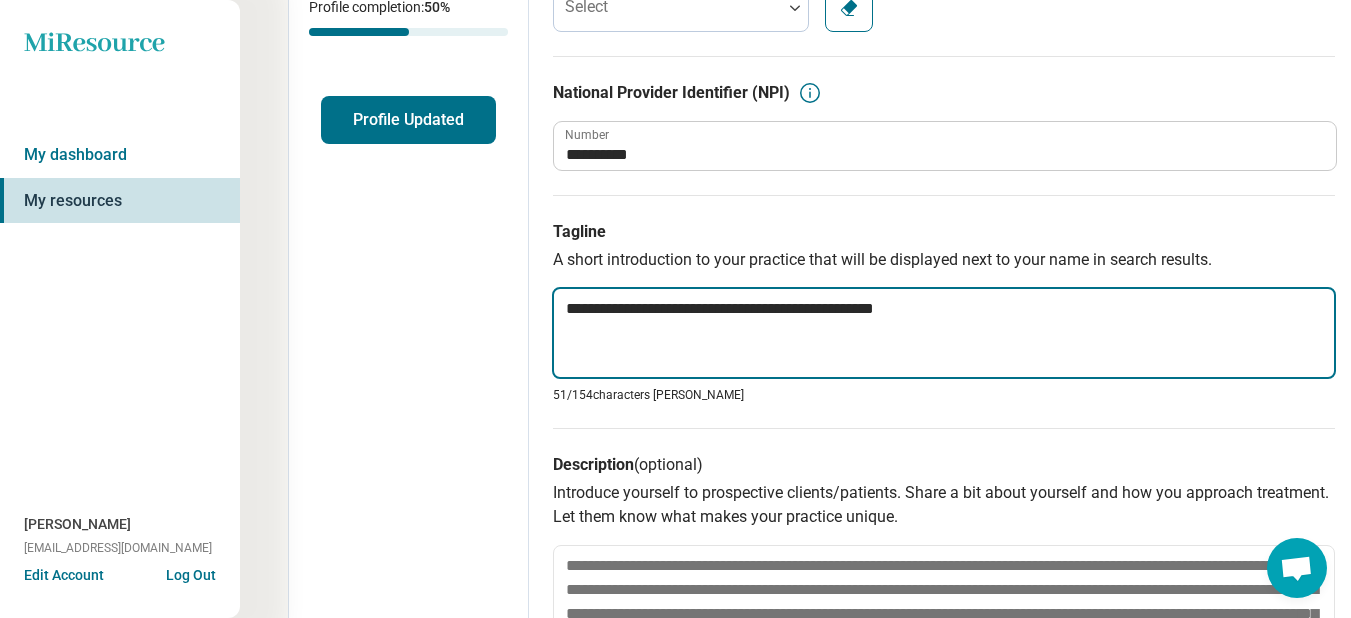 type on "**********" 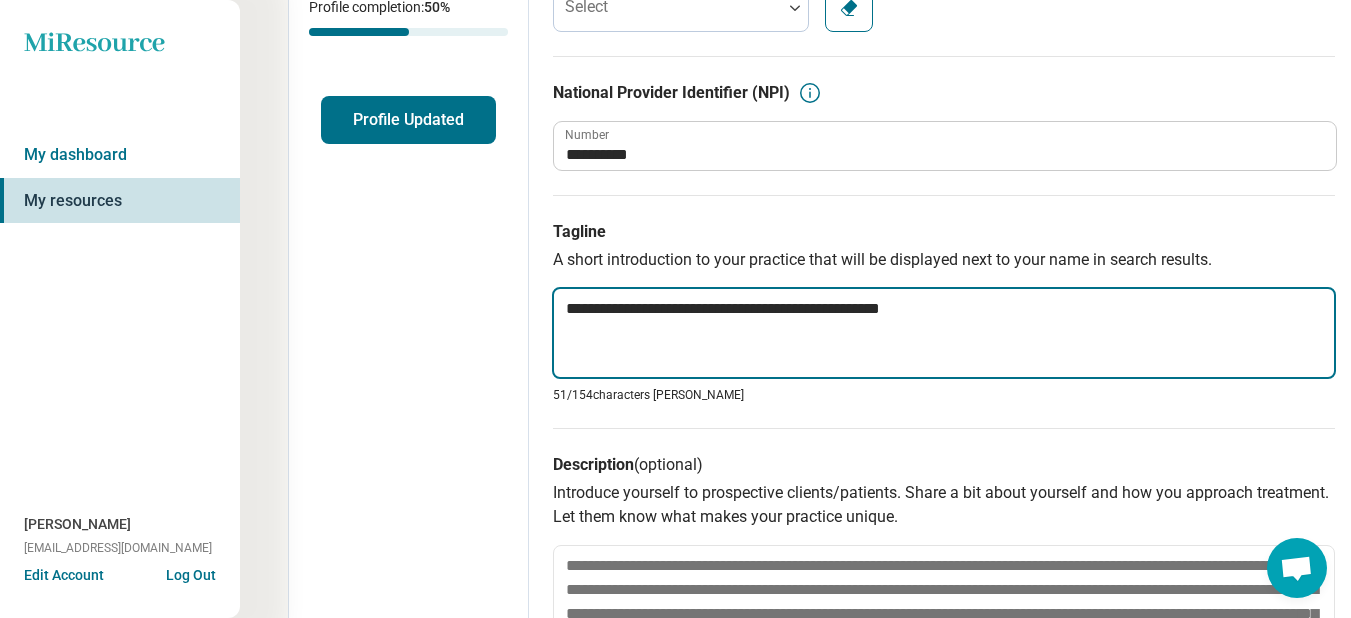 type on "*" 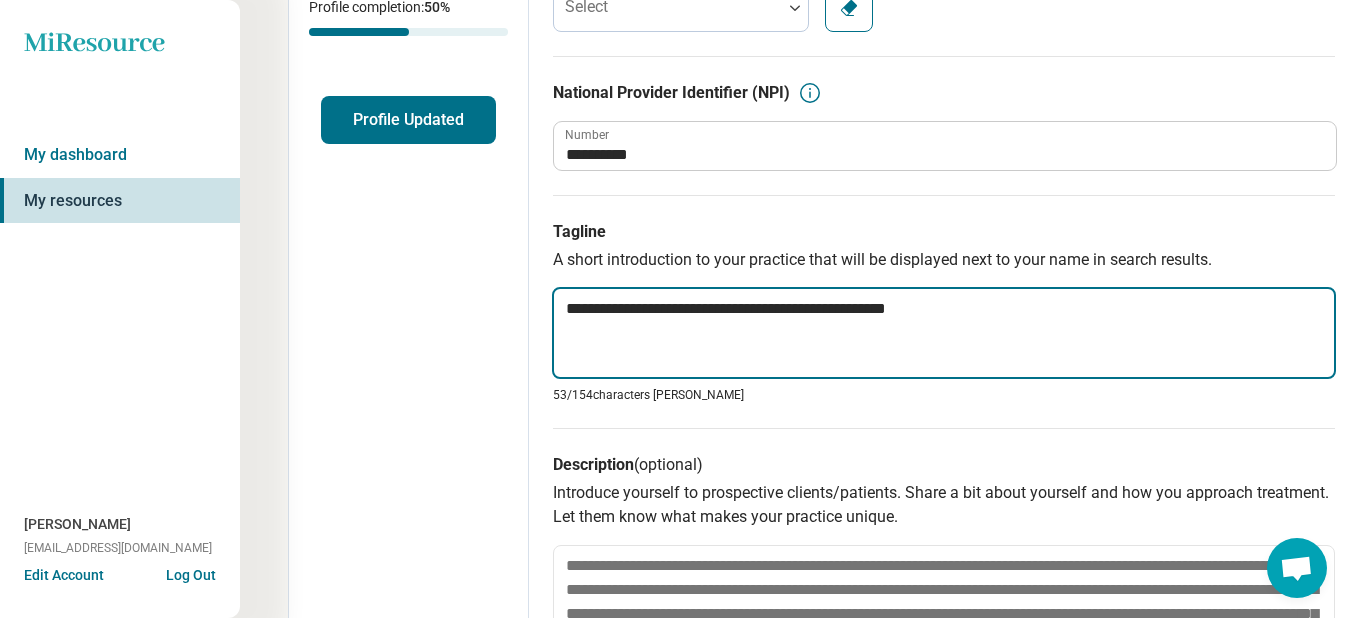 type on "*" 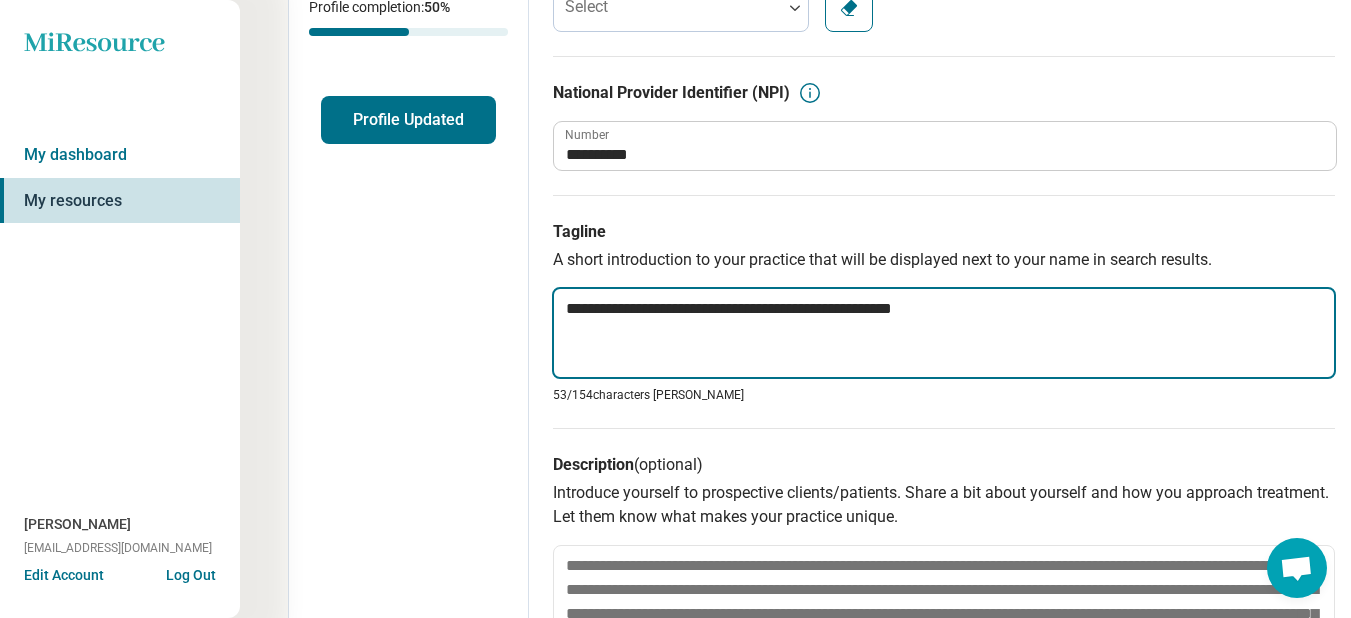 type on "*" 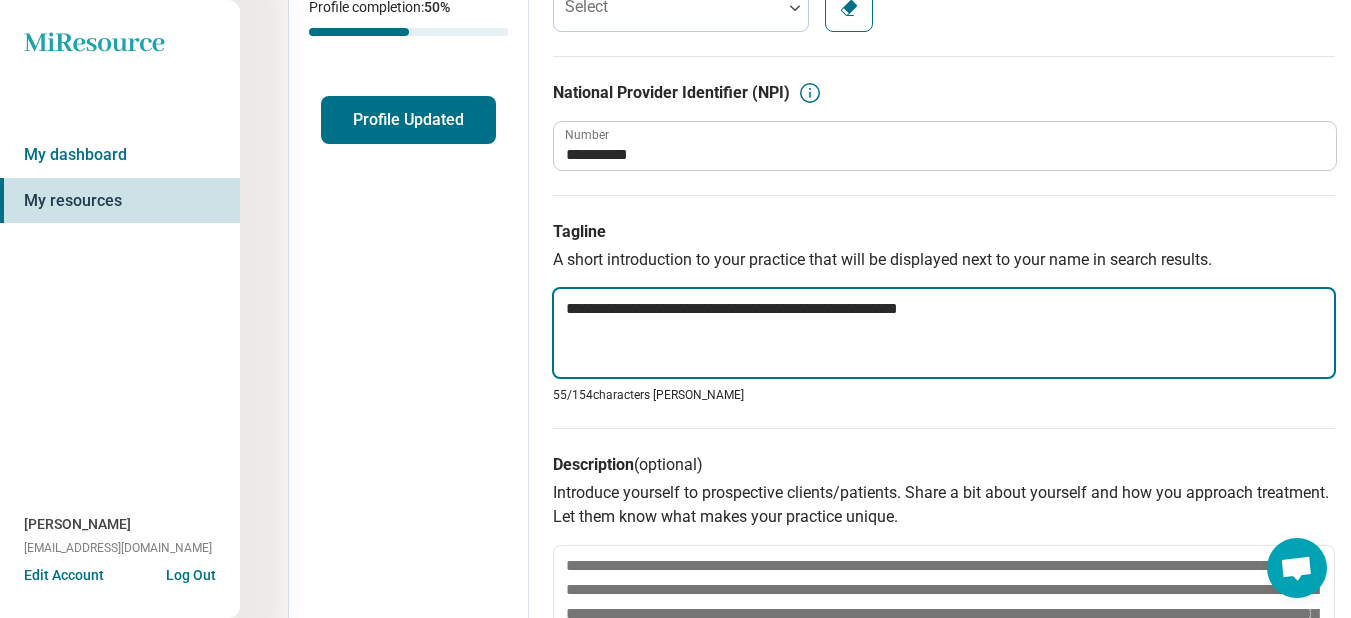 type on "*" 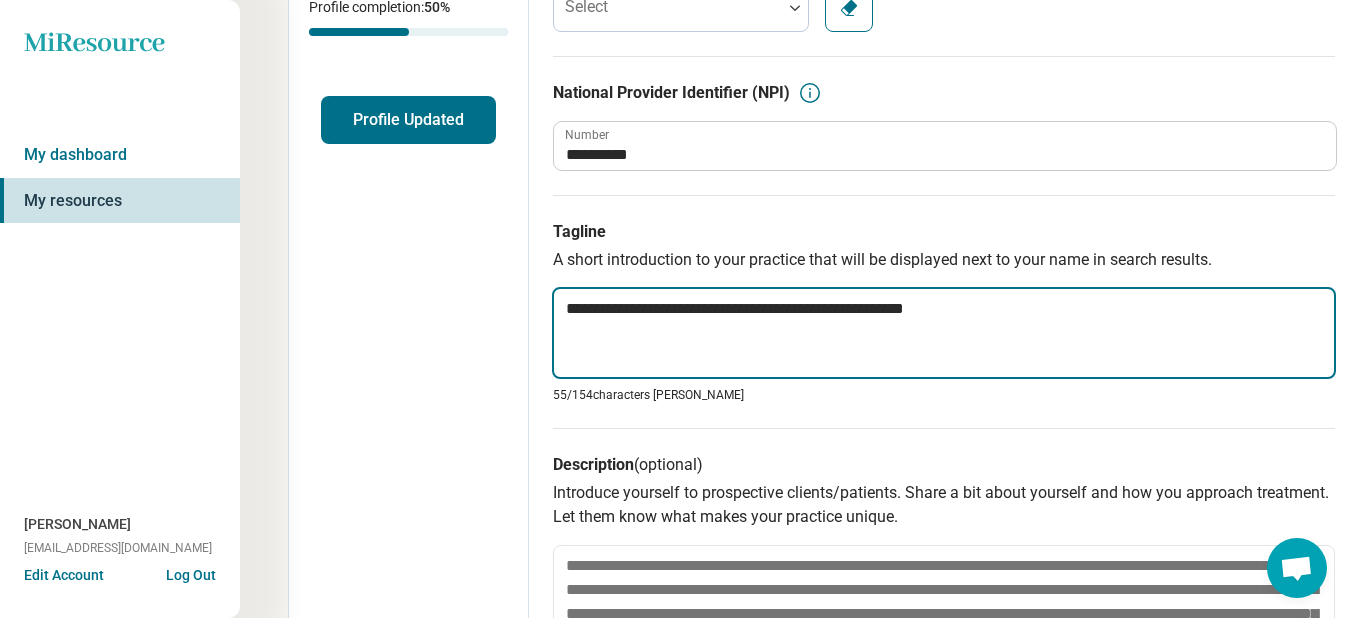 type on "*" 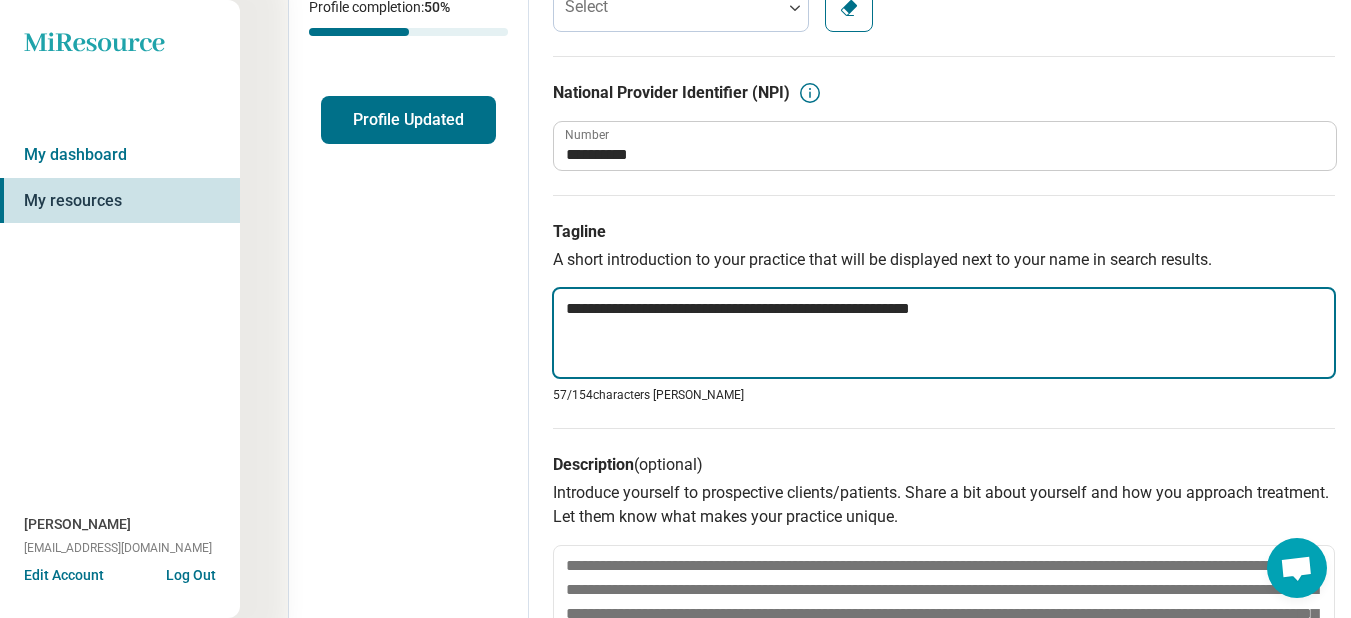 type on "*" 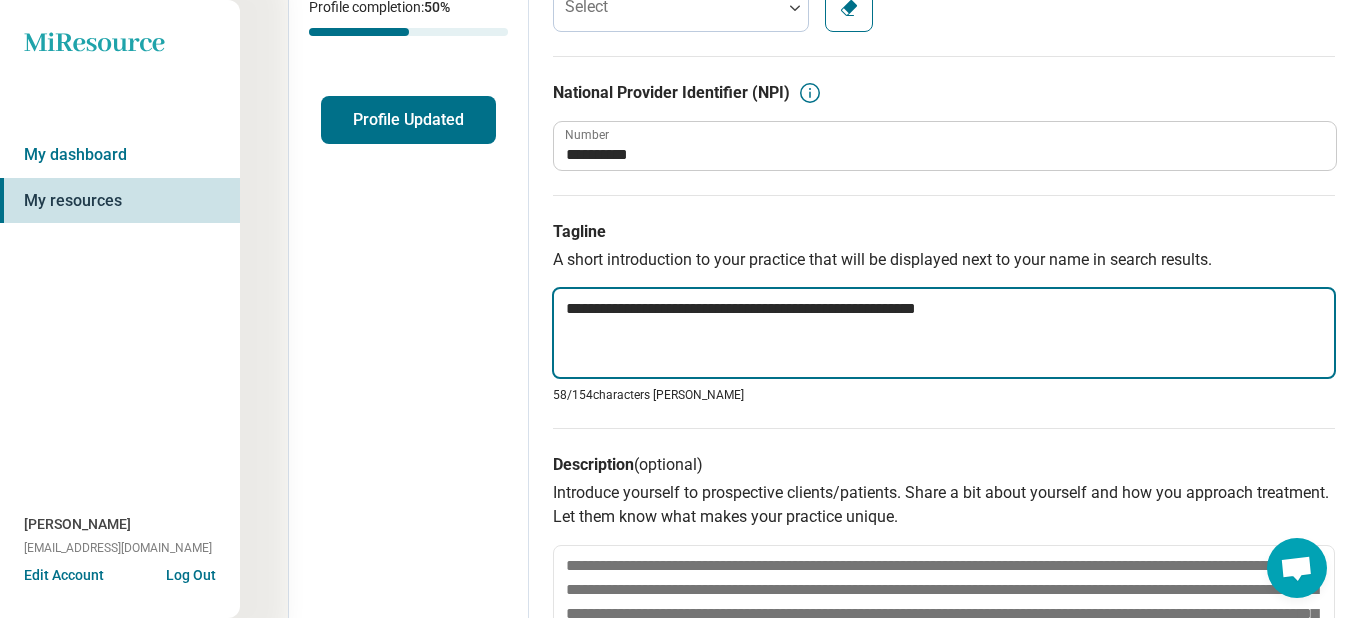 type on "*" 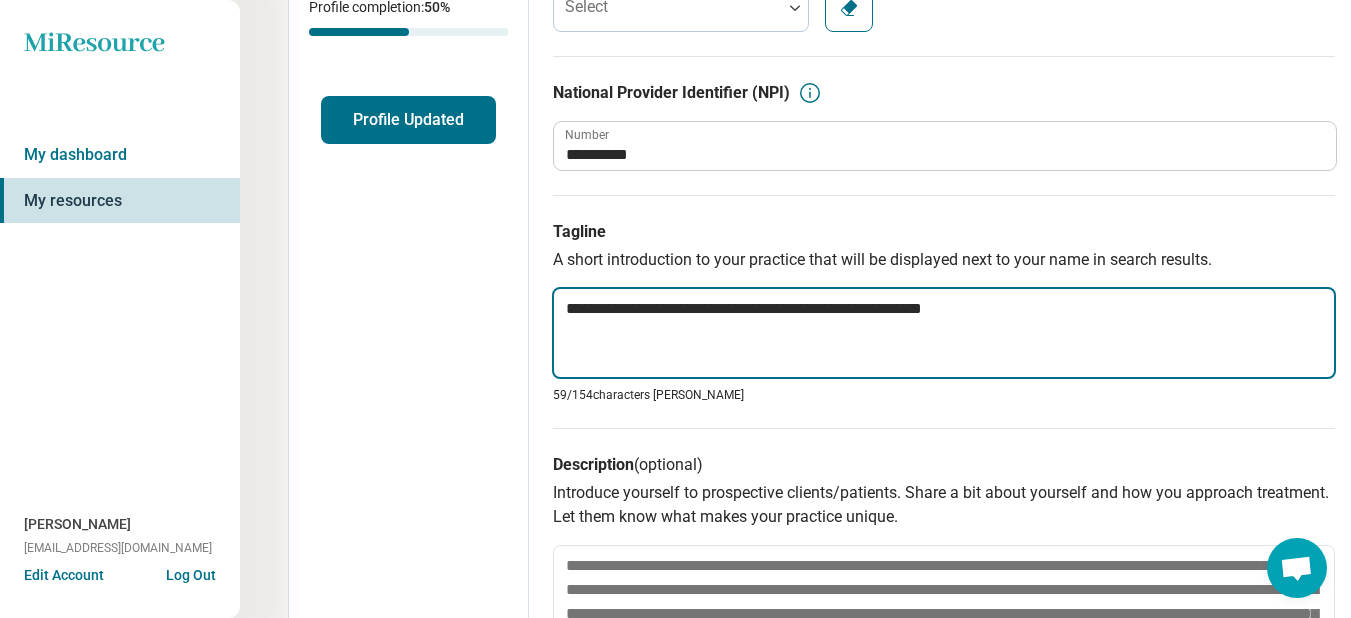 type on "*" 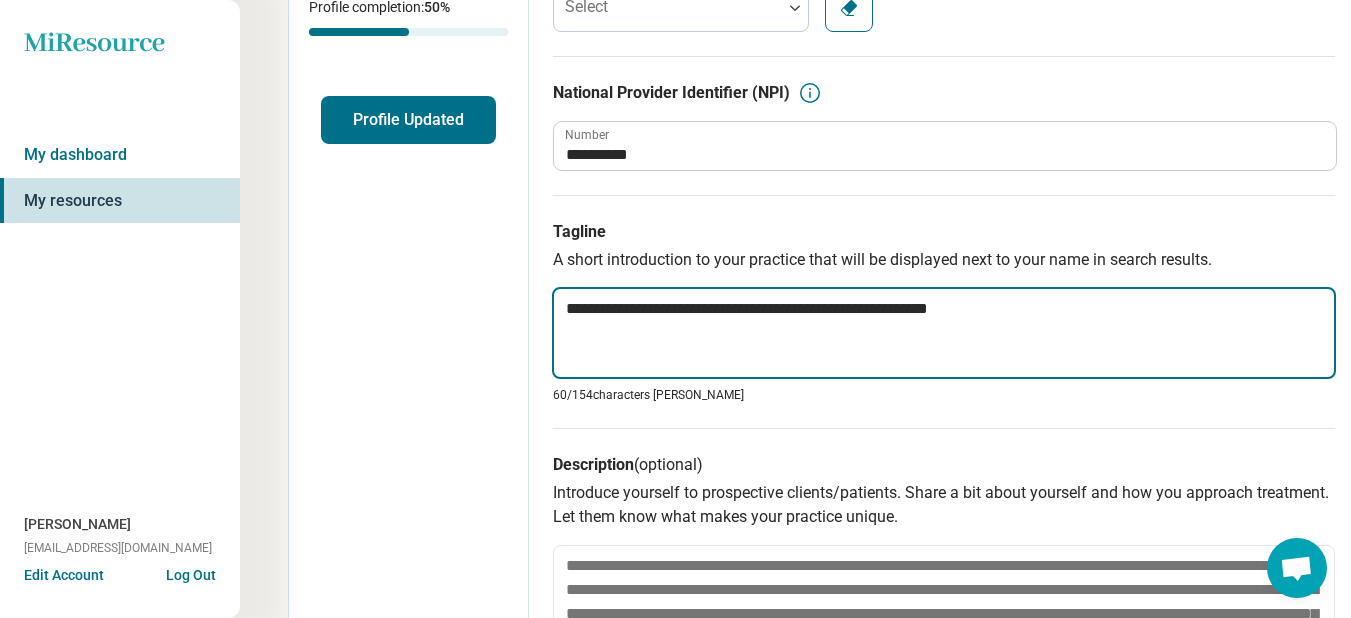 type on "*" 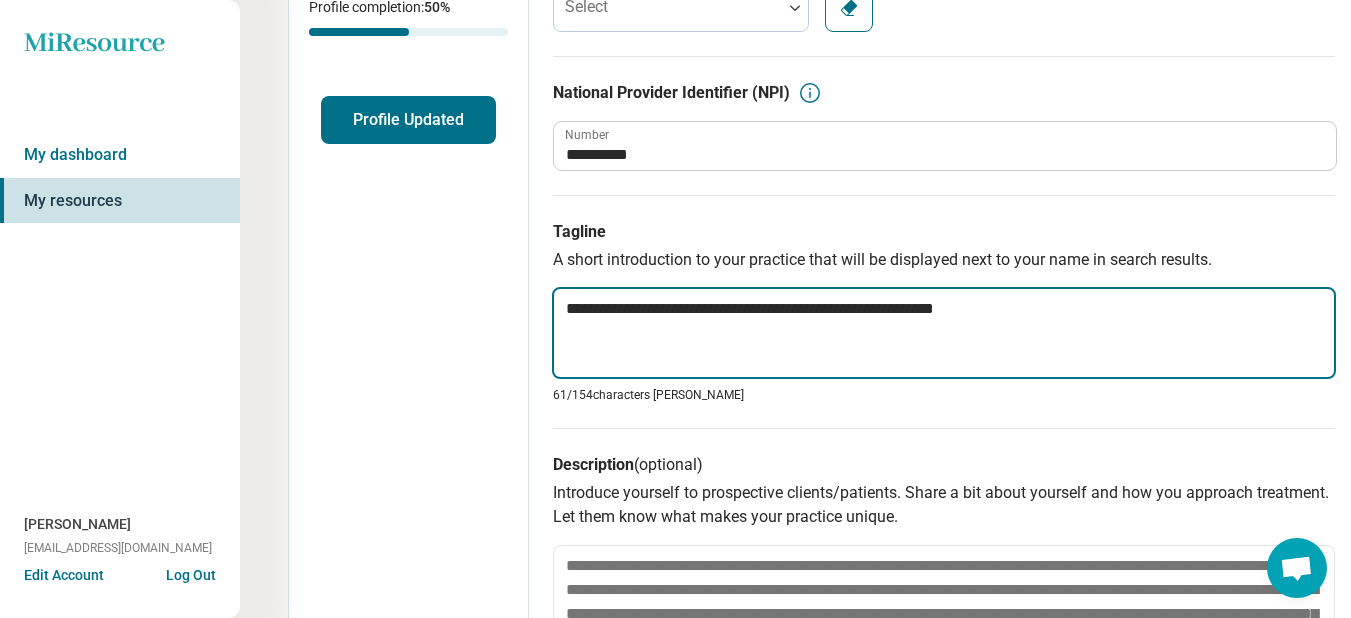 type on "**********" 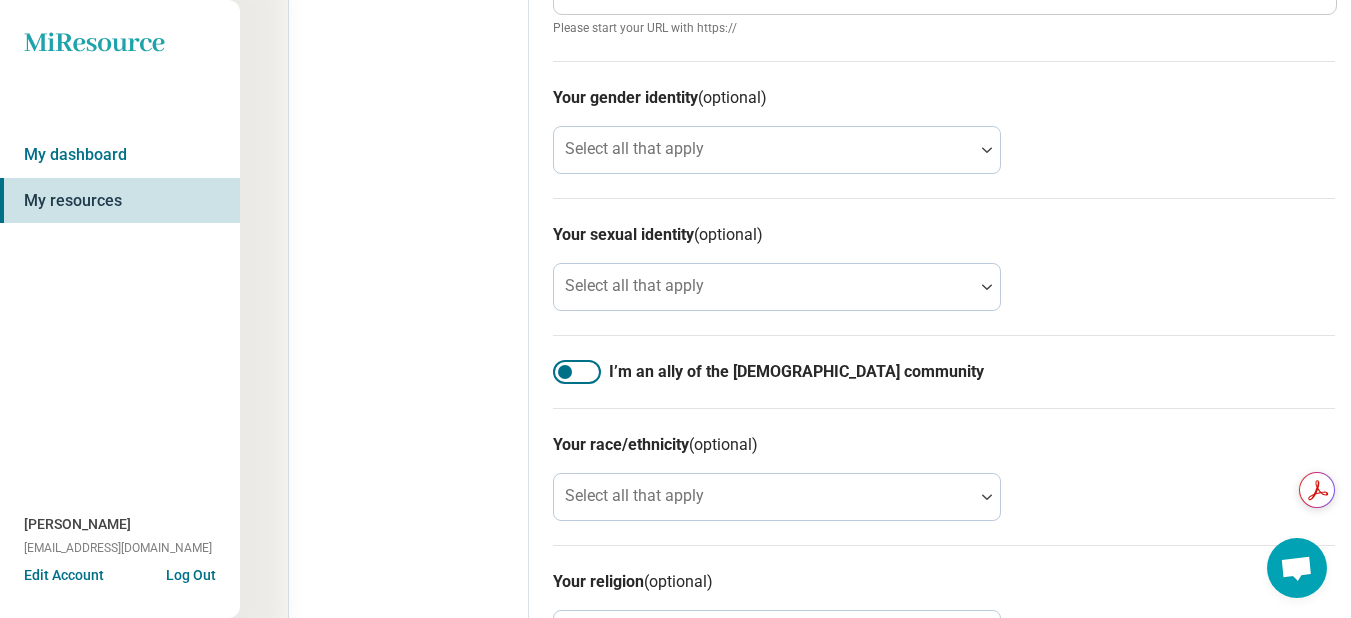 scroll, scrollTop: 1300, scrollLeft: 0, axis: vertical 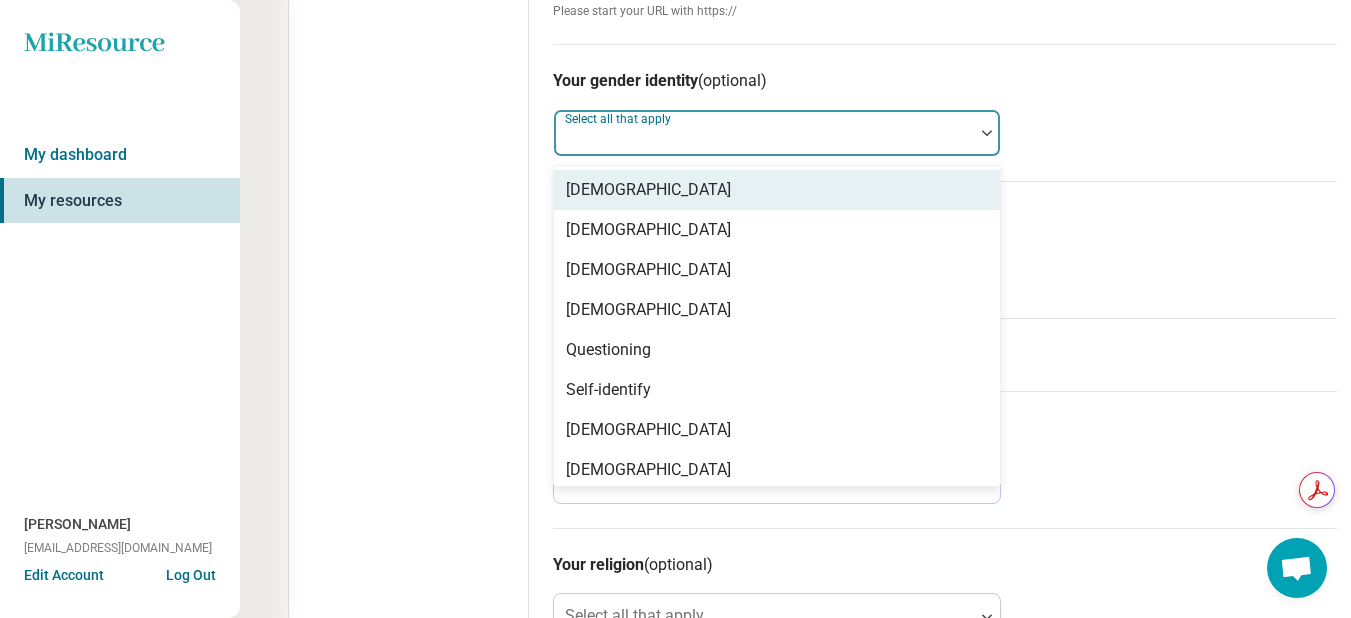 click at bounding box center (987, 133) 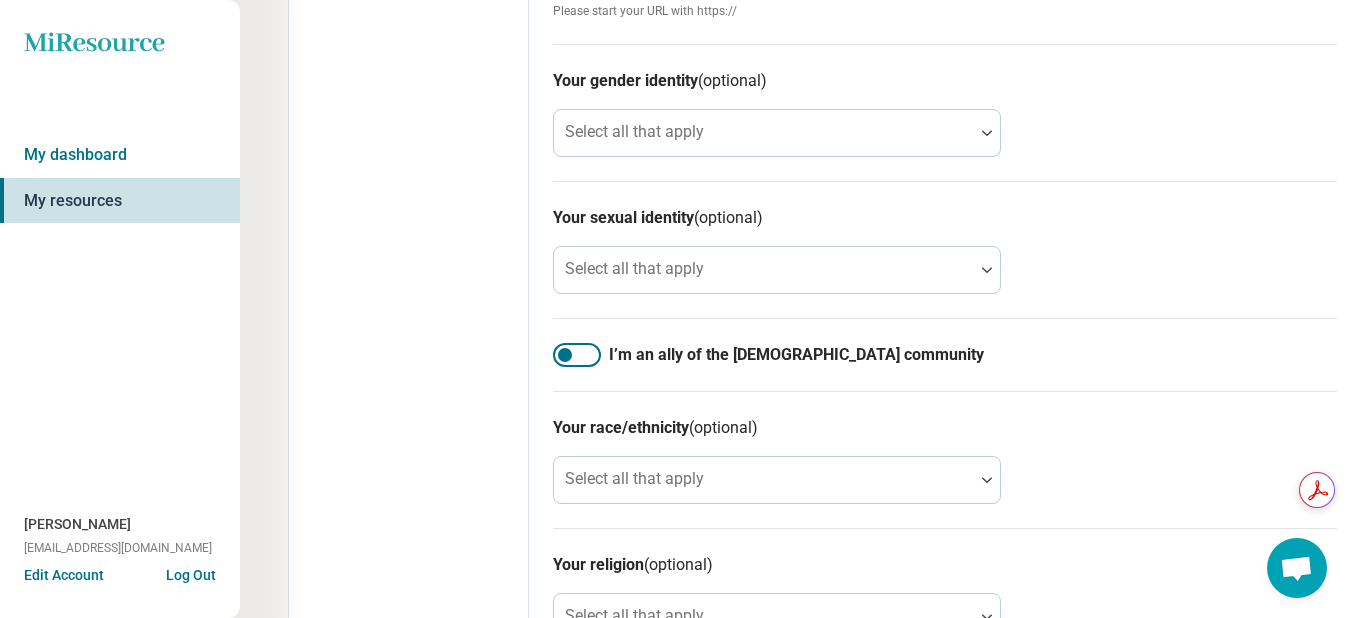 click on "Your sexual identity  (optional) Select all that apply" at bounding box center (945, 249) 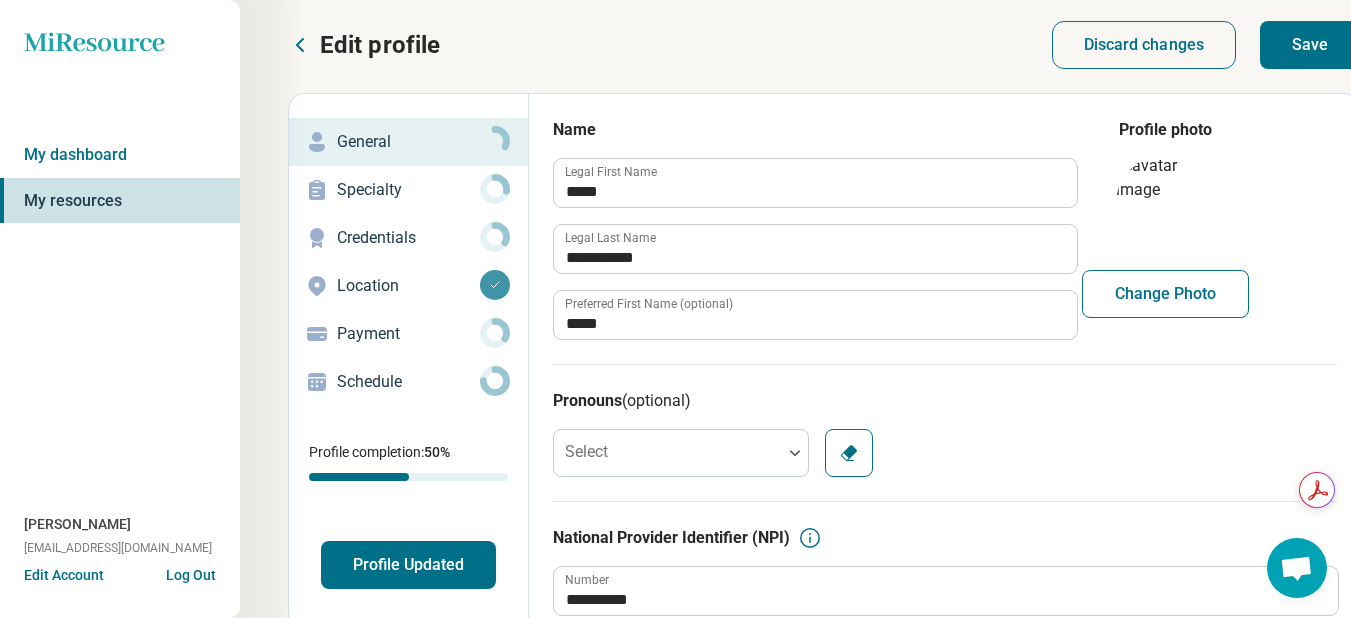 scroll, scrollTop: 2, scrollLeft: 0, axis: vertical 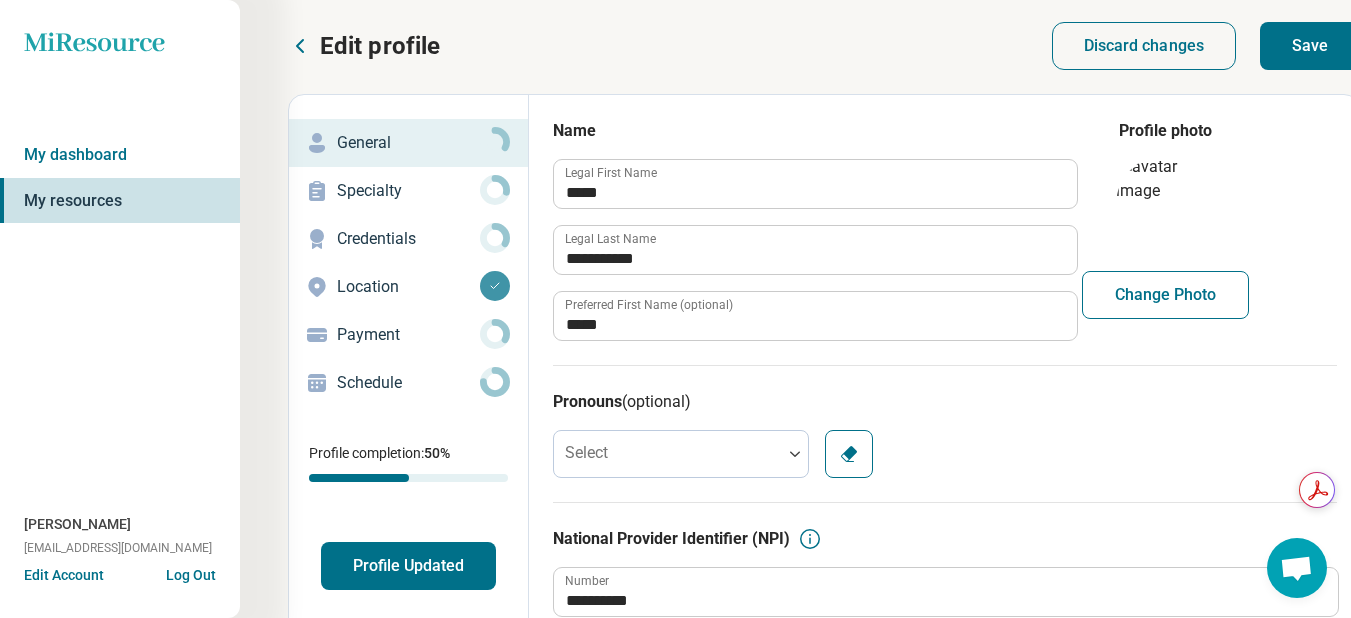 click on "Profile Updated" at bounding box center [408, 566] 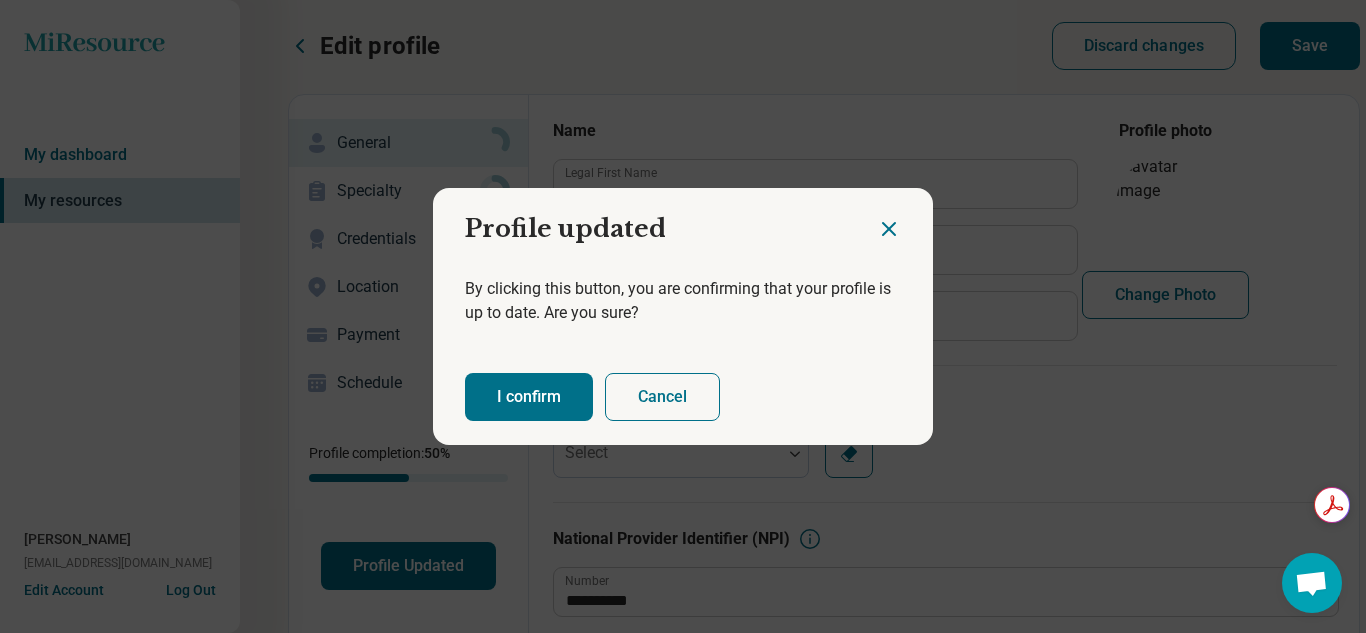 click on "I confirm" at bounding box center (529, 397) 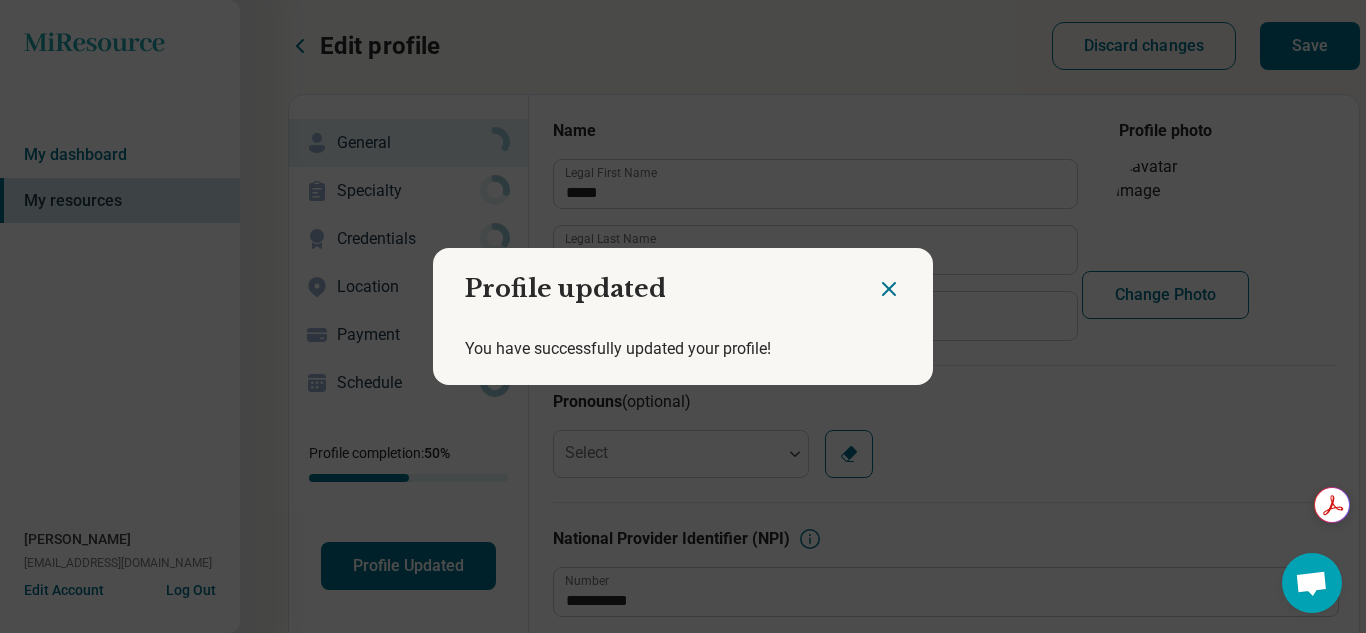 drag, startPoint x: 881, startPoint y: 282, endPoint x: 794, endPoint y: 144, distance: 163.13492 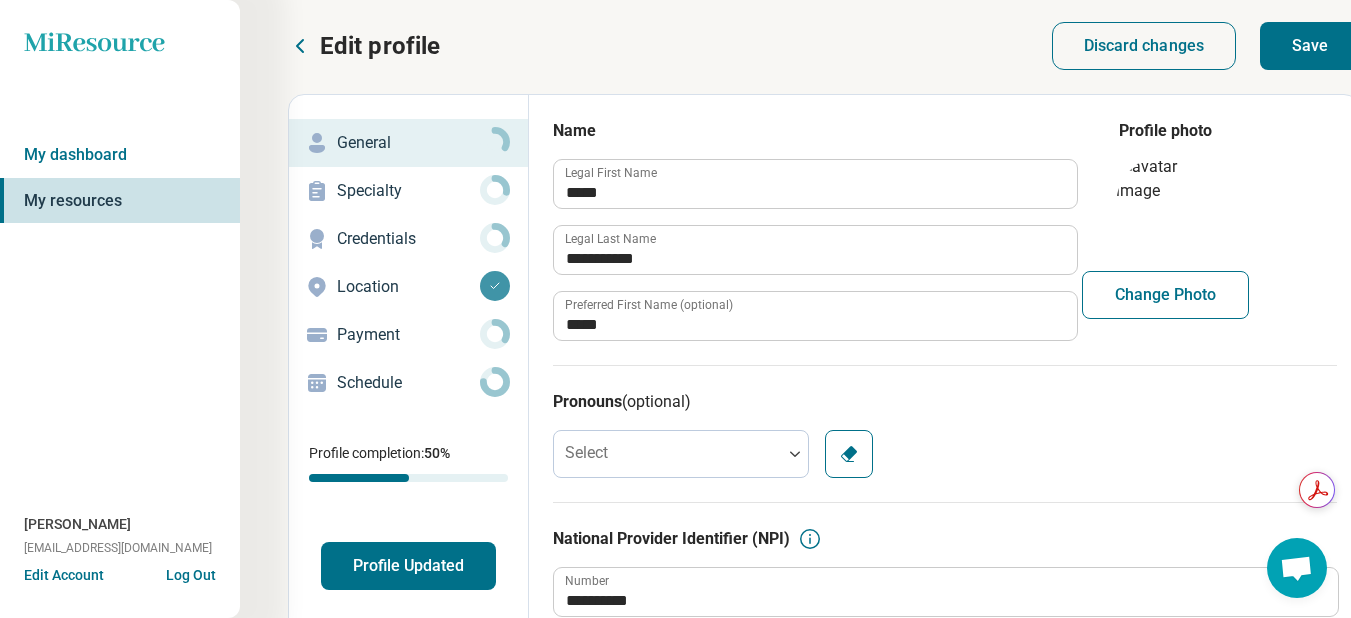 click on "General" at bounding box center [408, 143] 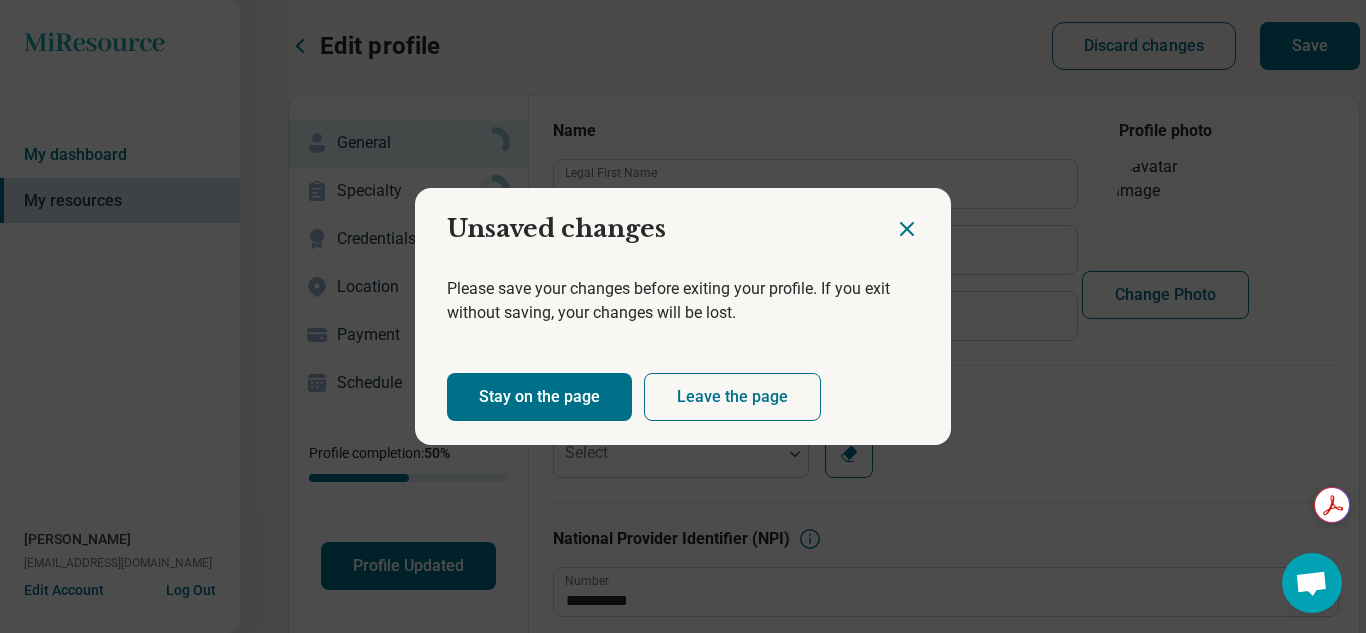 click on "Stay on the page" at bounding box center [539, 397] 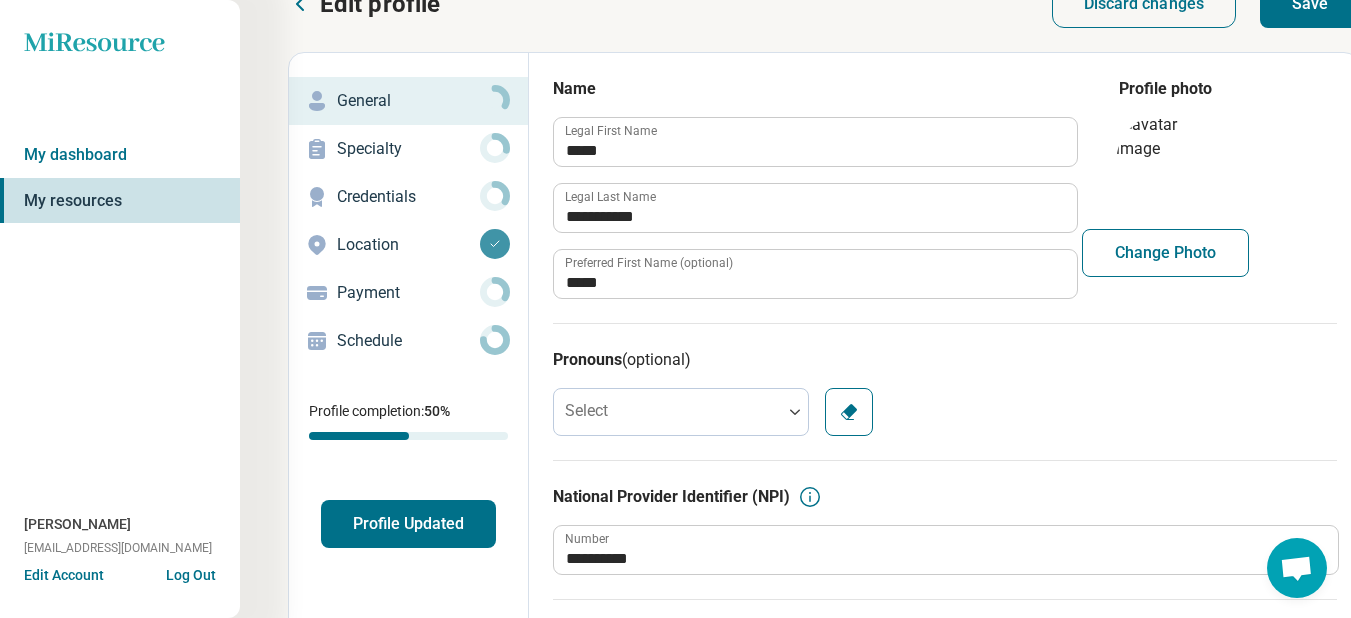 scroll, scrollTop: 2, scrollLeft: 0, axis: vertical 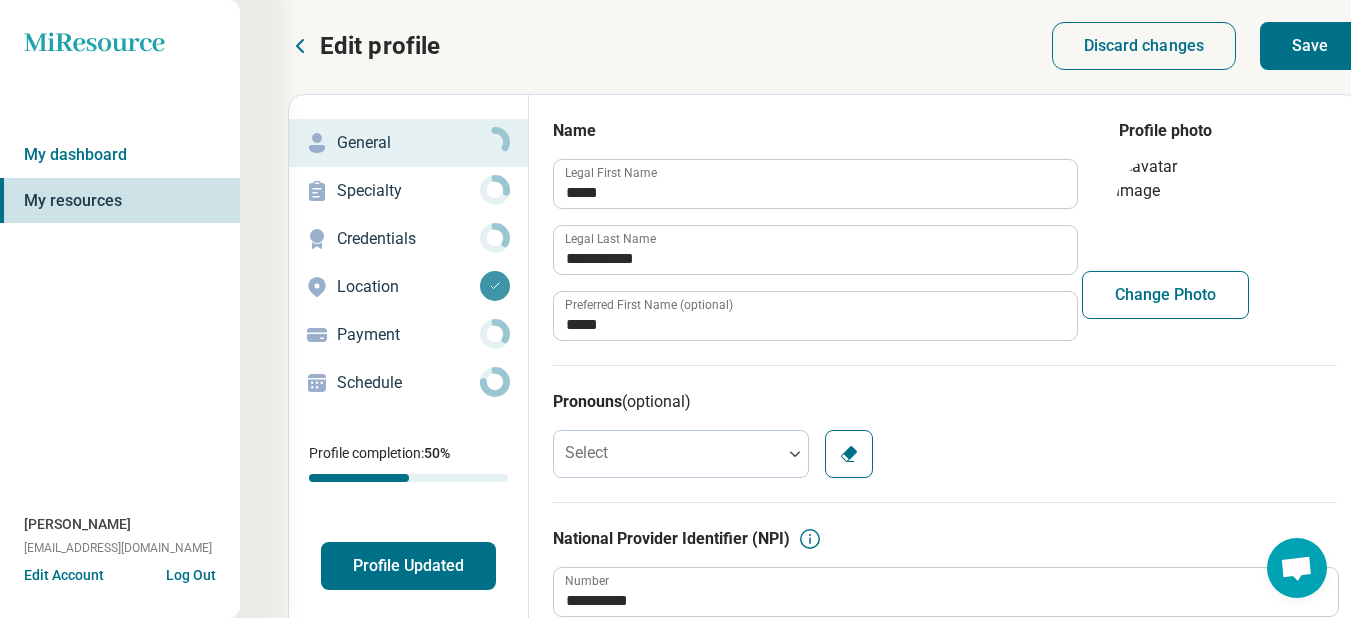 click on "Save" at bounding box center [1310, 46] 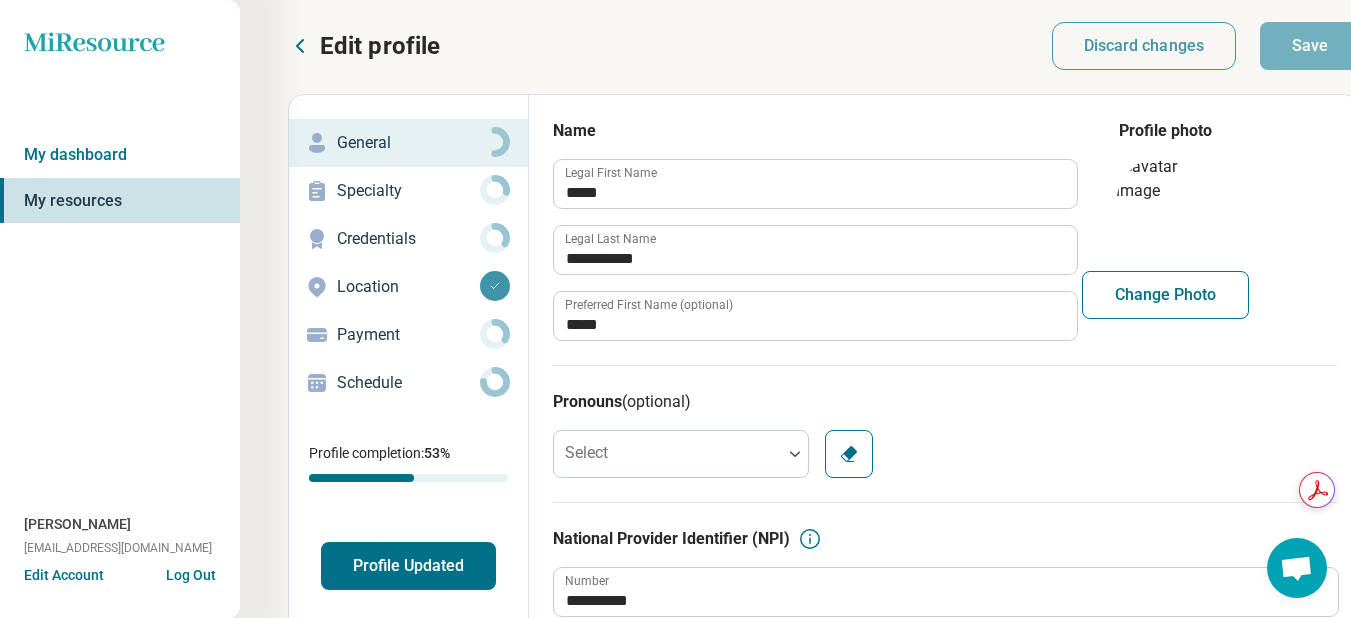 click on "Pronouns  (optional)" at bounding box center [945, 402] 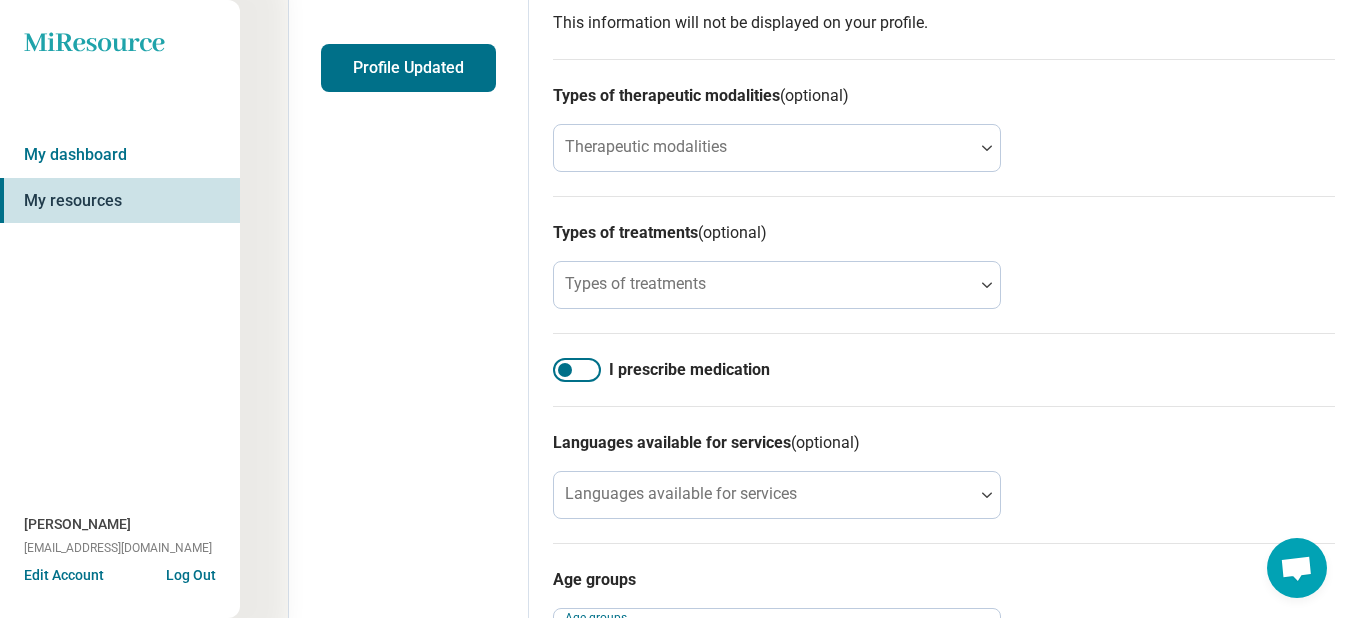 scroll, scrollTop: 400, scrollLeft: 0, axis: vertical 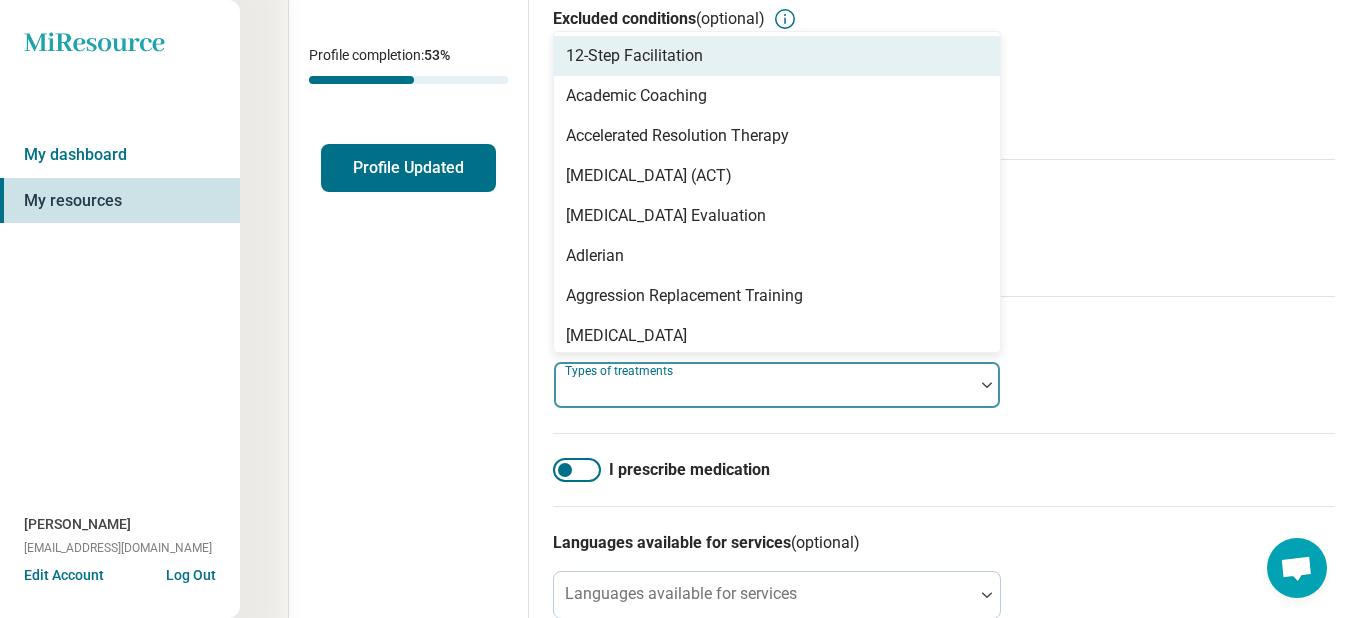 click at bounding box center [987, 385] 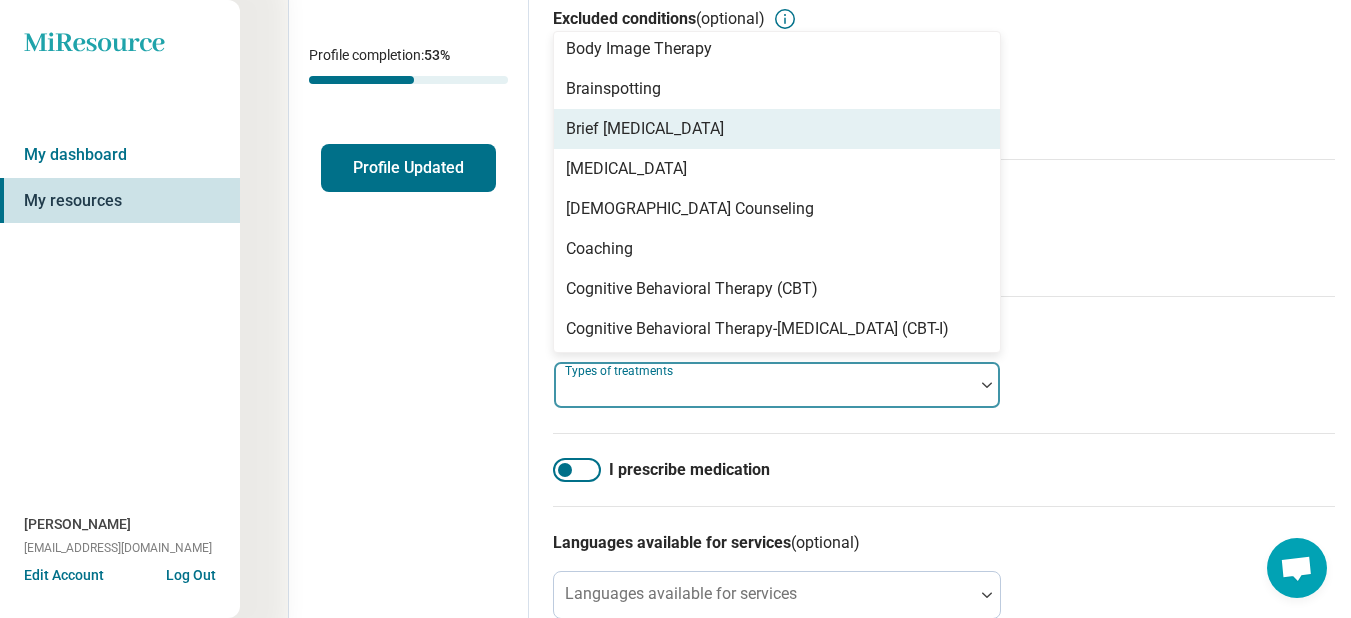 scroll, scrollTop: 700, scrollLeft: 0, axis: vertical 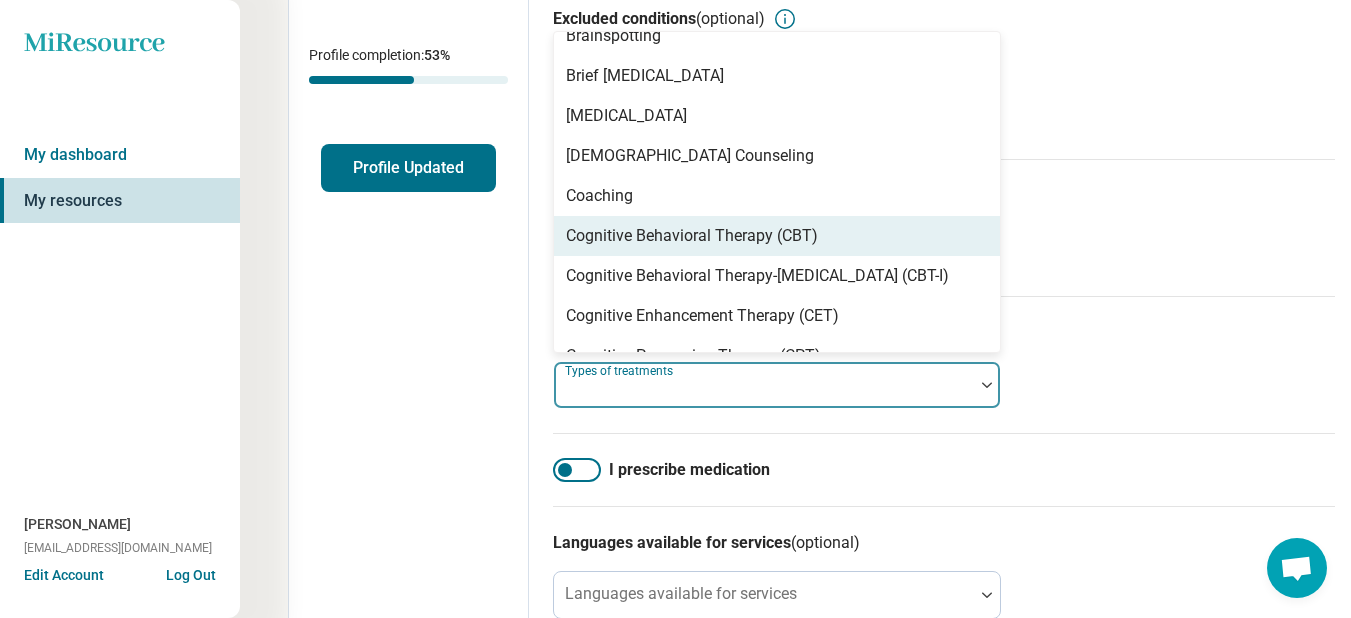 click on "Cognitive Behavioral Therapy (CBT)" at bounding box center [692, 236] 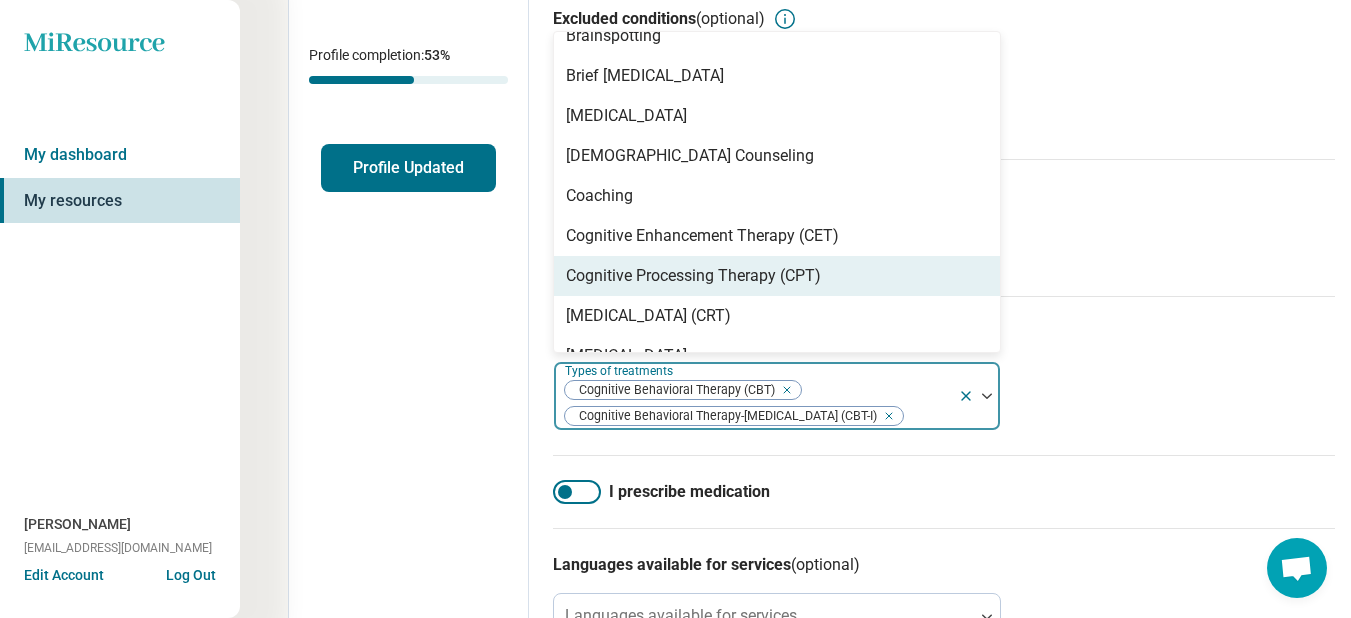 click 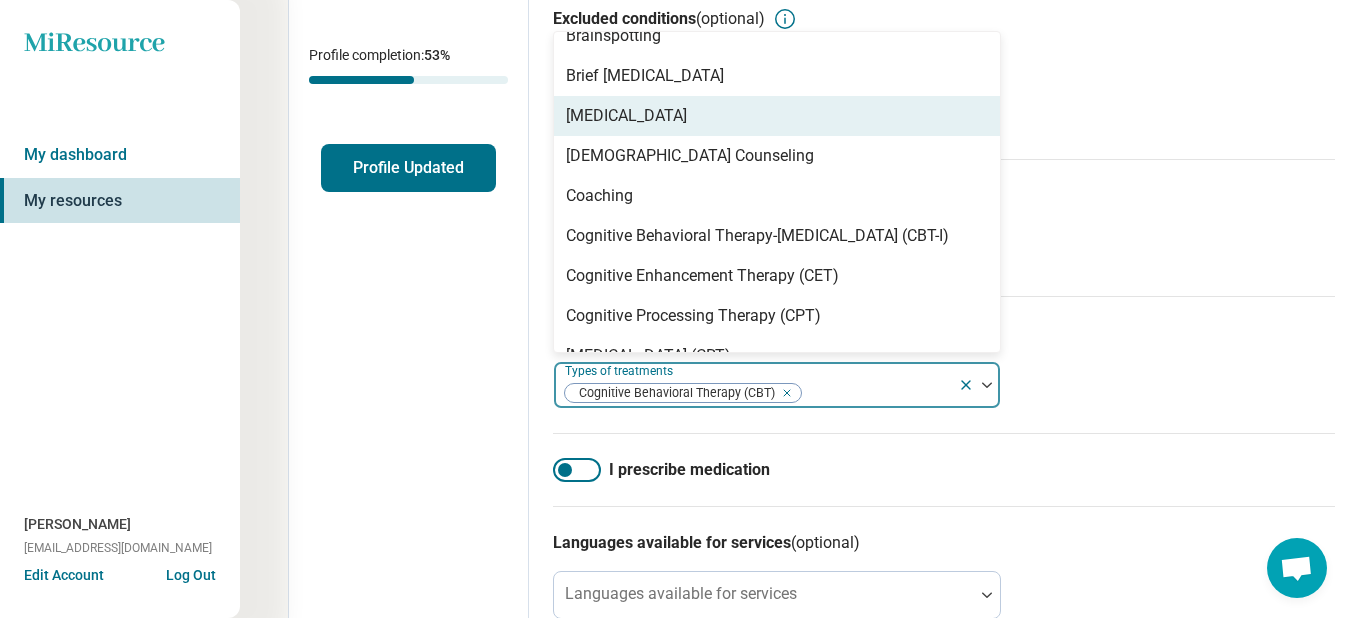 scroll, scrollTop: 500, scrollLeft: 0, axis: vertical 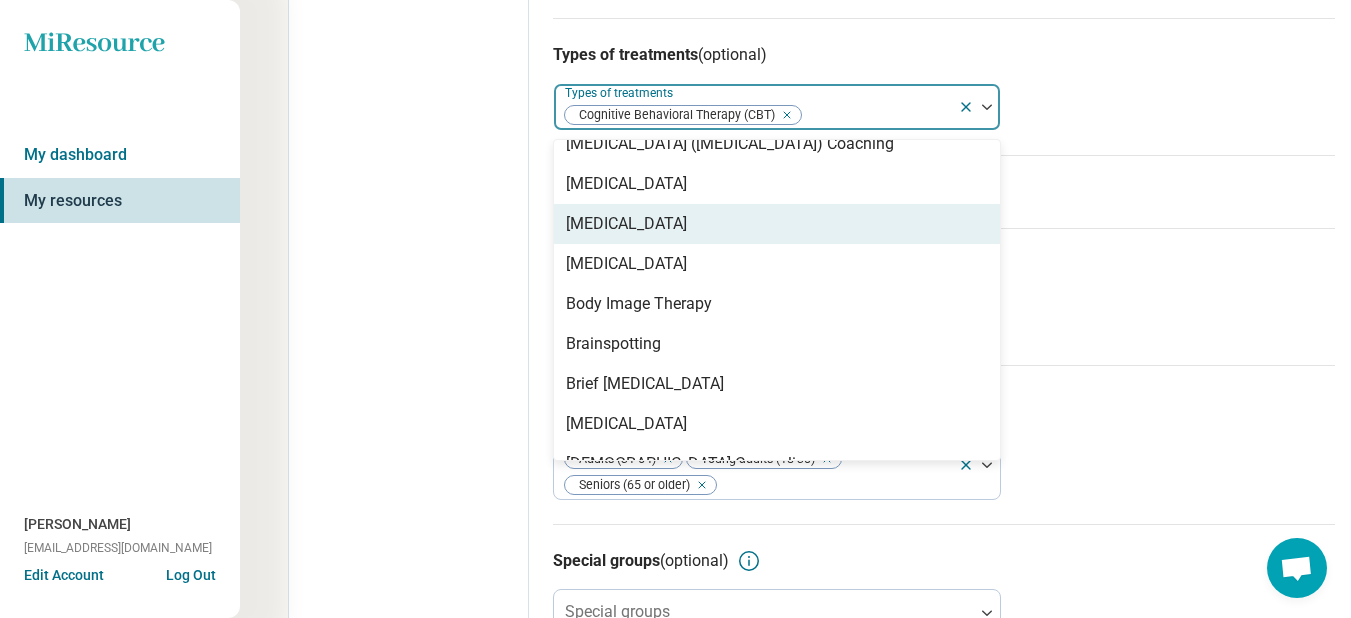 click on "[MEDICAL_DATA]" at bounding box center [626, 224] 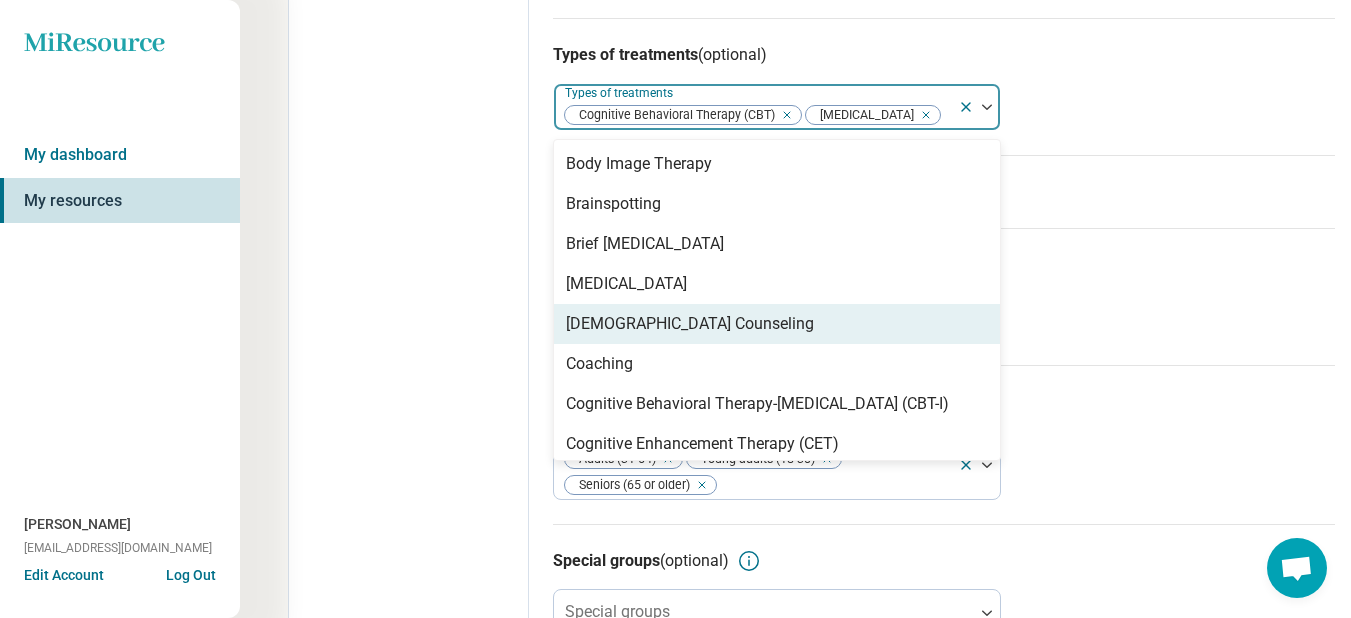 scroll, scrollTop: 700, scrollLeft: 0, axis: vertical 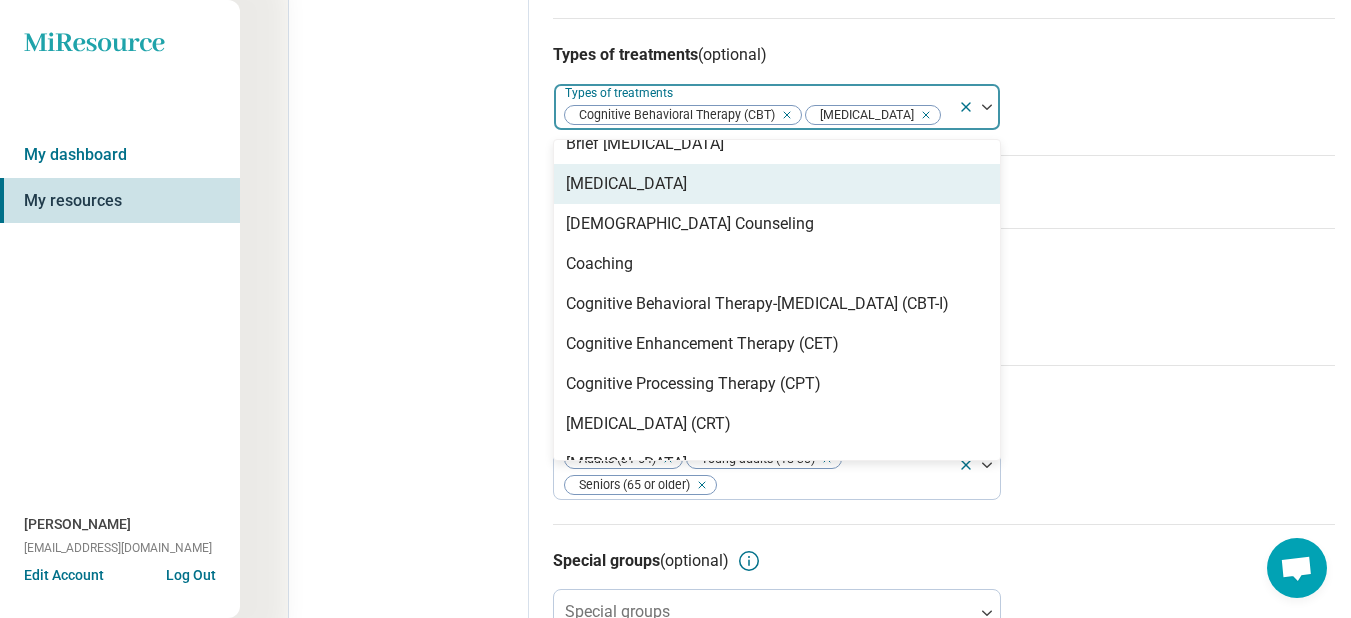 click on "[MEDICAL_DATA]" at bounding box center (626, 184) 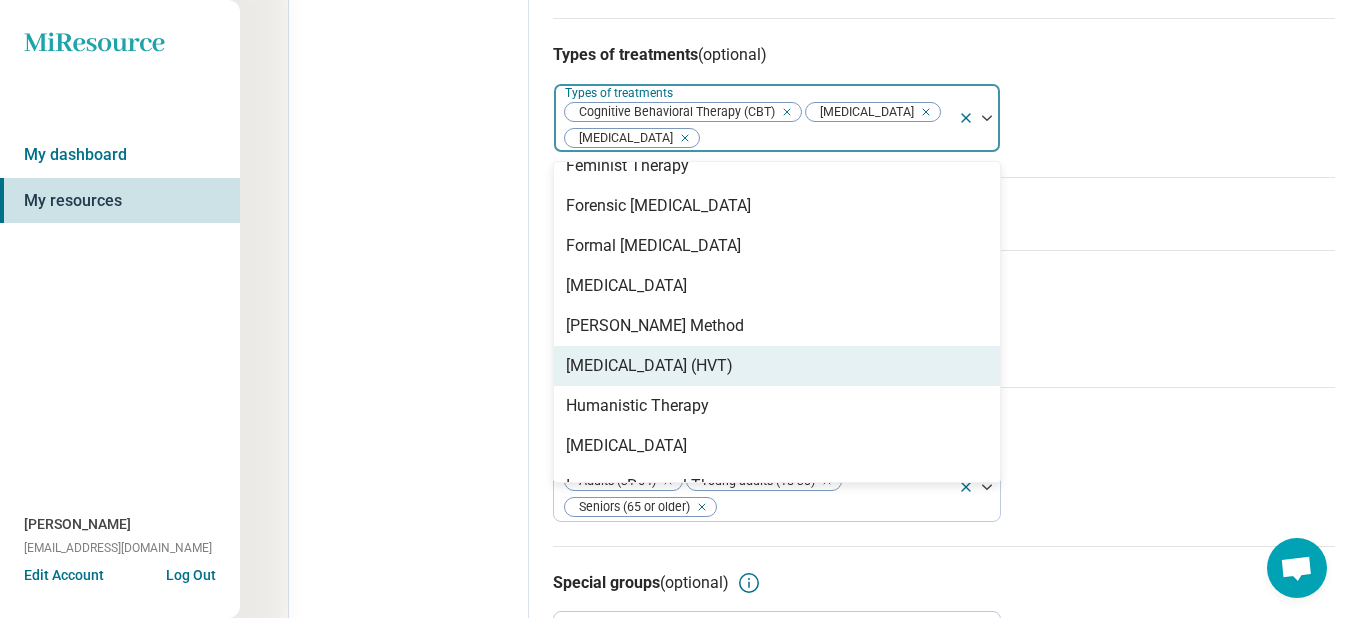 scroll, scrollTop: 1600, scrollLeft: 0, axis: vertical 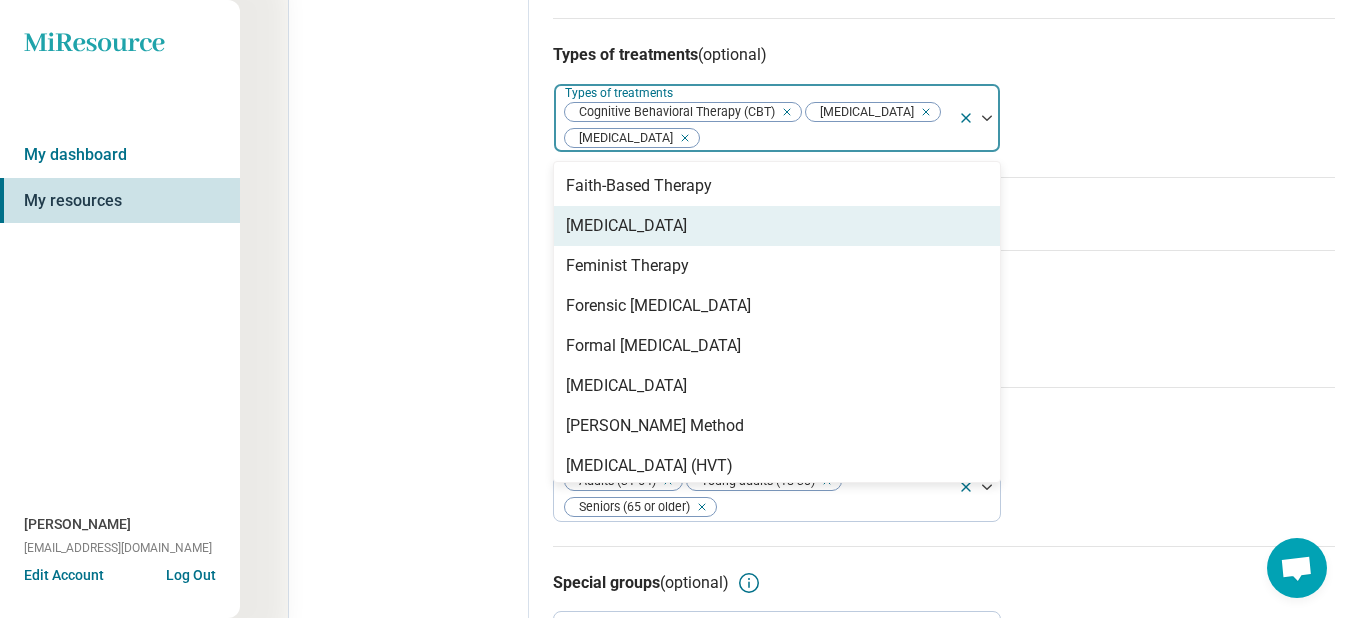 click on "[MEDICAL_DATA]" at bounding box center [626, 226] 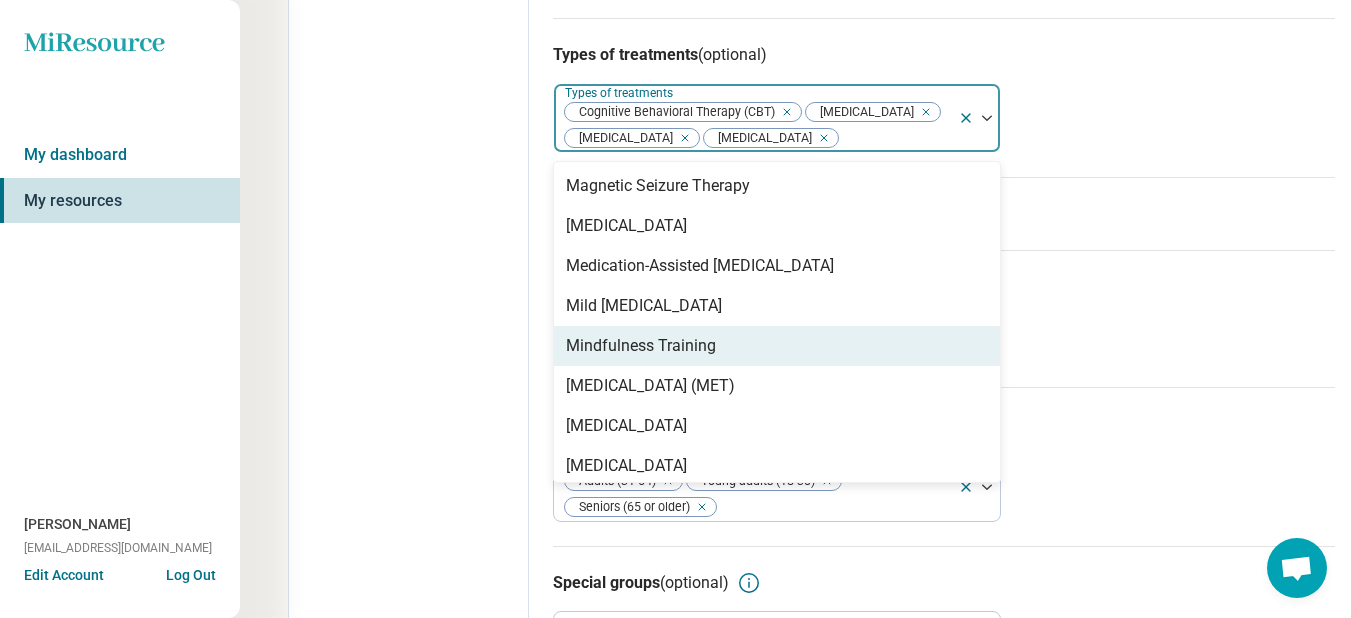 scroll, scrollTop: 2500, scrollLeft: 0, axis: vertical 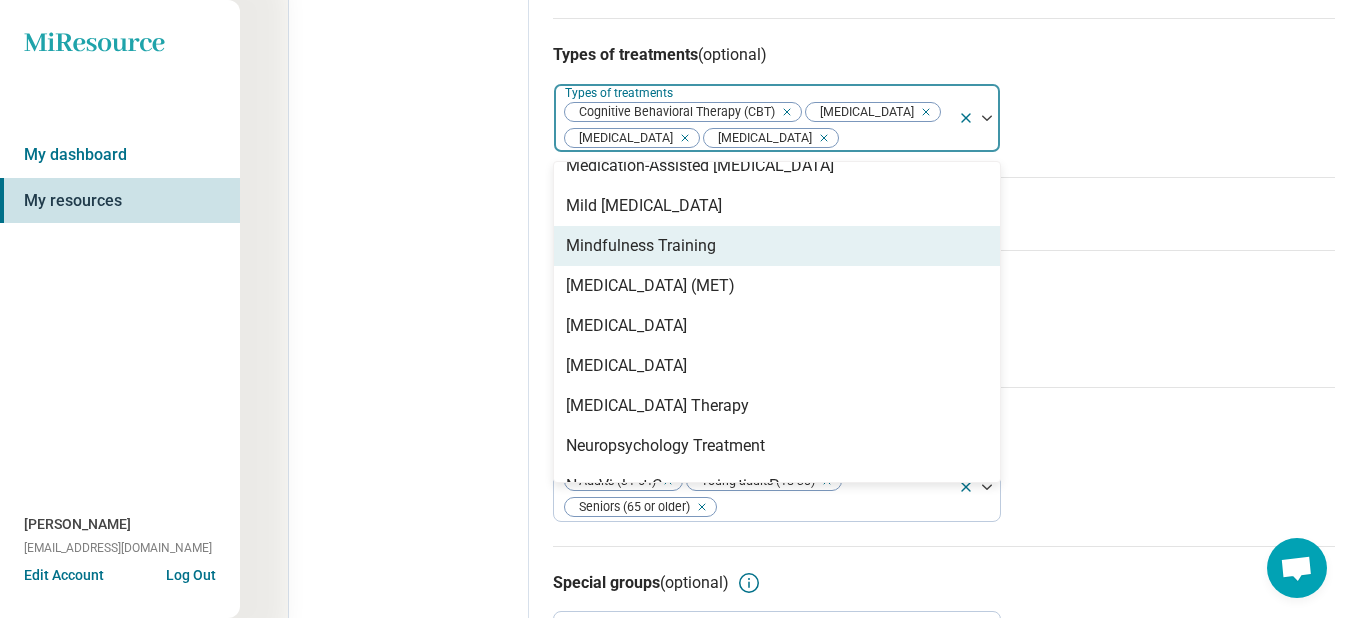 click on "Mindfulness Training" at bounding box center [641, 246] 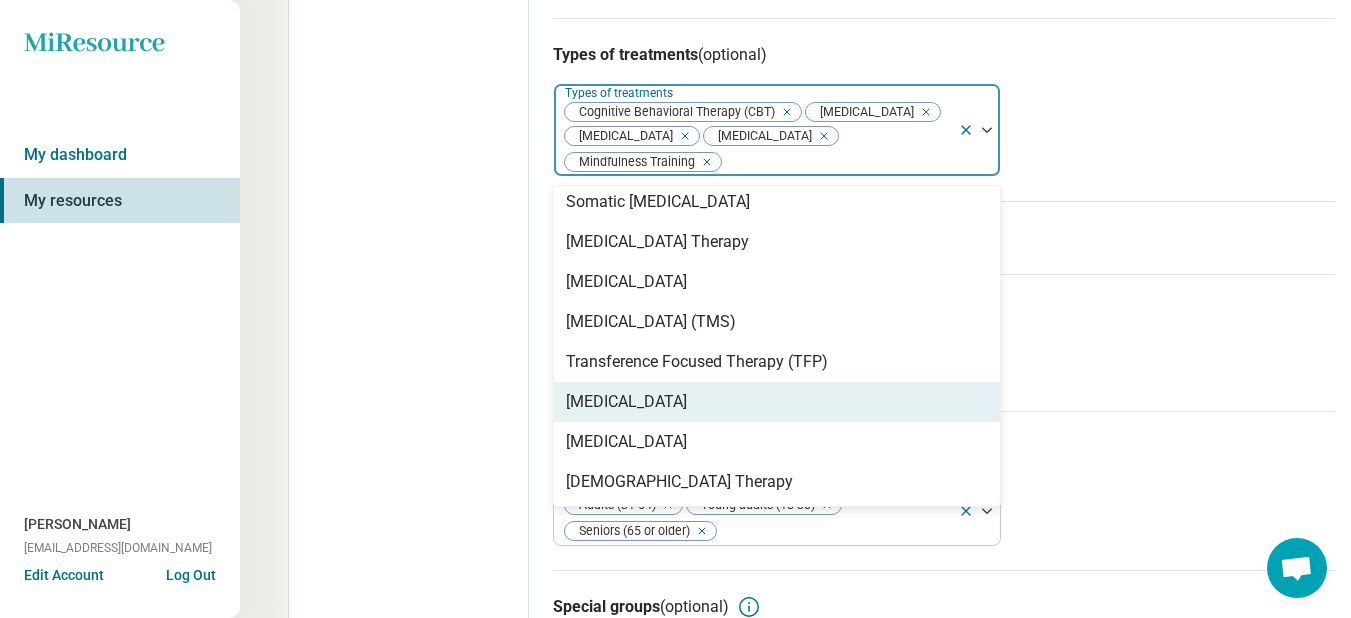 scroll, scrollTop: 3548, scrollLeft: 0, axis: vertical 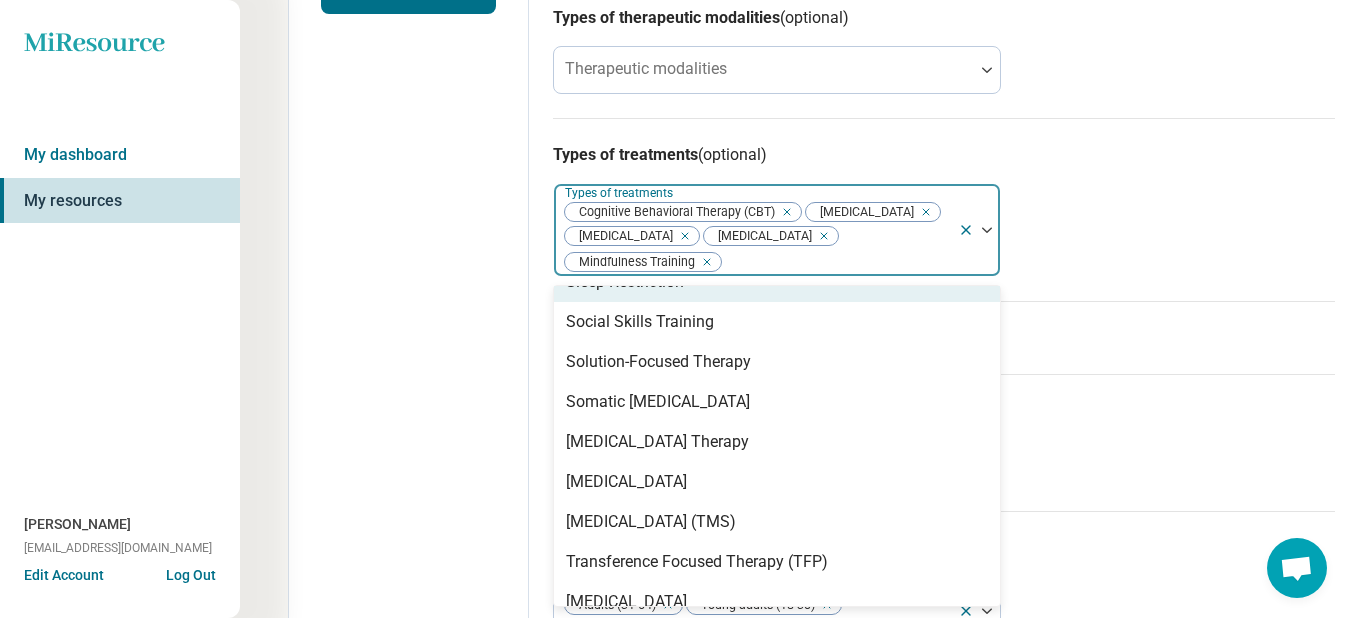 click on "Types of treatments  (optional) option Mindfulness Training, selected. 99 results available. Use Up and Down to choose options, press Enter to select the currently focused option, press Escape to exit the menu, press Tab to select the option and exit the menu. Types of treatments Cognitive Behavioral Therapy (CBT) [MEDICAL_DATA] [MEDICAL_DATA] [MEDICAL_DATA] Mindfulness Training 12-Step Facilitation Academic Coaching Accelerated Resolution Therapy [MEDICAL_DATA] (ACT) [MEDICAL_DATA] Evaluation Adlerian Aggression Replacement Training [MEDICAL_DATA] [MEDICAL_DATA] Applied Behavioral Analysis (ABA) [MEDICAL_DATA] Attachment-Based Therapies [MEDICAL_DATA] ([MEDICAL_DATA]) Coaching [MEDICAL_DATA] [MEDICAL_DATA] Body Image Therapy Brainspotting Brief [MEDICAL_DATA] [DEMOGRAPHIC_DATA] Counseling Coaching Cognitive Behavioral Therapy-[MEDICAL_DATA] (CBT-I) Cognitive Enhancement Therapy (CET) Cognitive Processing Therapy (CPT) [MEDICAL_DATA] (CRT) Counseling" at bounding box center [944, 209] 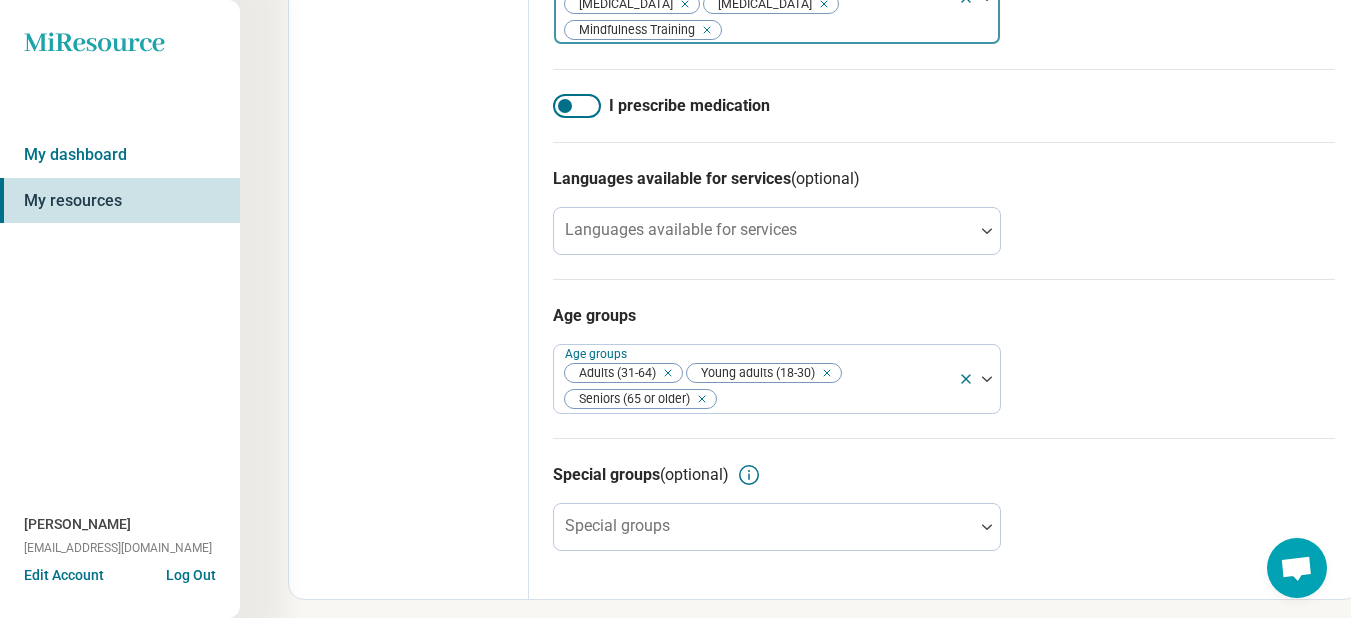 scroll, scrollTop: 824, scrollLeft: 0, axis: vertical 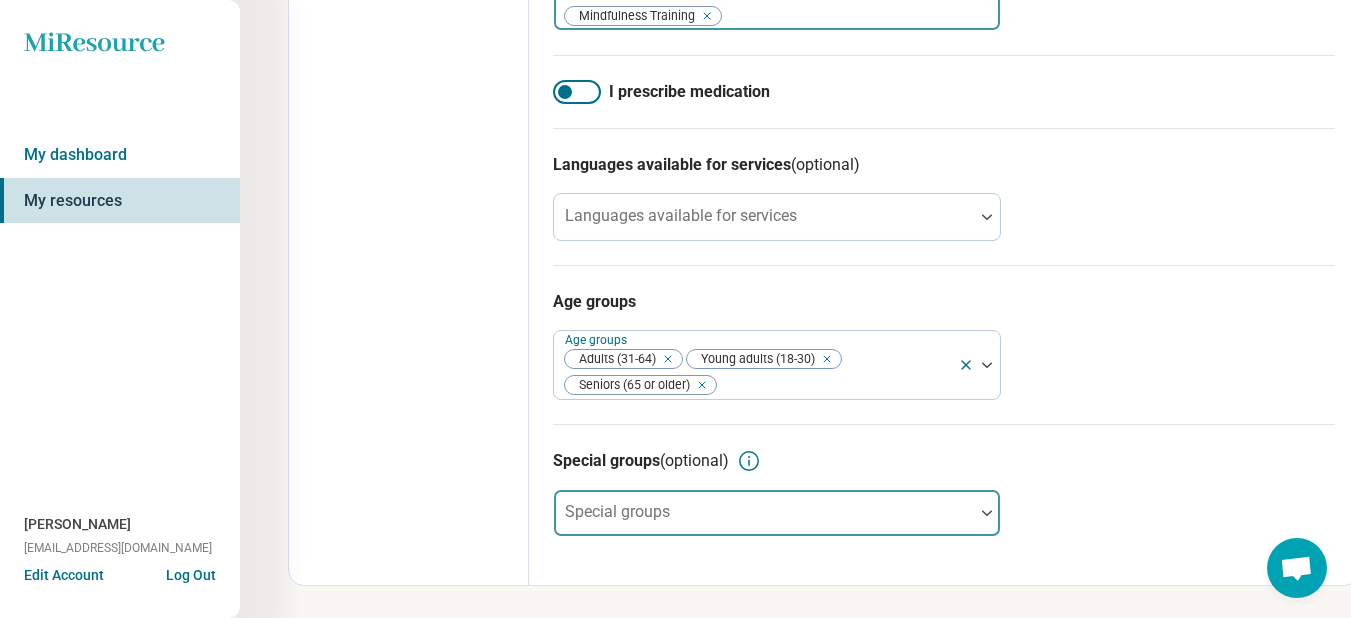 click at bounding box center [987, 513] 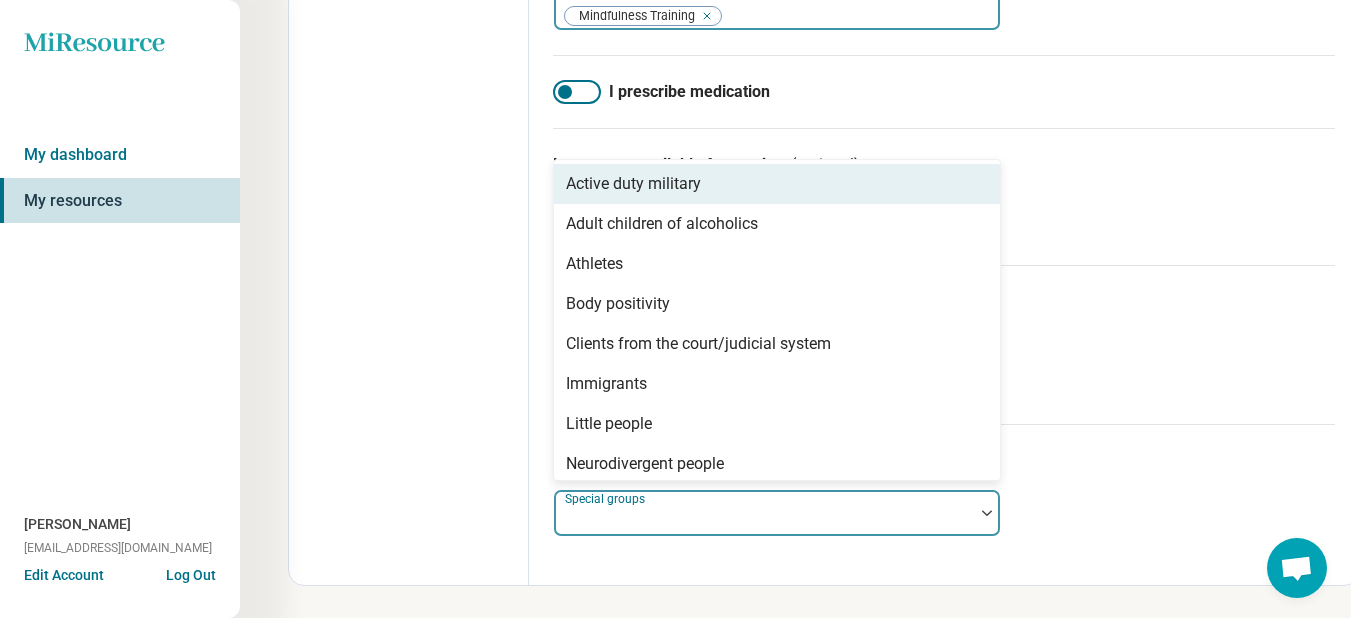 click at bounding box center (987, 513) 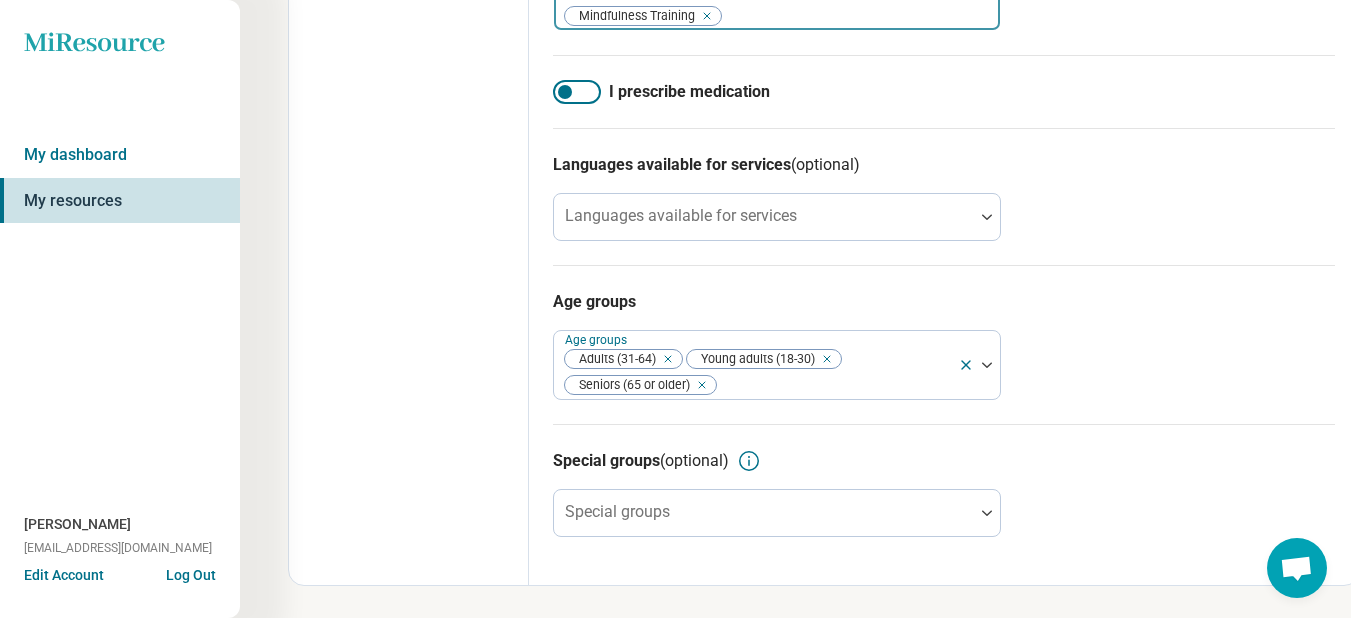 click on "Special groups  (optional)" at bounding box center [944, 461] 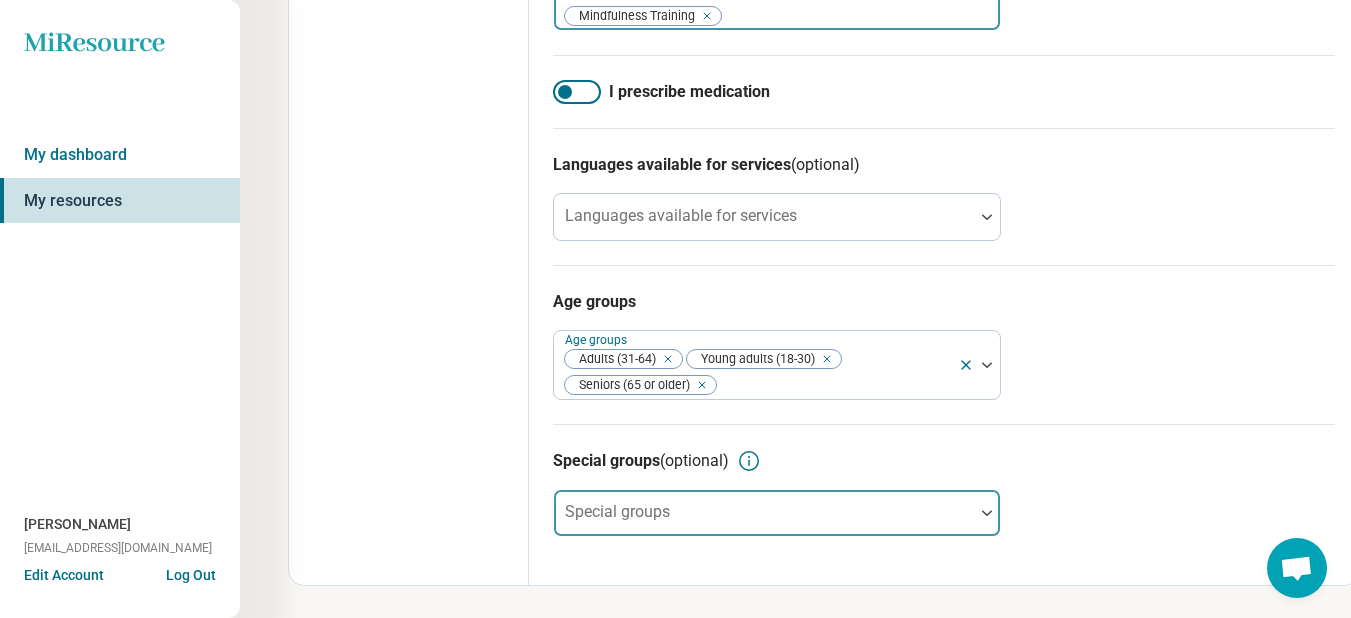 click at bounding box center [987, 513] 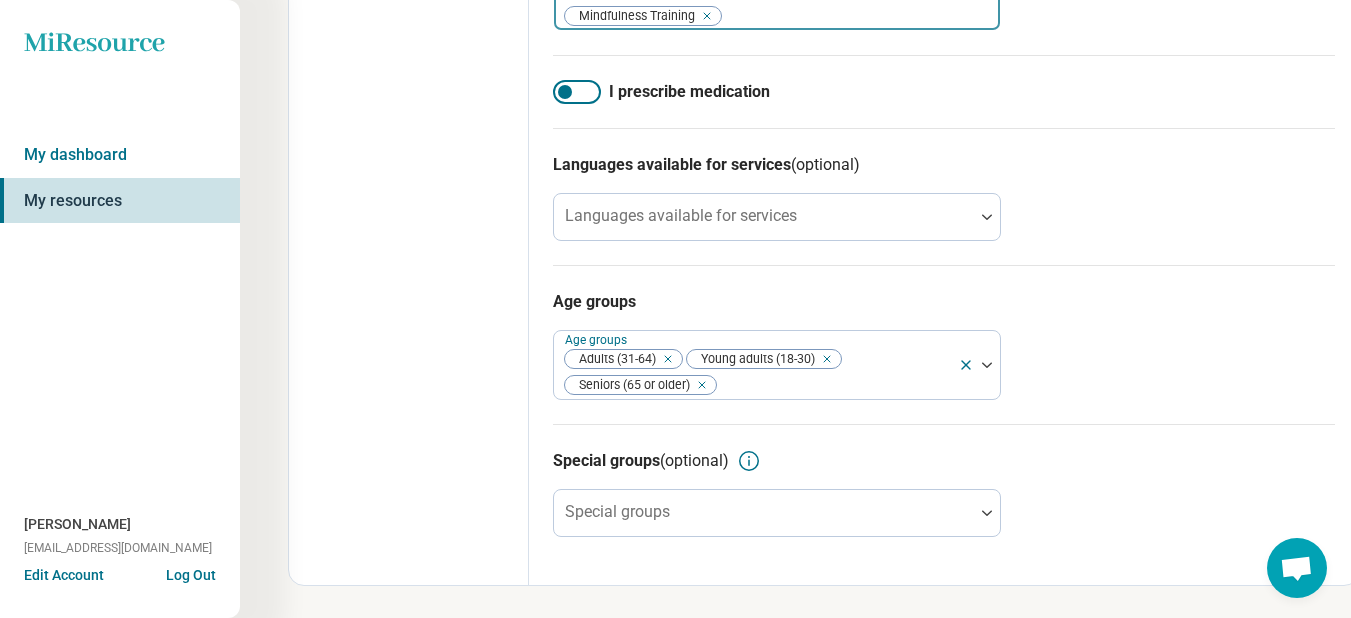 click on "Special groups  (optional)" at bounding box center [944, 461] 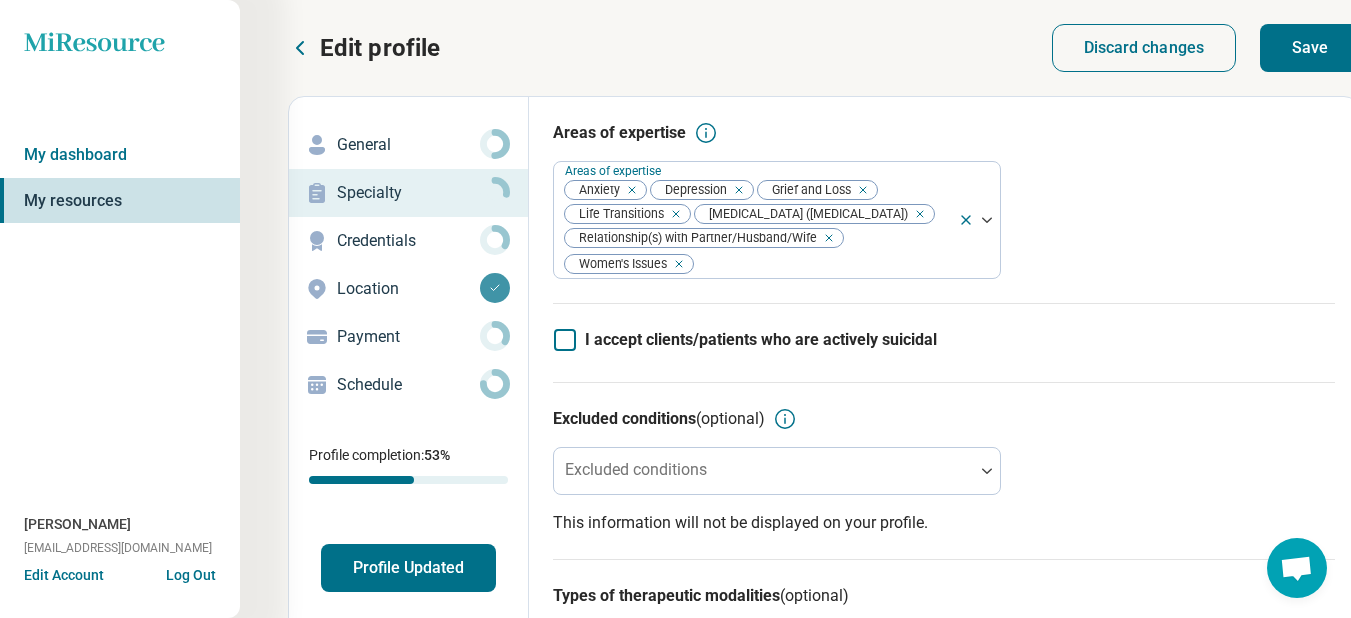 scroll, scrollTop: 100, scrollLeft: 0, axis: vertical 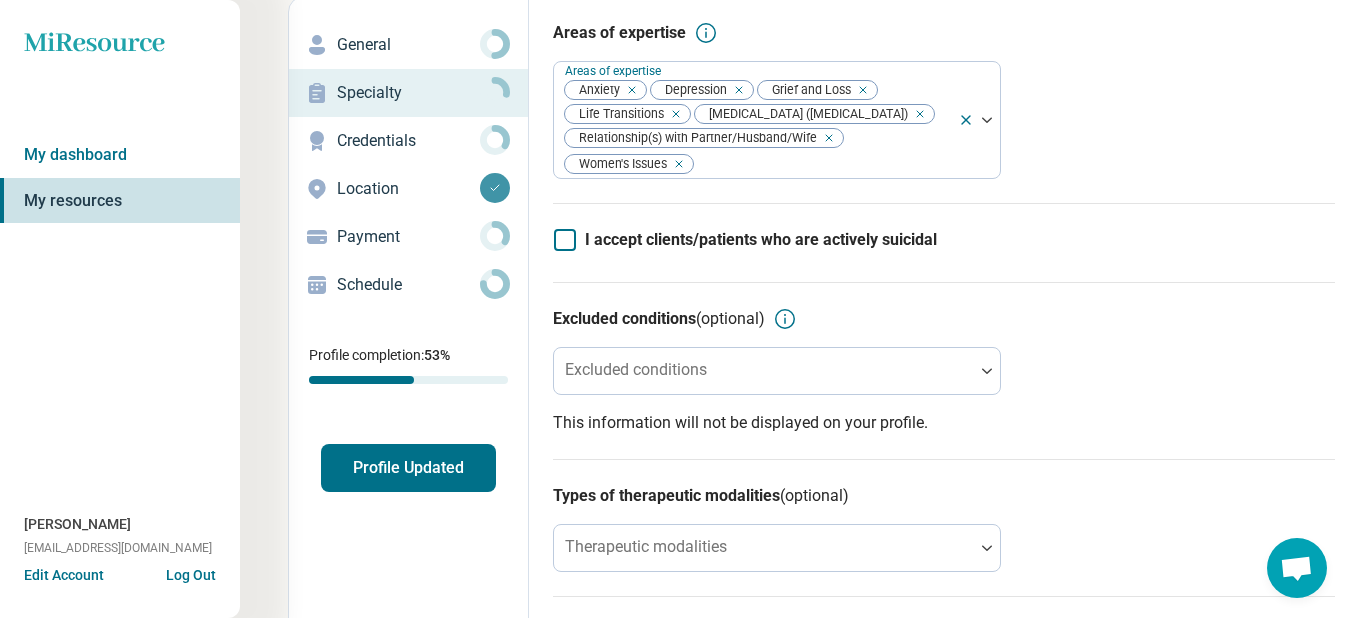 click on "Profile Updated" at bounding box center [408, 468] 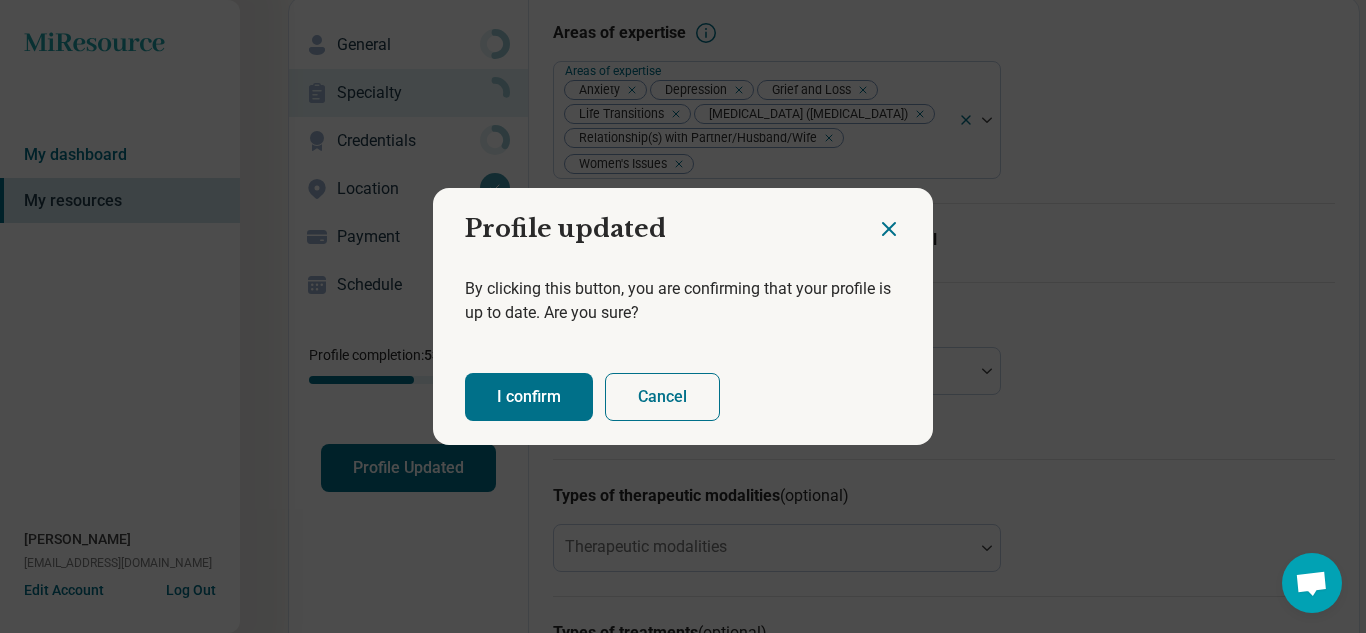 click on "I confirm" at bounding box center [529, 397] 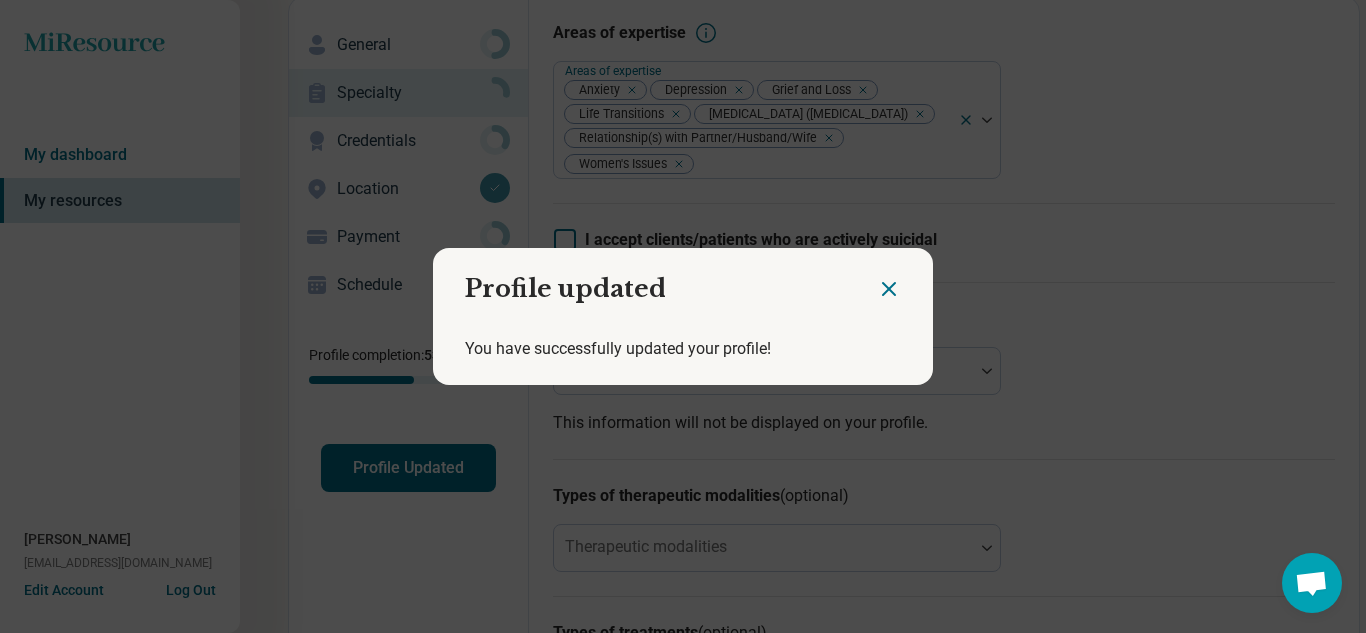 click 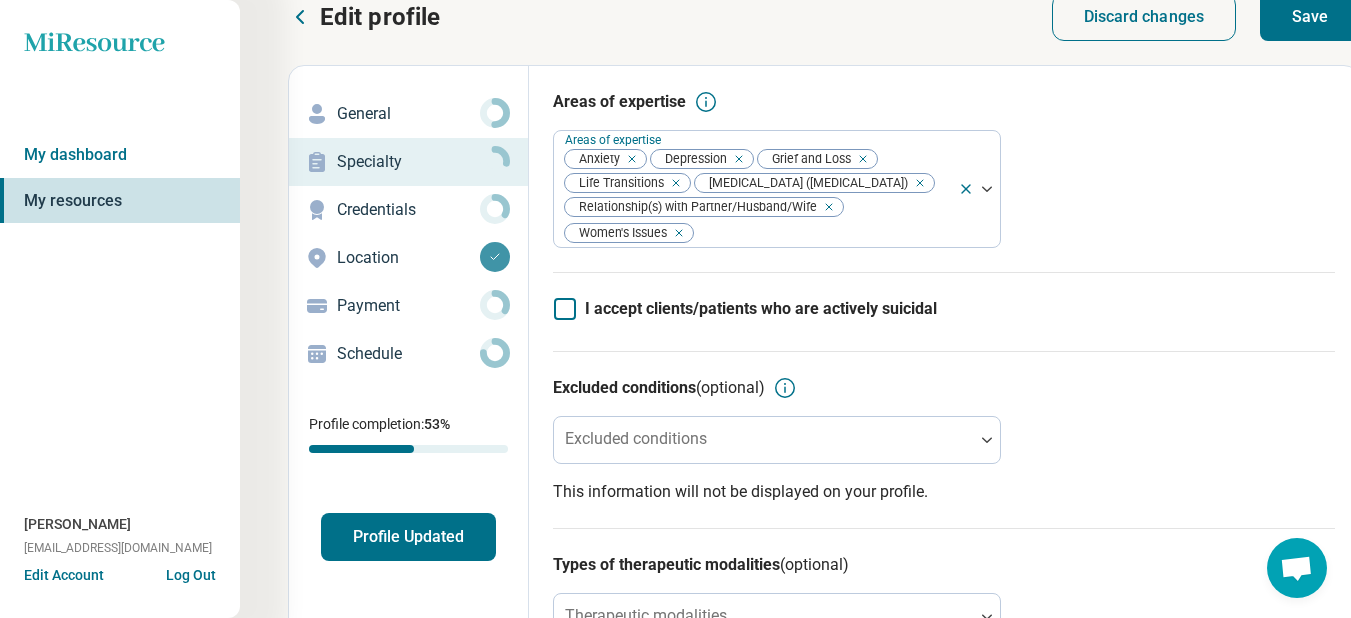 scroll, scrollTop: 0, scrollLeft: 0, axis: both 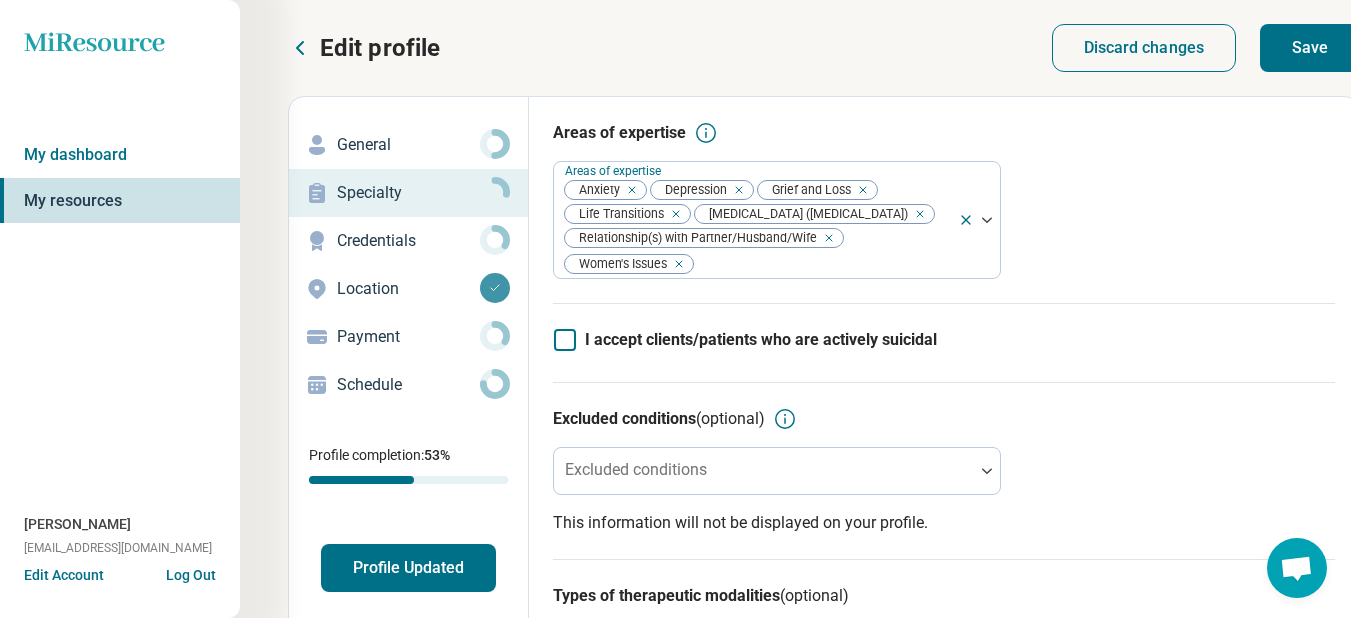 click on "Credentials" at bounding box center [408, 241] 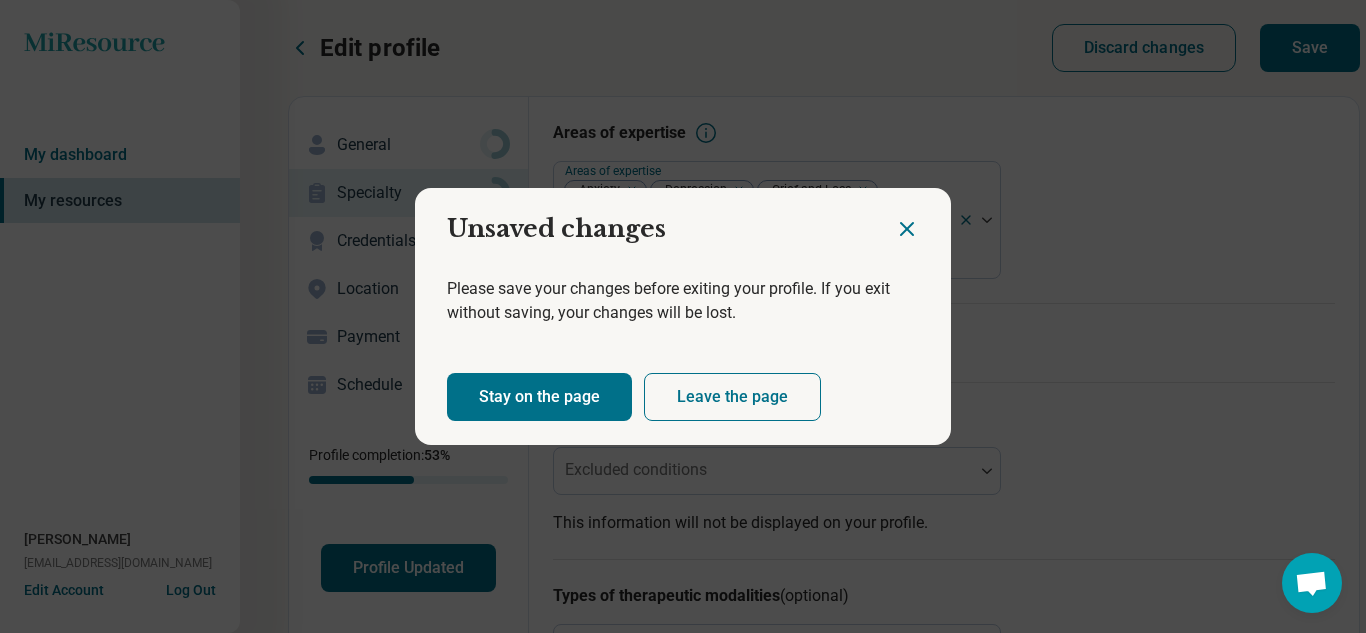 click on "Stay on the page" at bounding box center [539, 397] 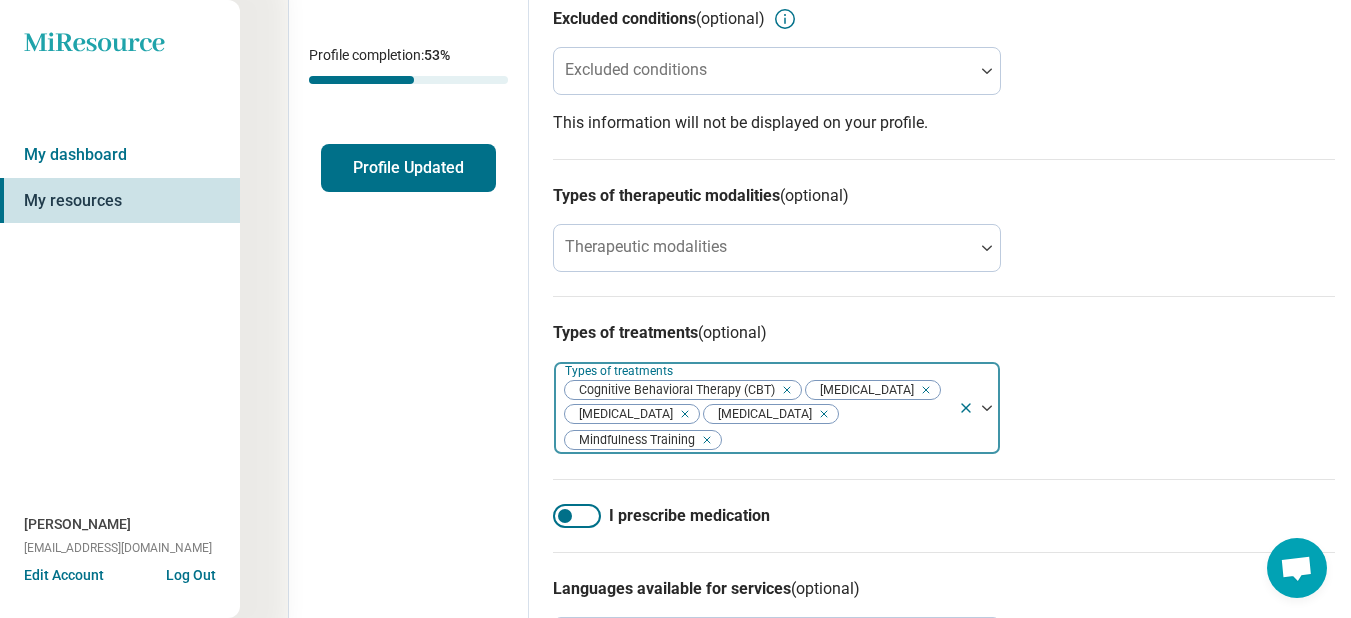 scroll, scrollTop: 500, scrollLeft: 0, axis: vertical 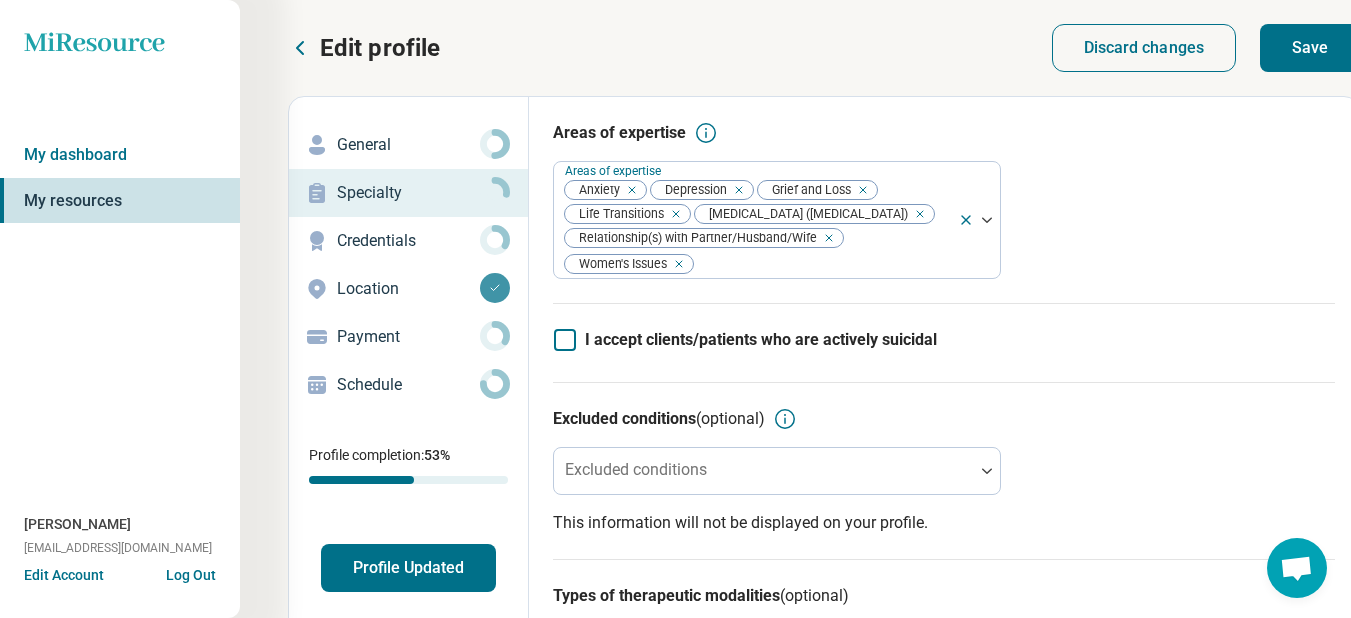 click 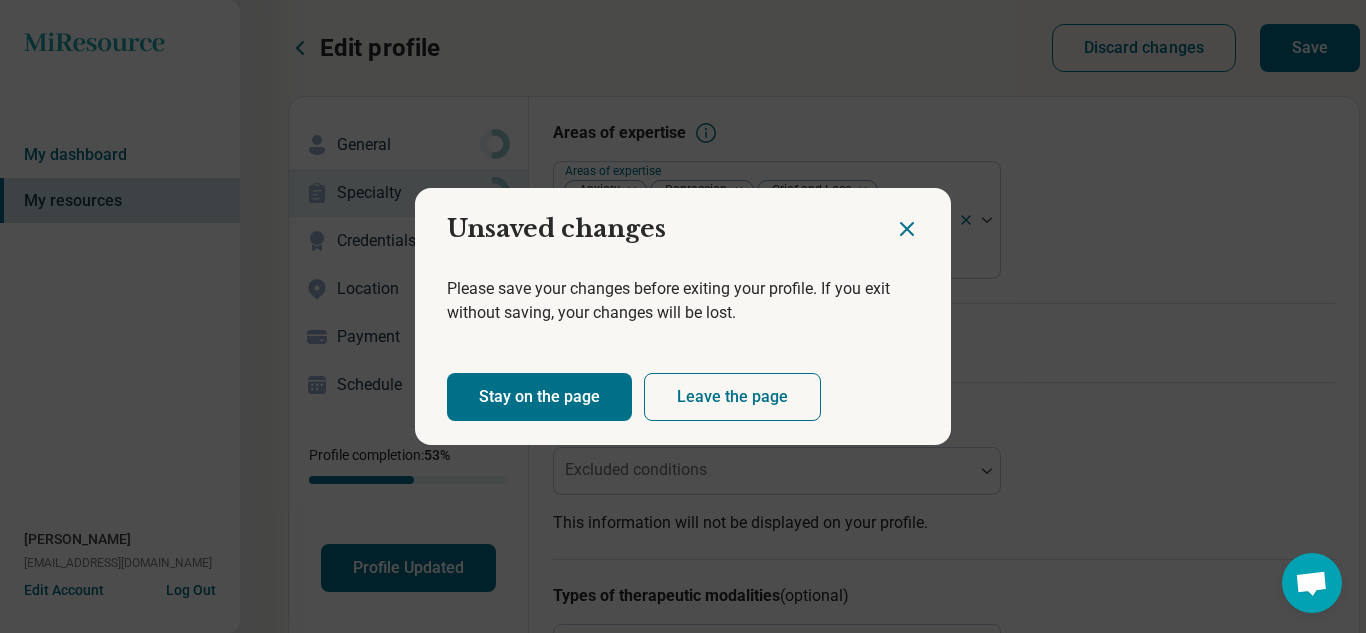 click on "Stay on the page" at bounding box center (539, 397) 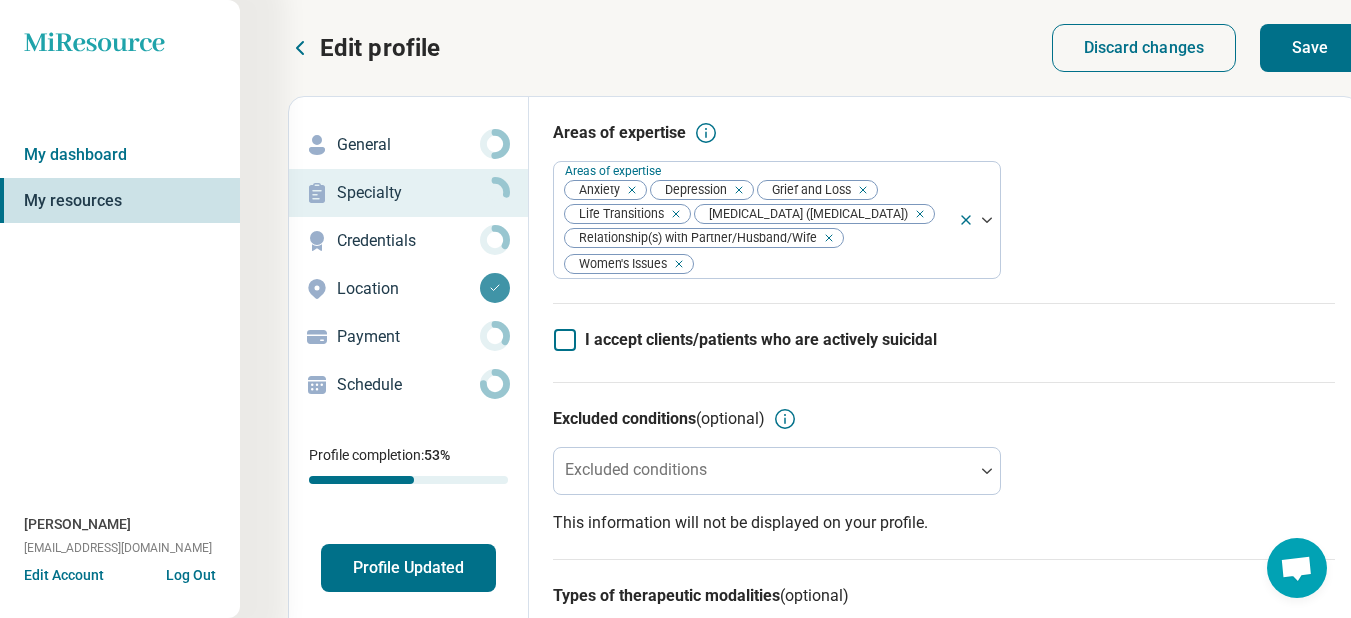 click on "Save" at bounding box center [1310, 48] 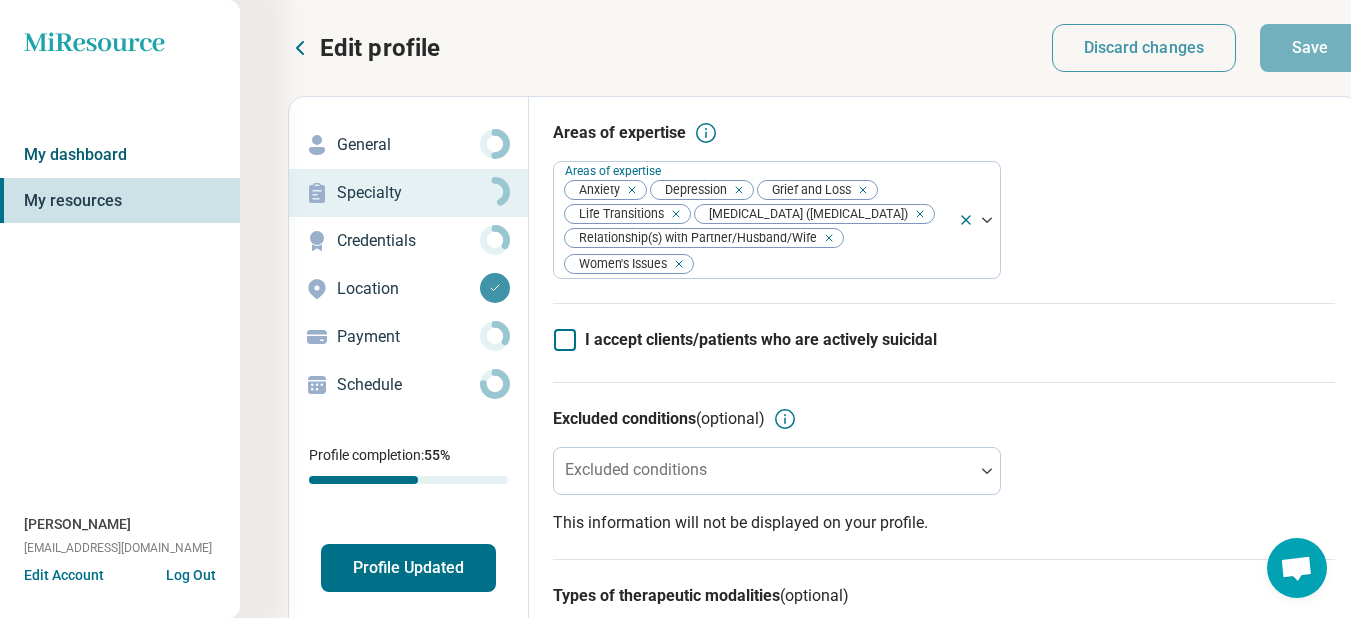 click on "My dashboard" at bounding box center [120, 155] 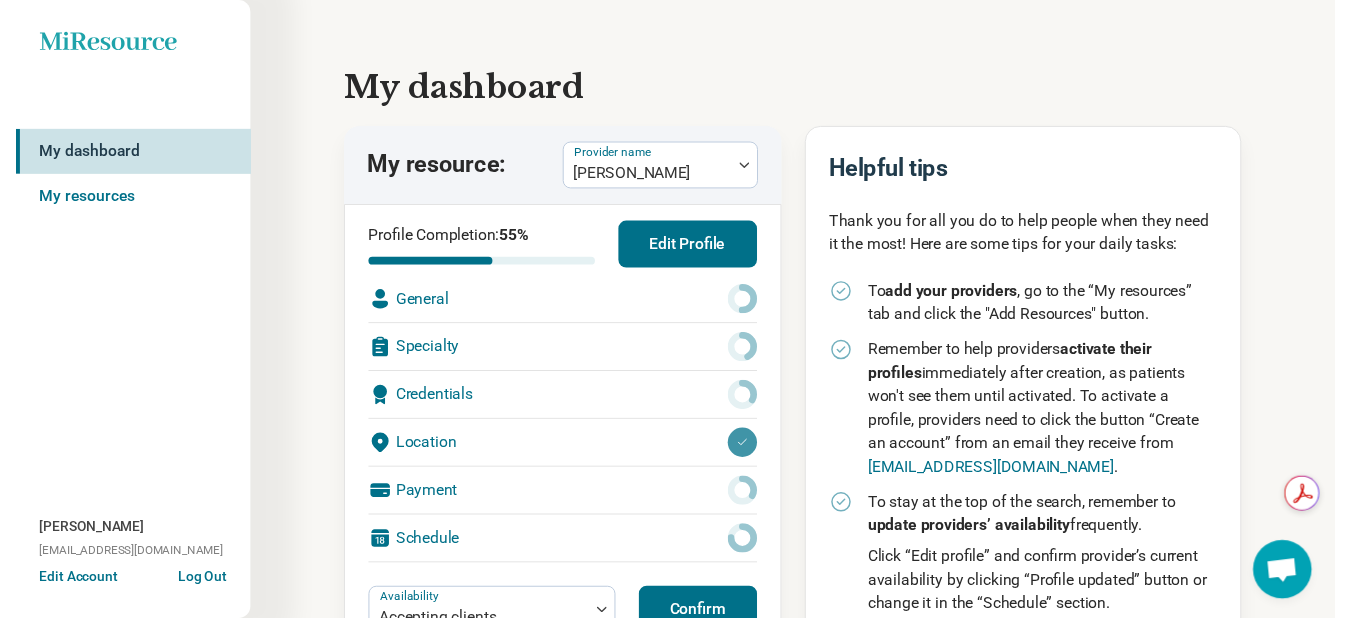 scroll, scrollTop: 0, scrollLeft: 0, axis: both 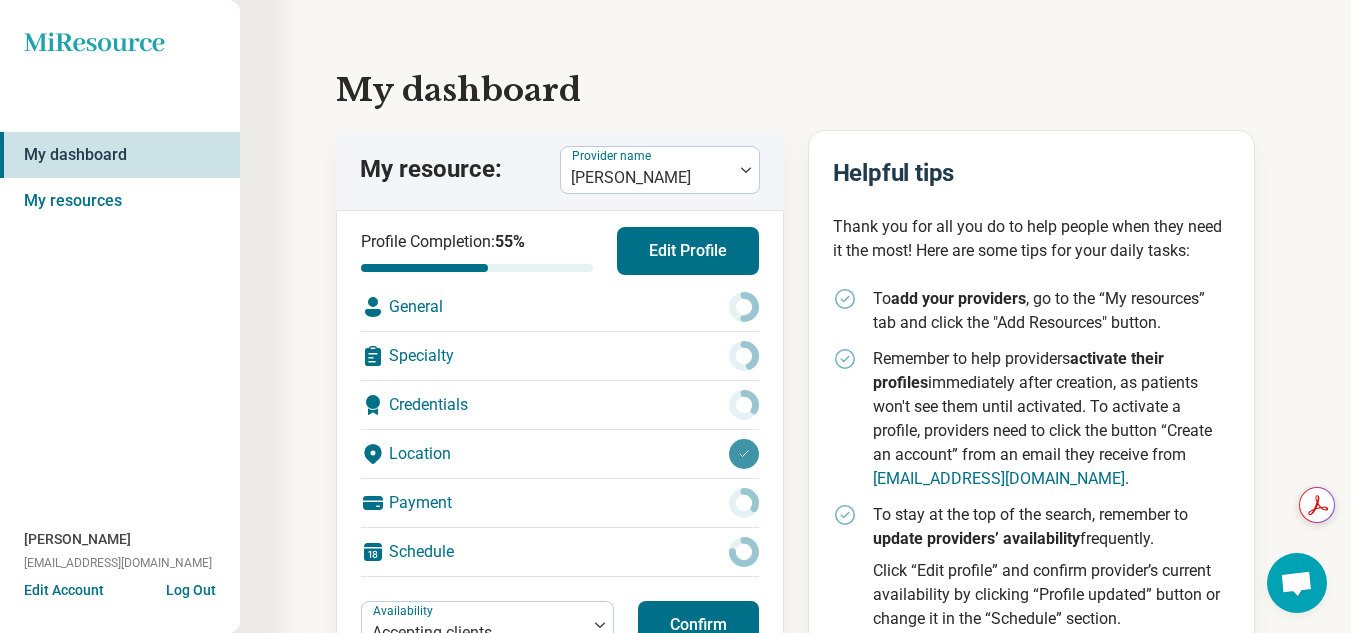 click on "Profile Completion:  55 %" at bounding box center (477, 251) 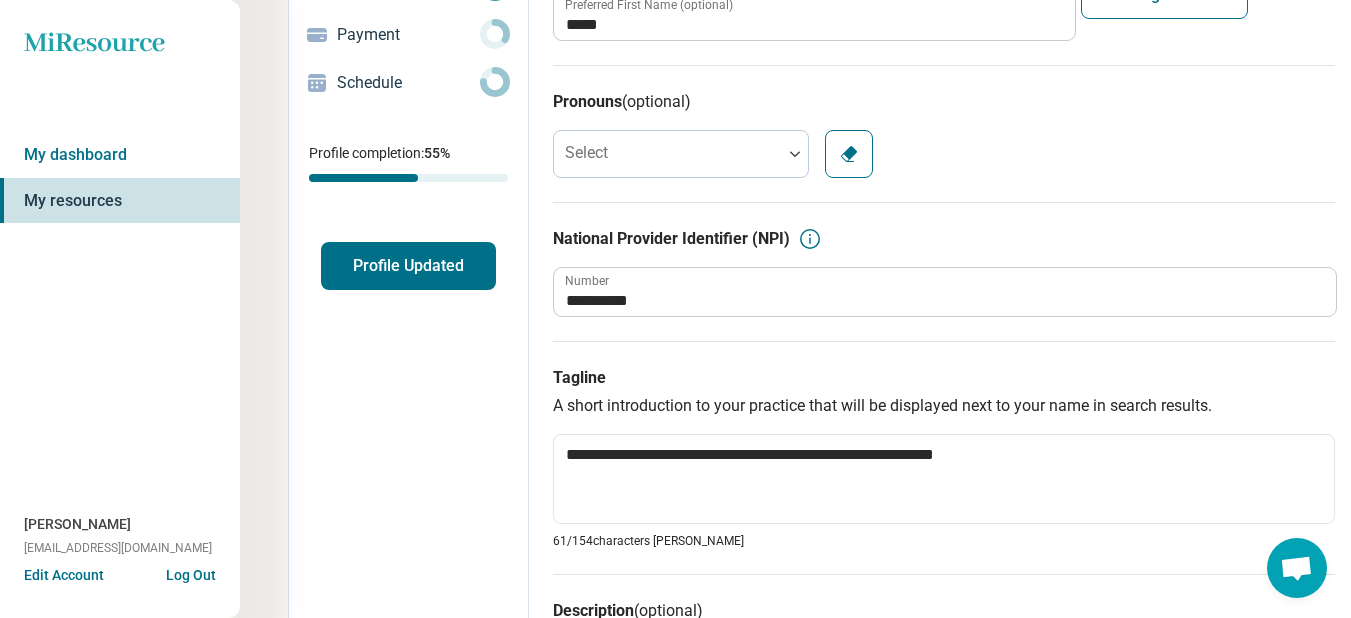 scroll, scrollTop: 0, scrollLeft: 0, axis: both 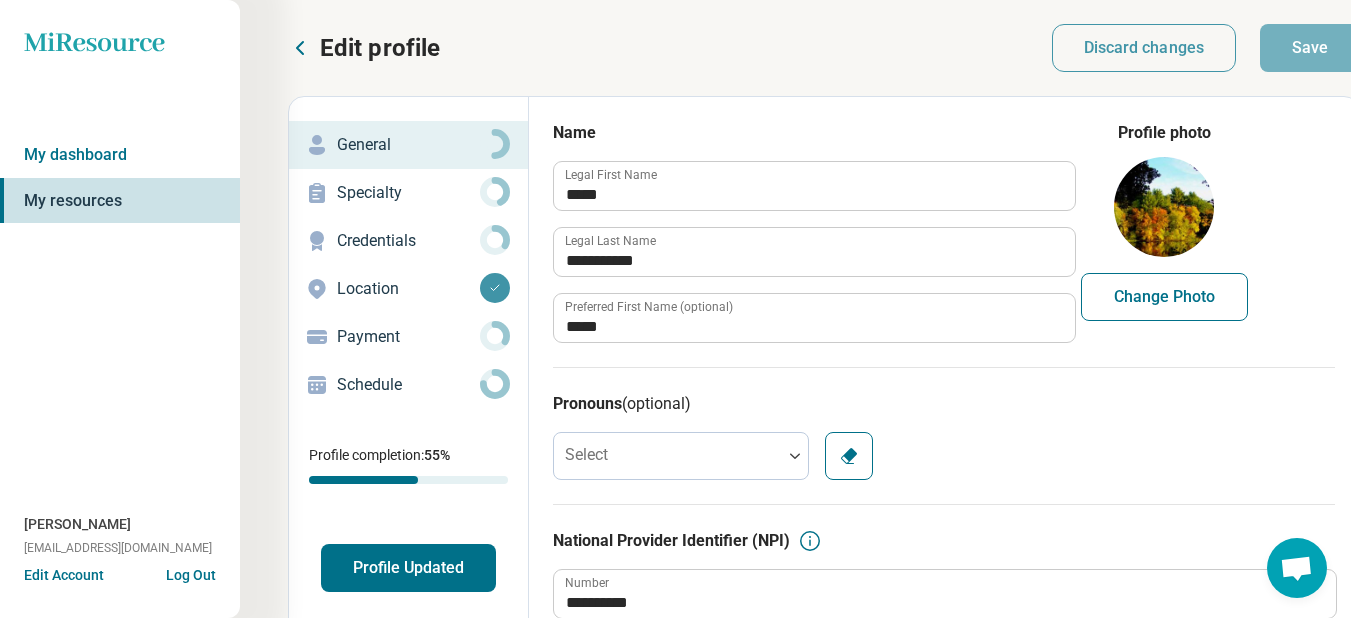 click on "Specialty" at bounding box center (408, 193) 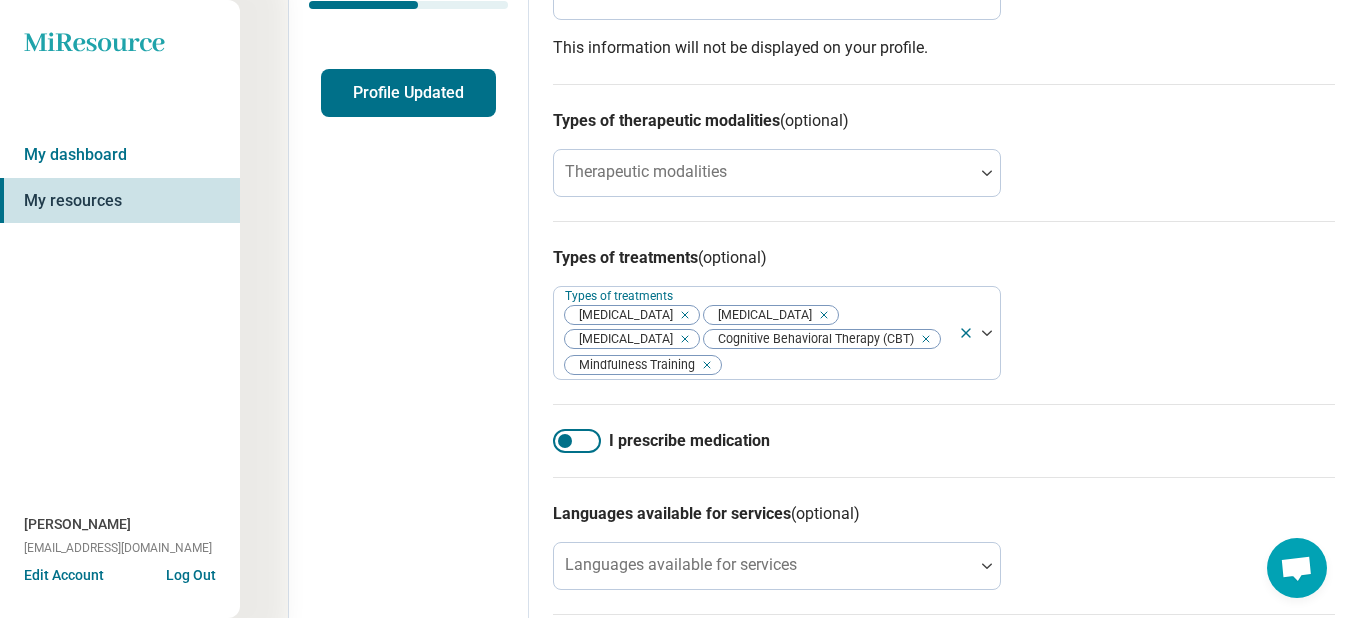 scroll, scrollTop: 500, scrollLeft: 0, axis: vertical 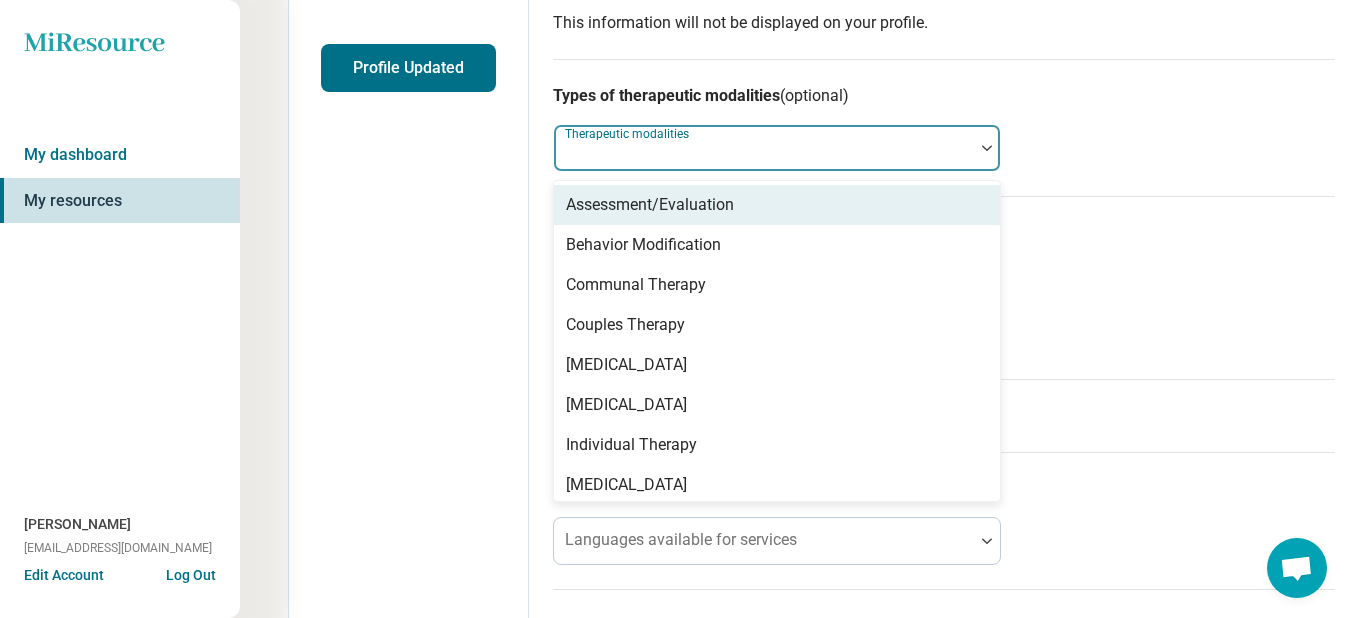 click at bounding box center (987, 148) 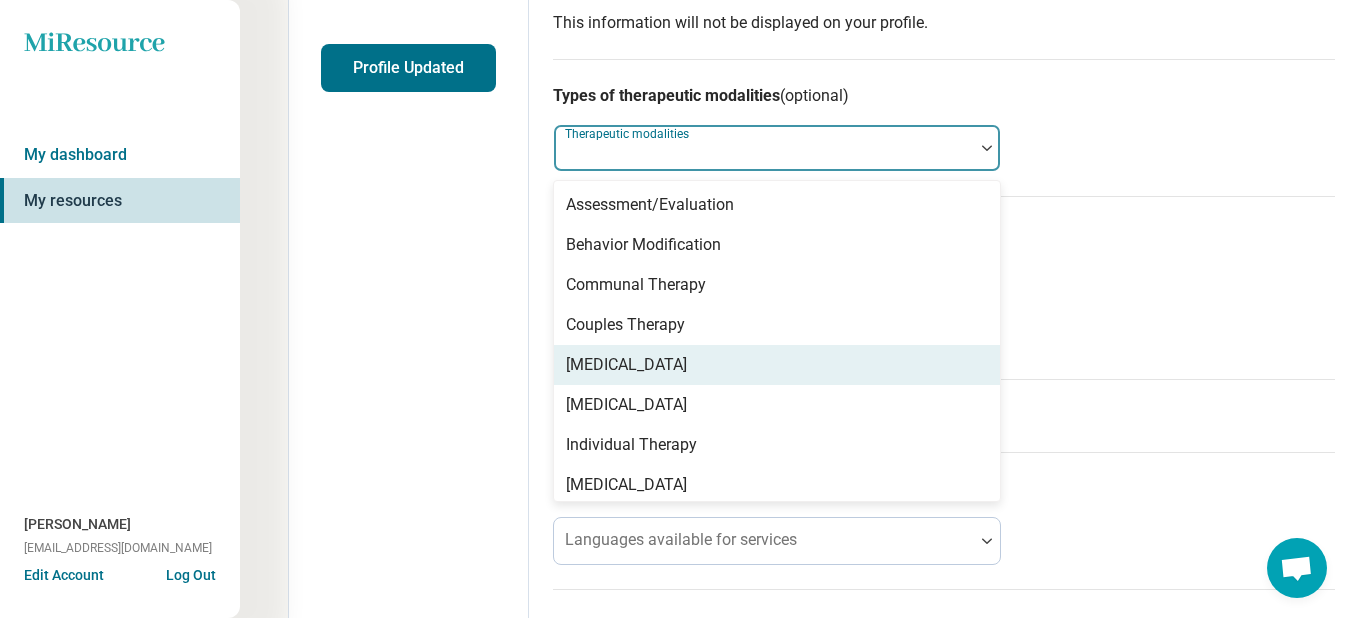 scroll, scrollTop: 8, scrollLeft: 0, axis: vertical 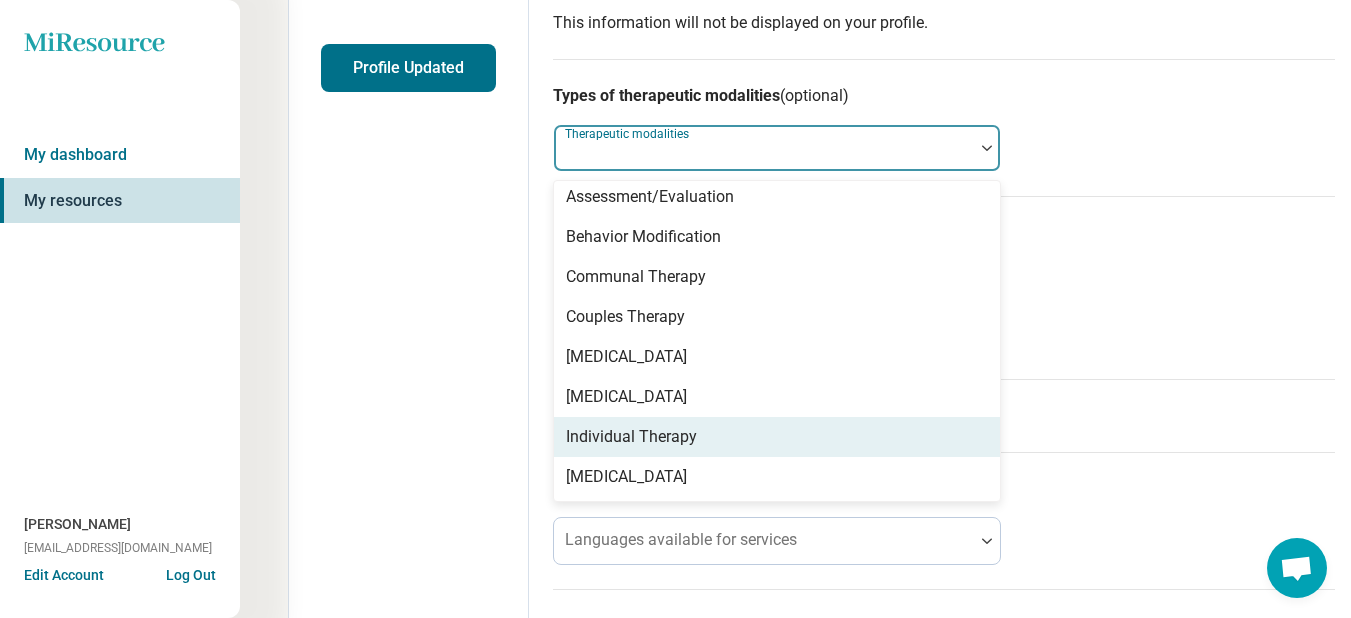 click on "I prescribe medication" at bounding box center (689, 416) 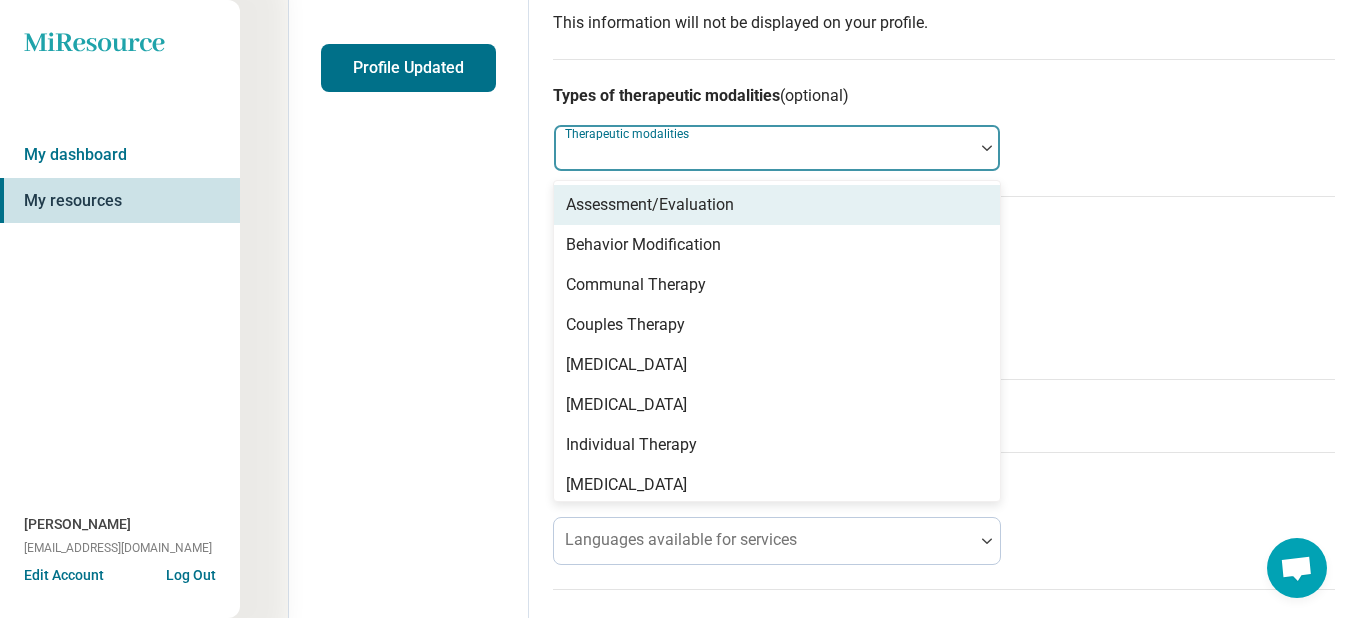 click at bounding box center [987, 148] 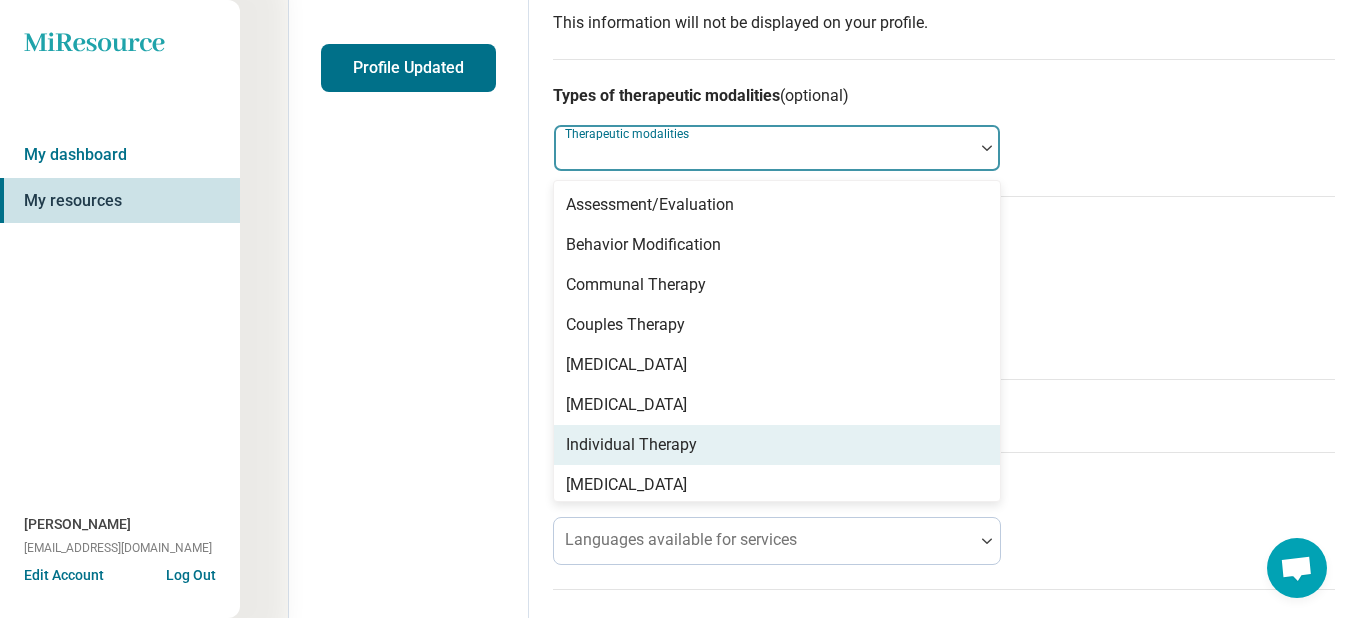 click on "Individual Therapy" at bounding box center [631, 445] 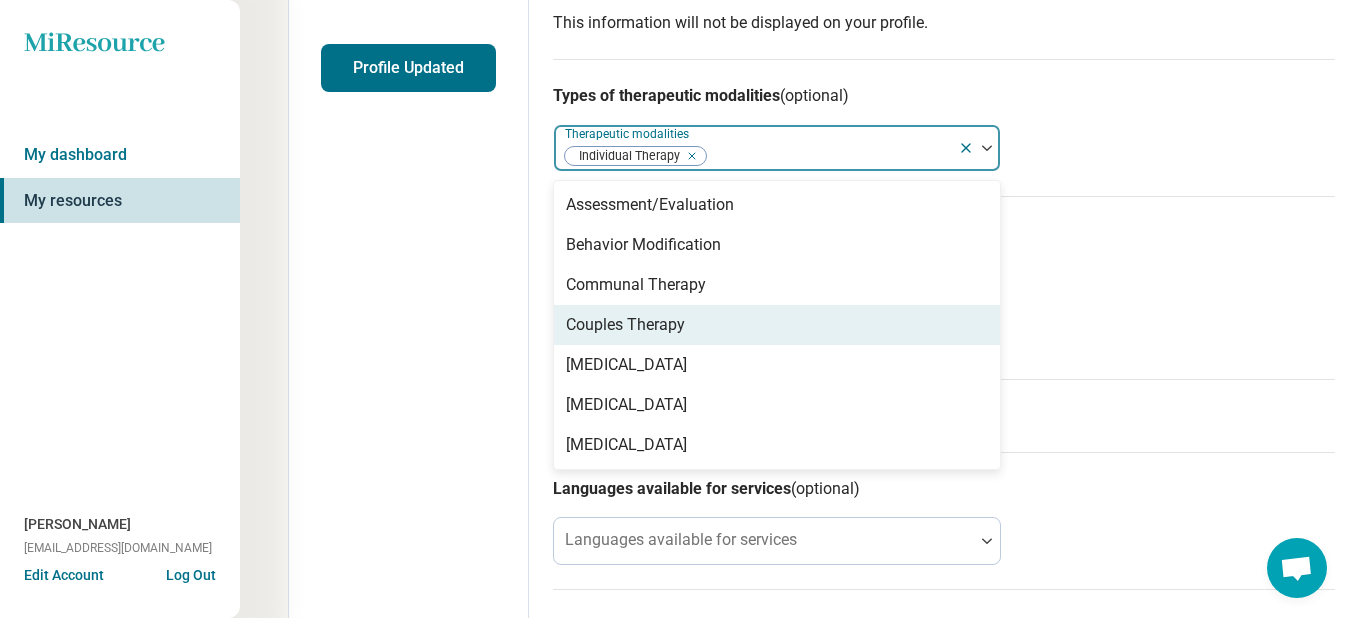 click on "Couples Therapy" at bounding box center (625, 325) 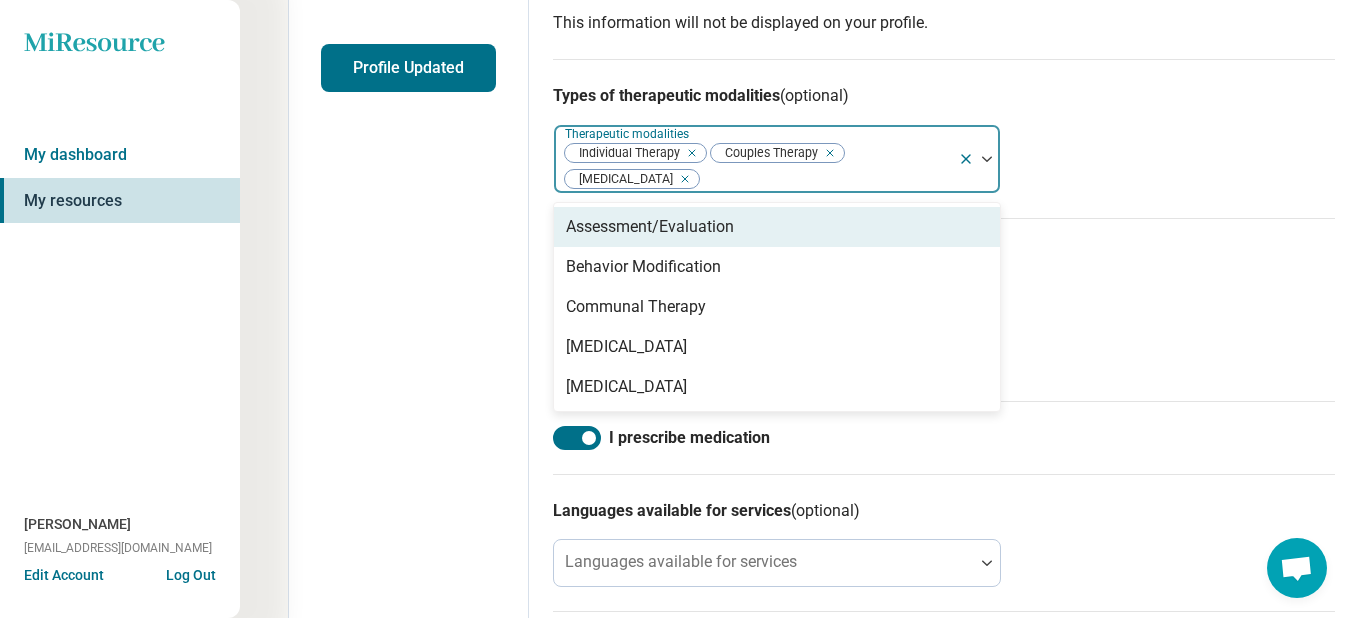 click 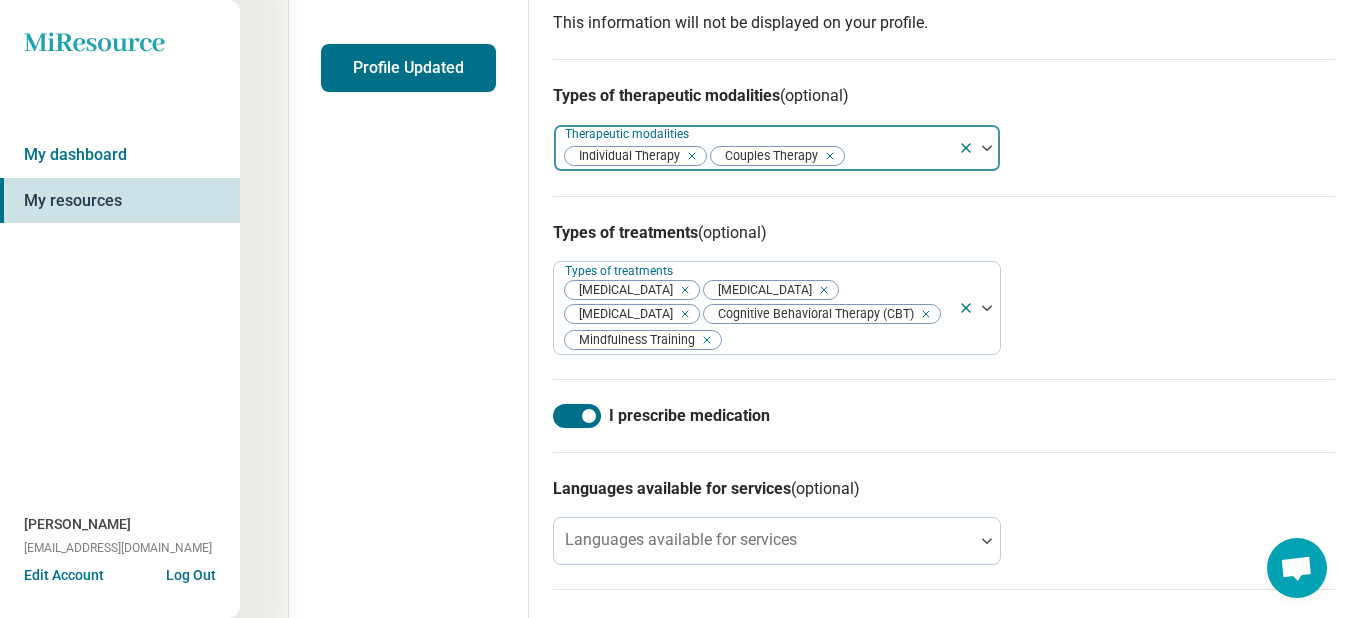drag, startPoint x: 592, startPoint y: 442, endPoint x: 568, endPoint y: 448, distance: 24.738634 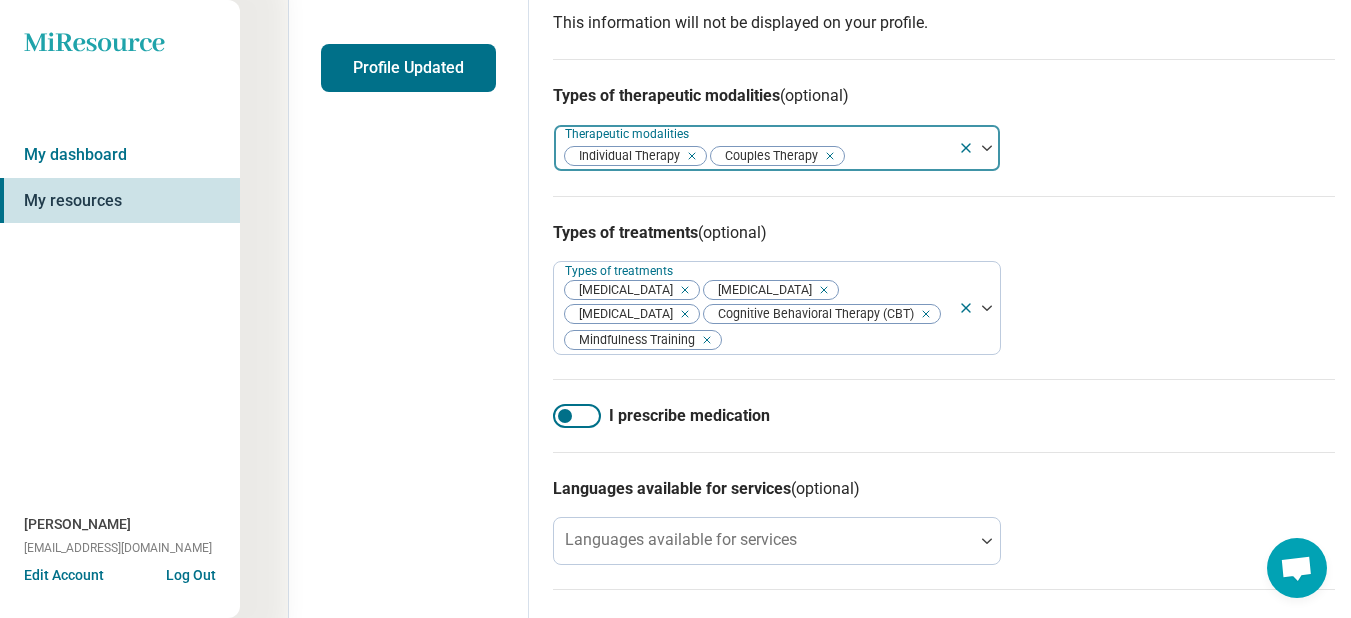 click at bounding box center [577, 416] 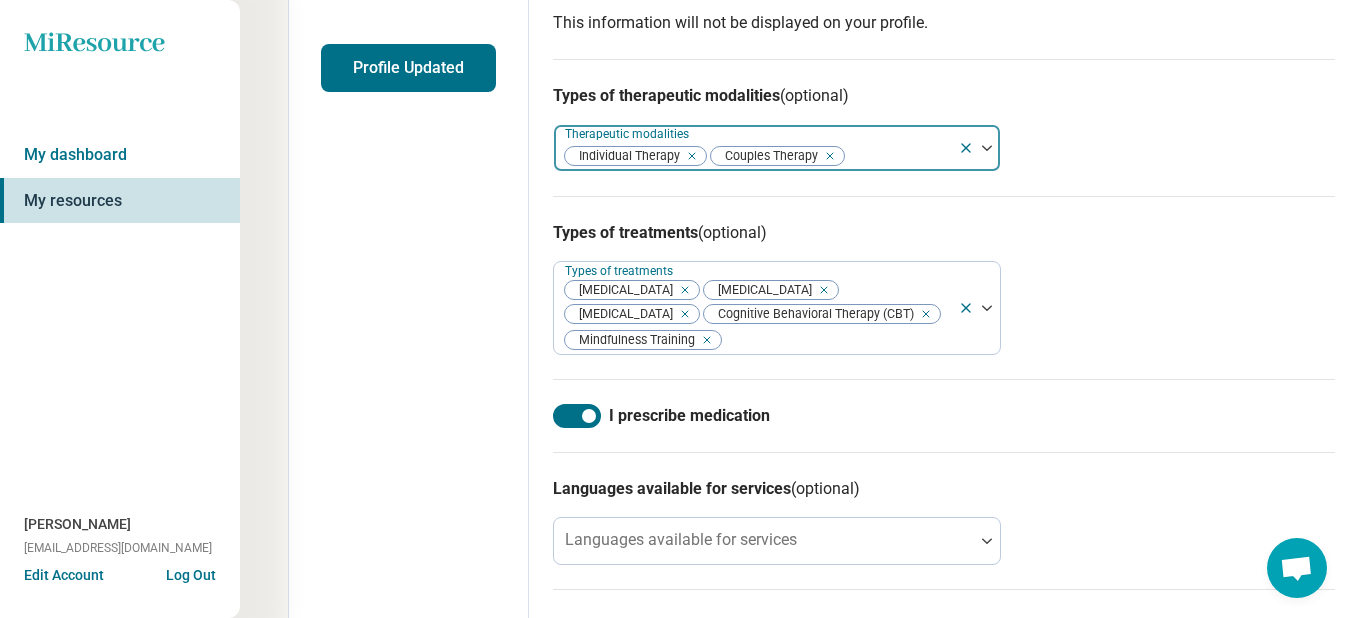 drag, startPoint x: 589, startPoint y: 441, endPoint x: 564, endPoint y: 441, distance: 25 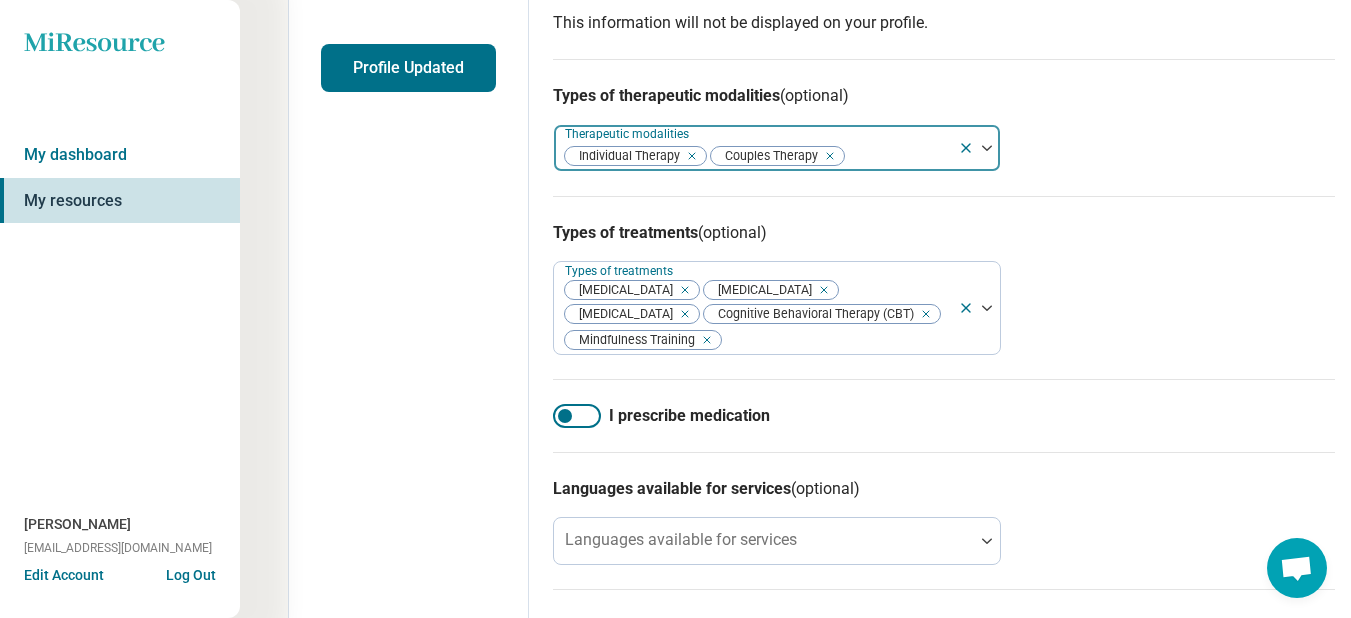 click at bounding box center (577, 416) 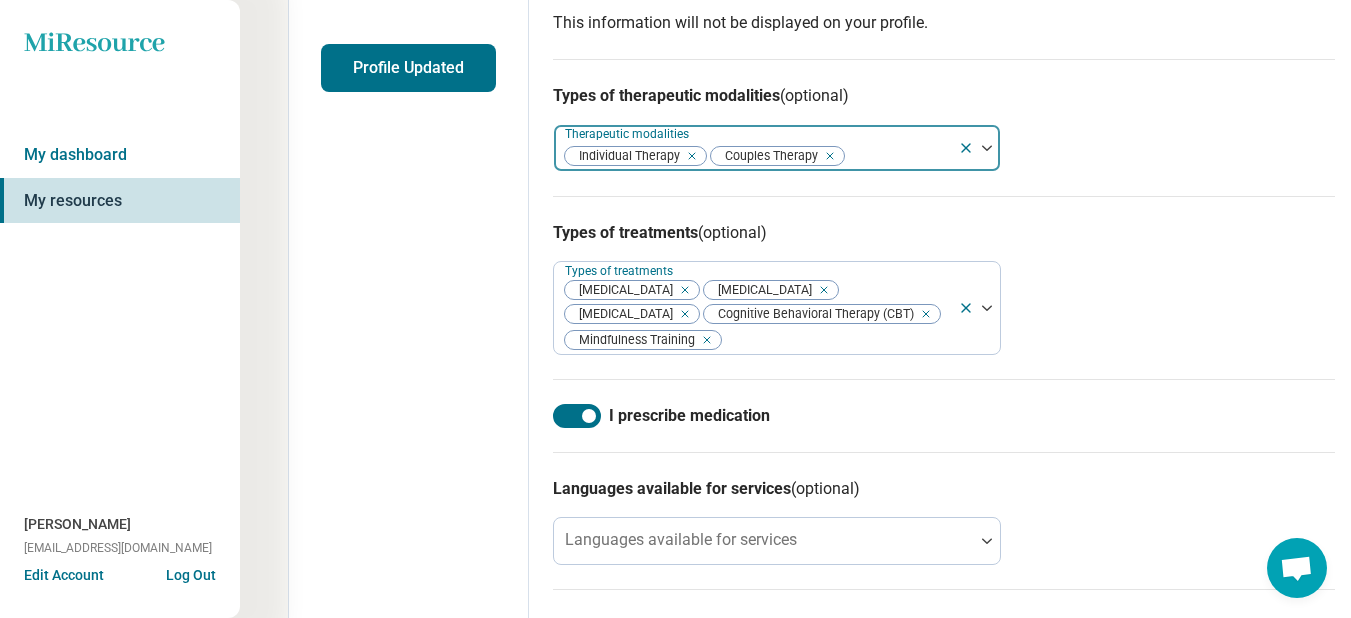 click at bounding box center [577, 416] 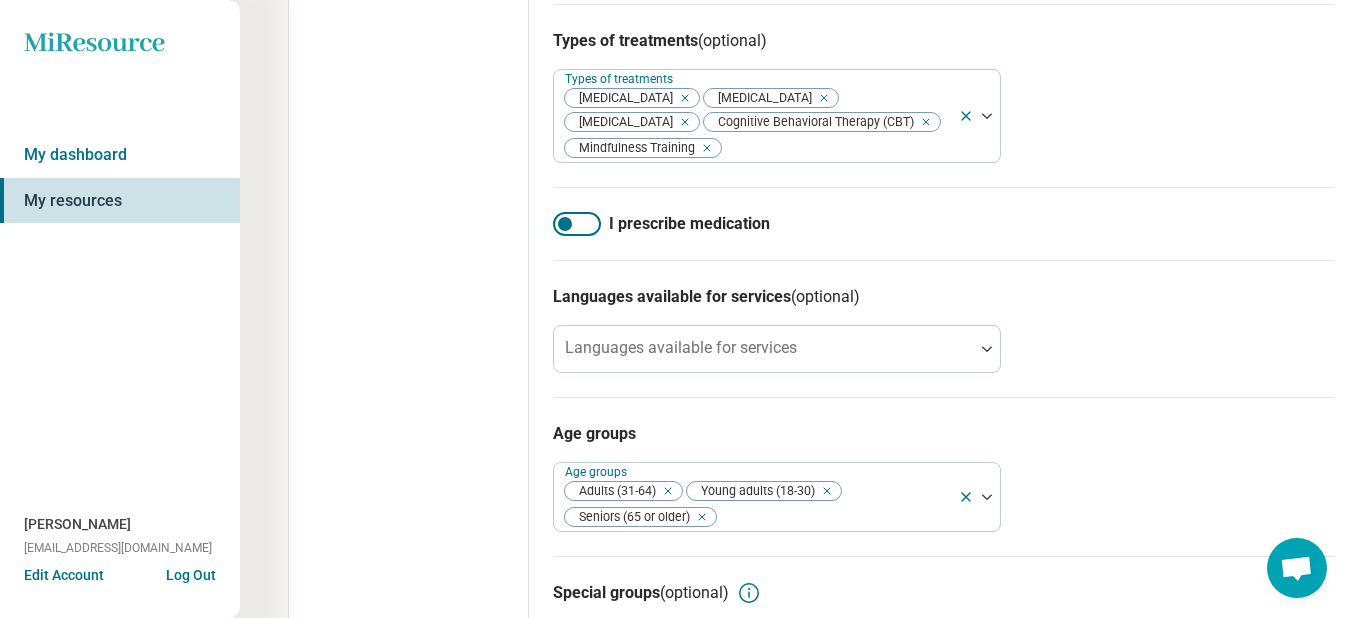 scroll, scrollTop: 700, scrollLeft: 0, axis: vertical 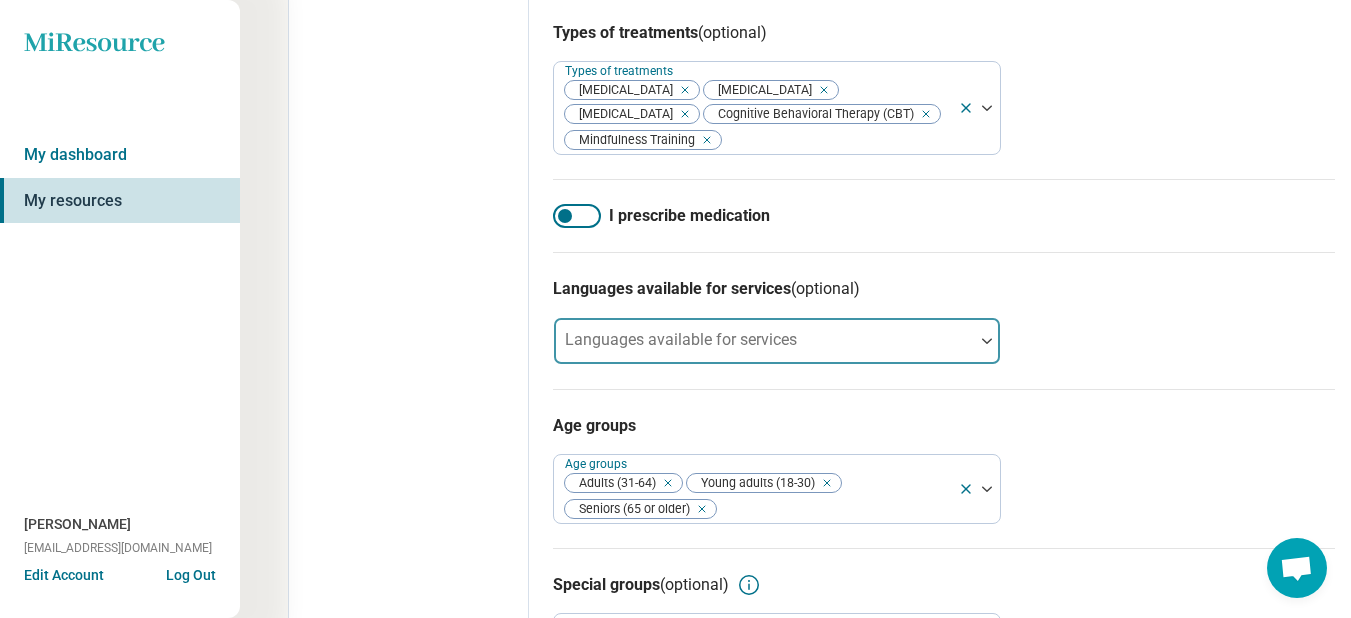 click at bounding box center [987, 341] 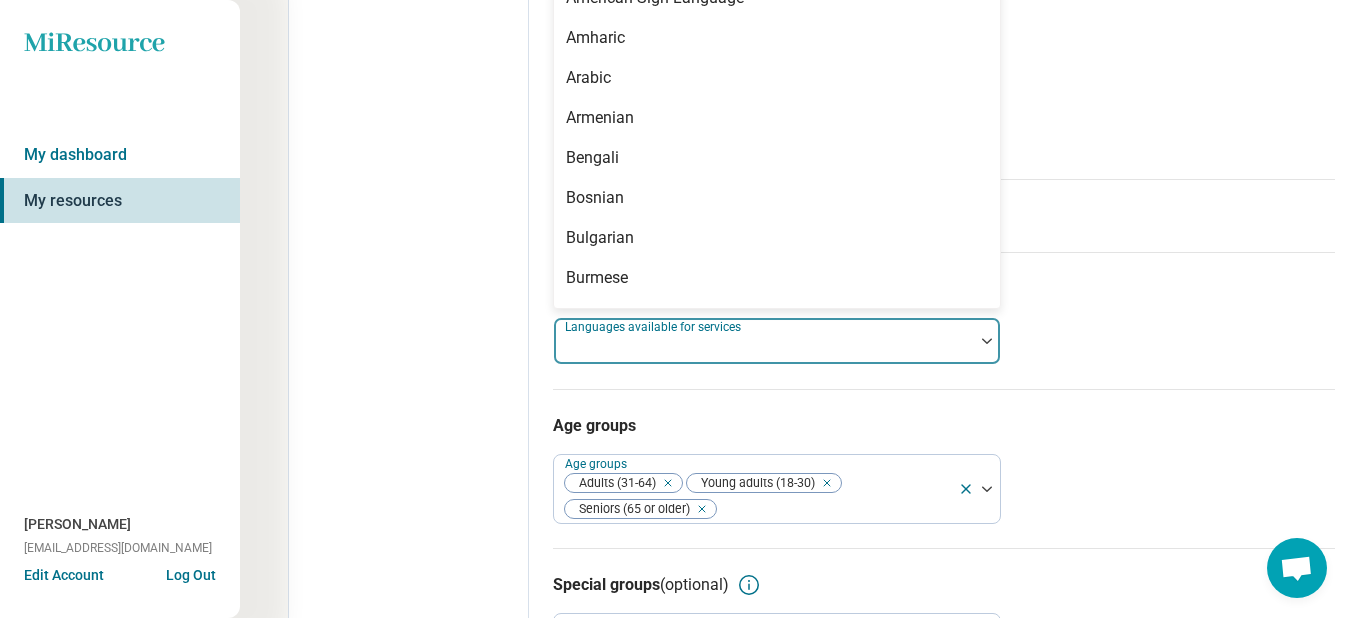 scroll, scrollTop: 0, scrollLeft: 0, axis: both 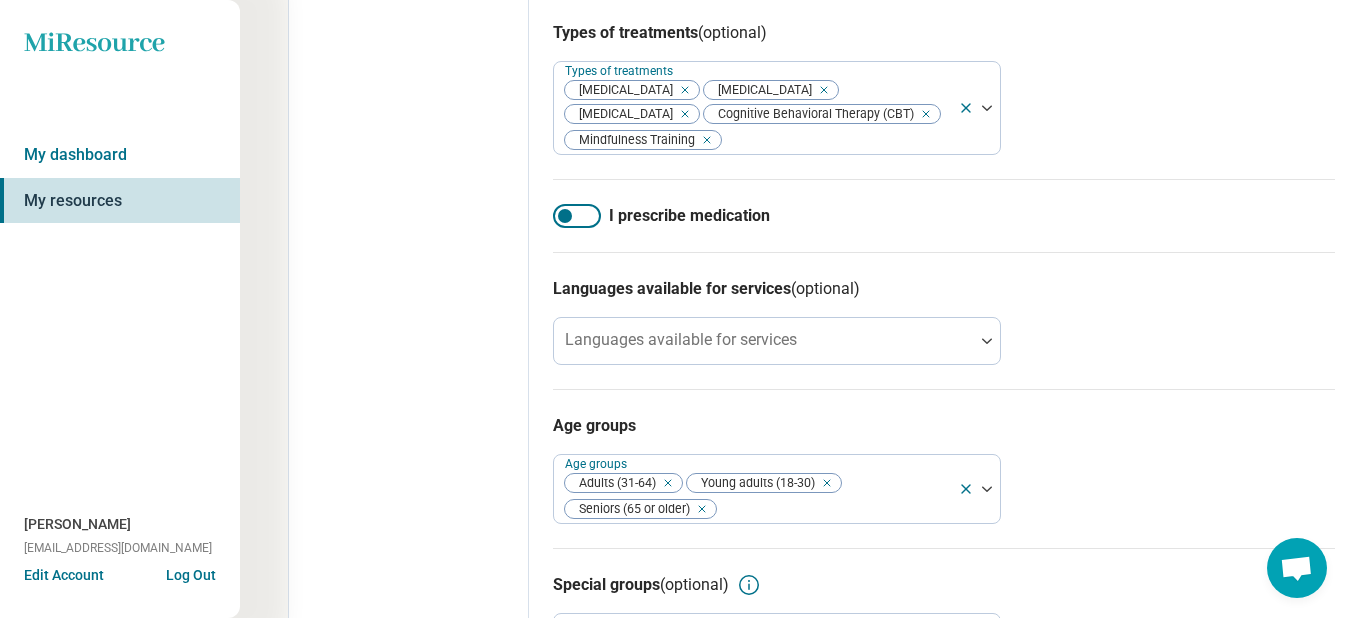 click on "Age groups Age groups Adults (31-64) Young adults (18-30) Seniors (65 or older)" at bounding box center (944, 468) 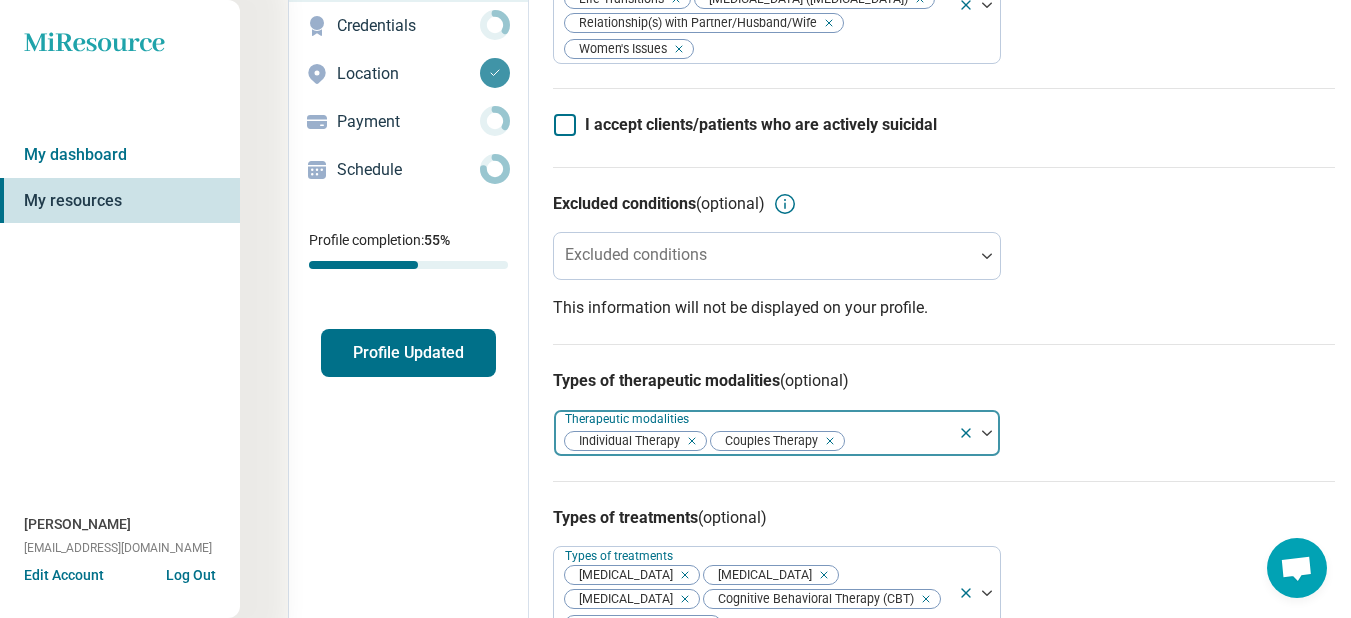 scroll, scrollTop: 0, scrollLeft: 0, axis: both 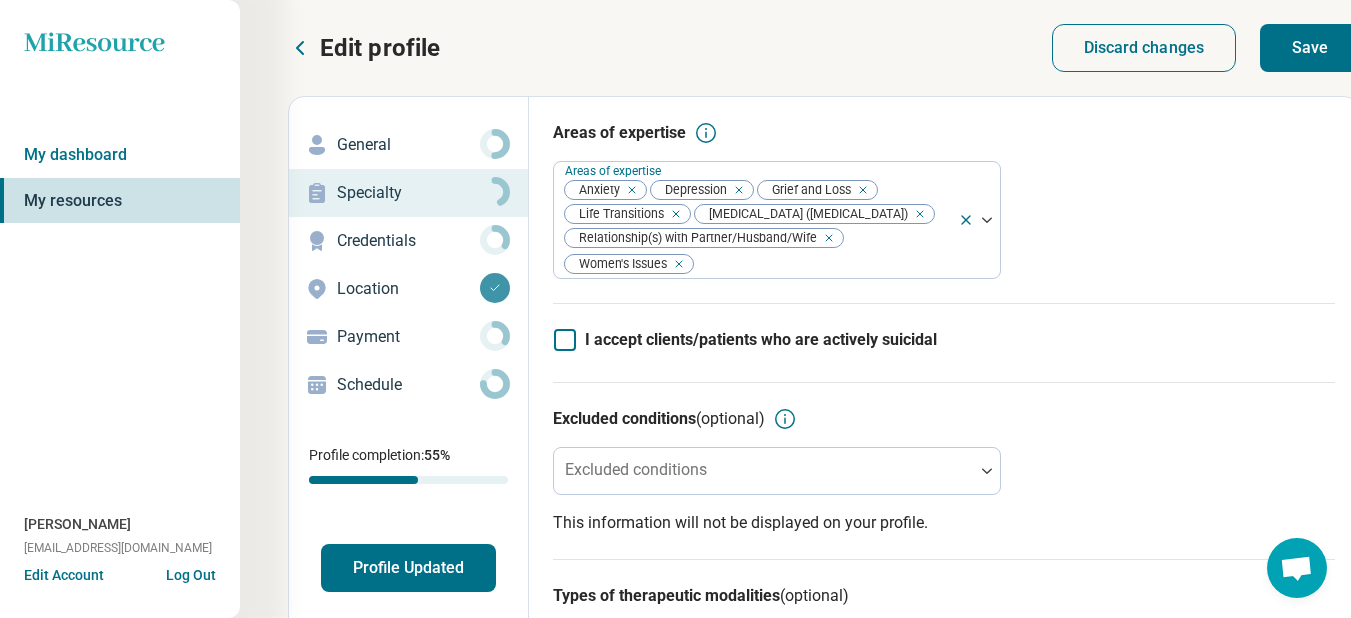 click on "Save" at bounding box center [1310, 48] 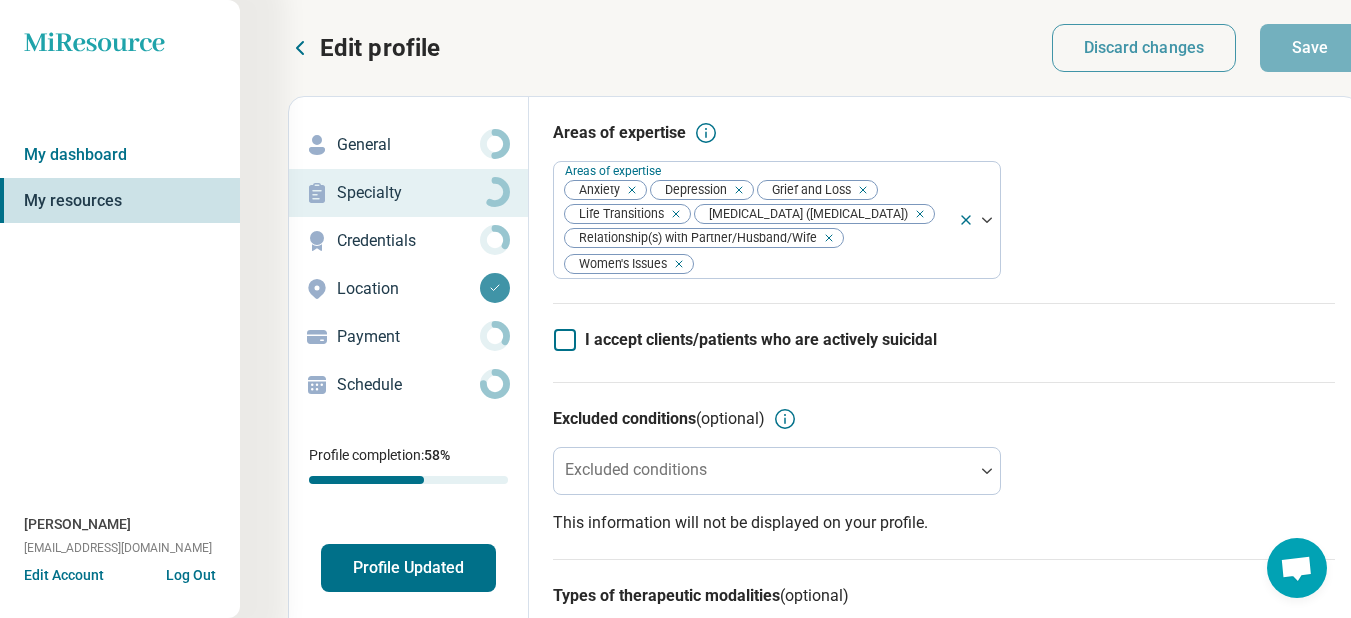 click on "Credentials" at bounding box center (408, 241) 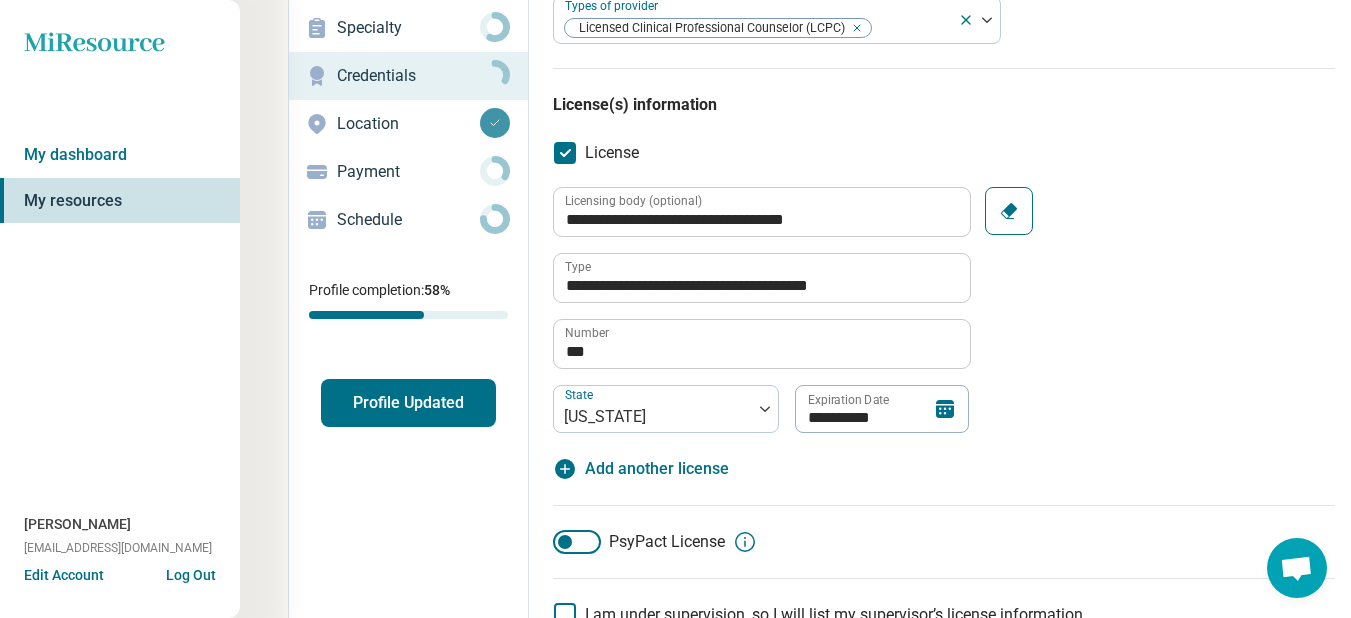 scroll, scrollTop: 0, scrollLeft: 0, axis: both 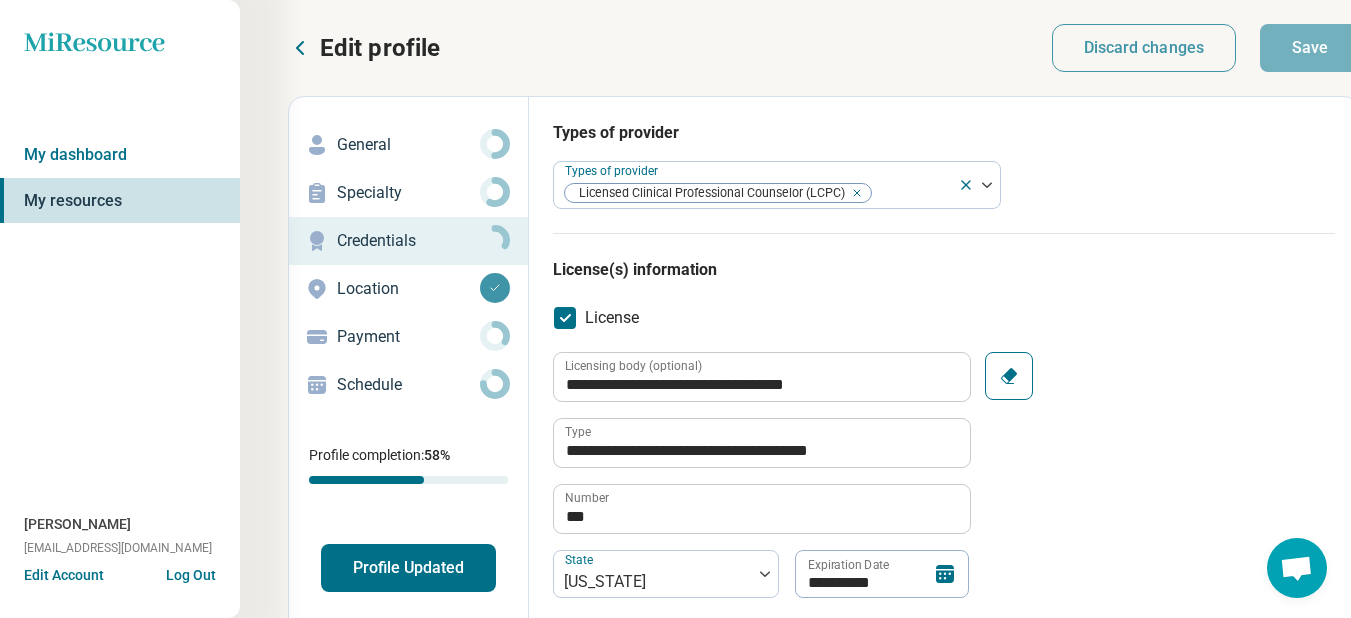 click on "**********" at bounding box center [944, 527] 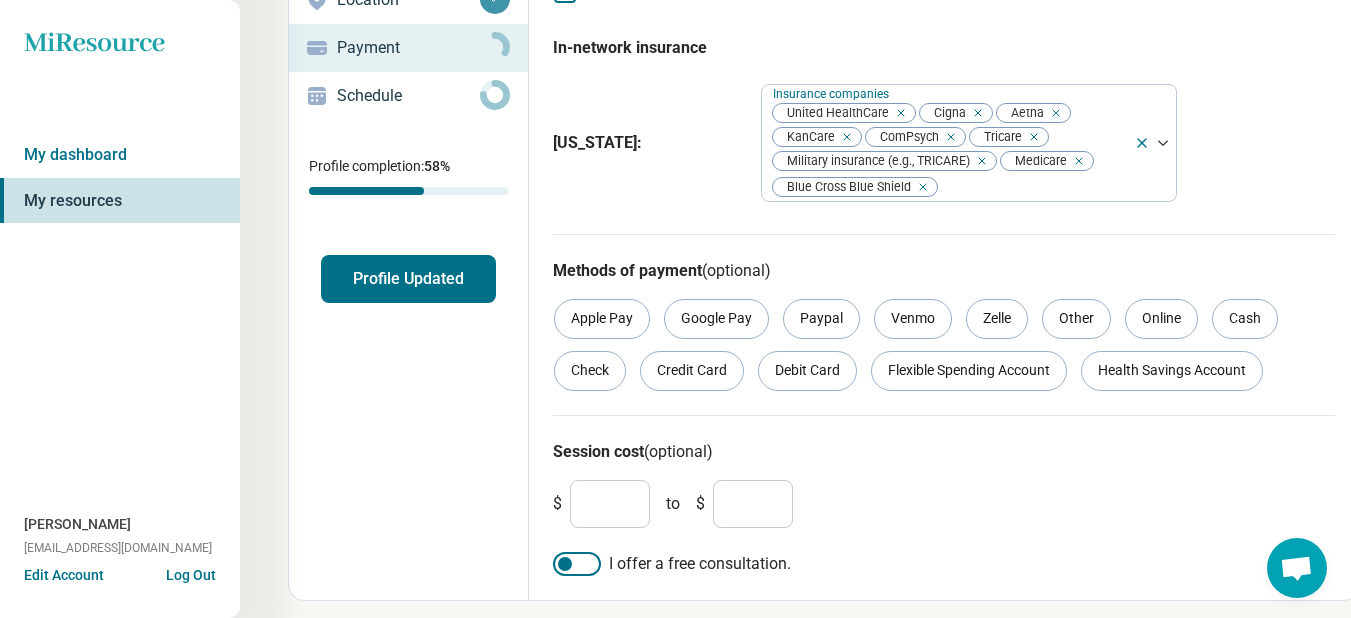 scroll, scrollTop: 300, scrollLeft: 0, axis: vertical 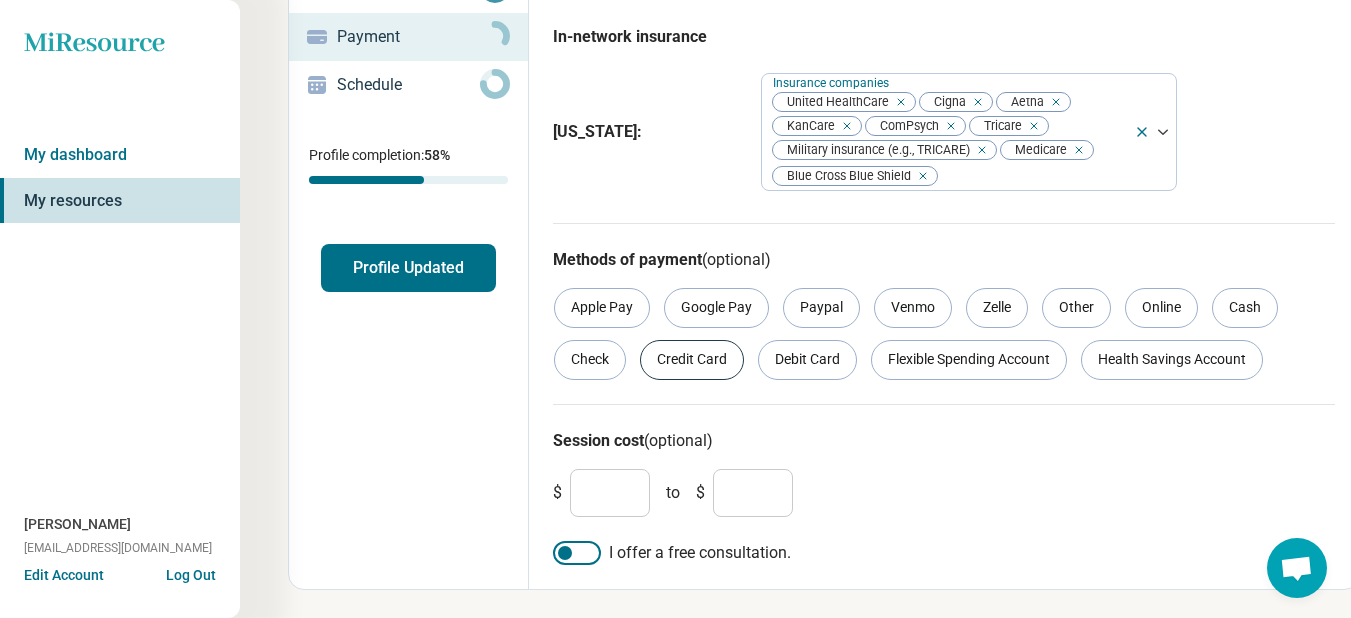 click on "Credit Card" at bounding box center (692, 360) 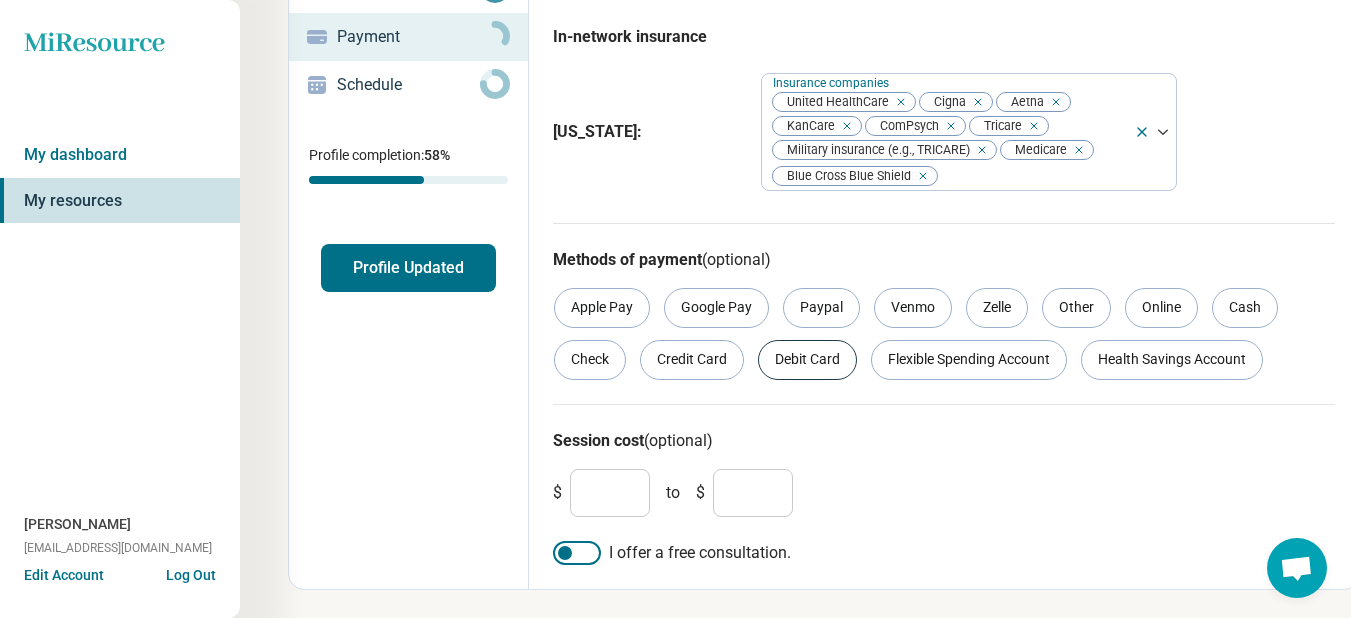 click on "Debit Card" at bounding box center (807, 360) 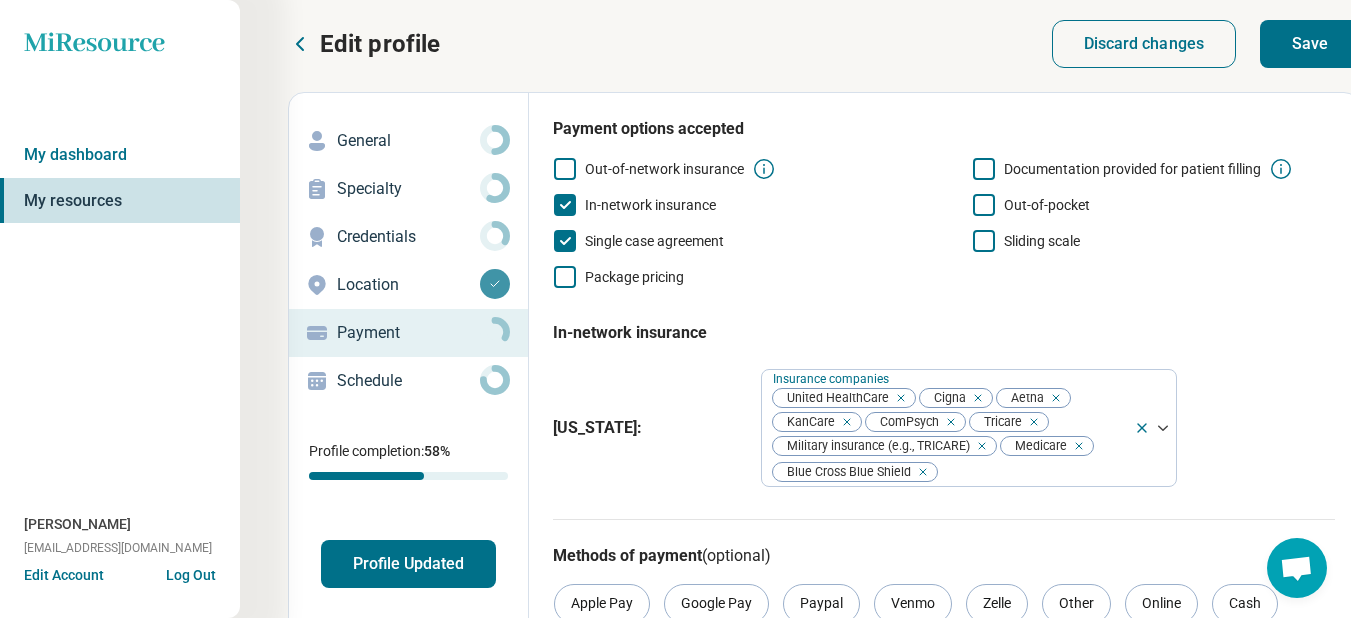 scroll, scrollTop: 0, scrollLeft: 0, axis: both 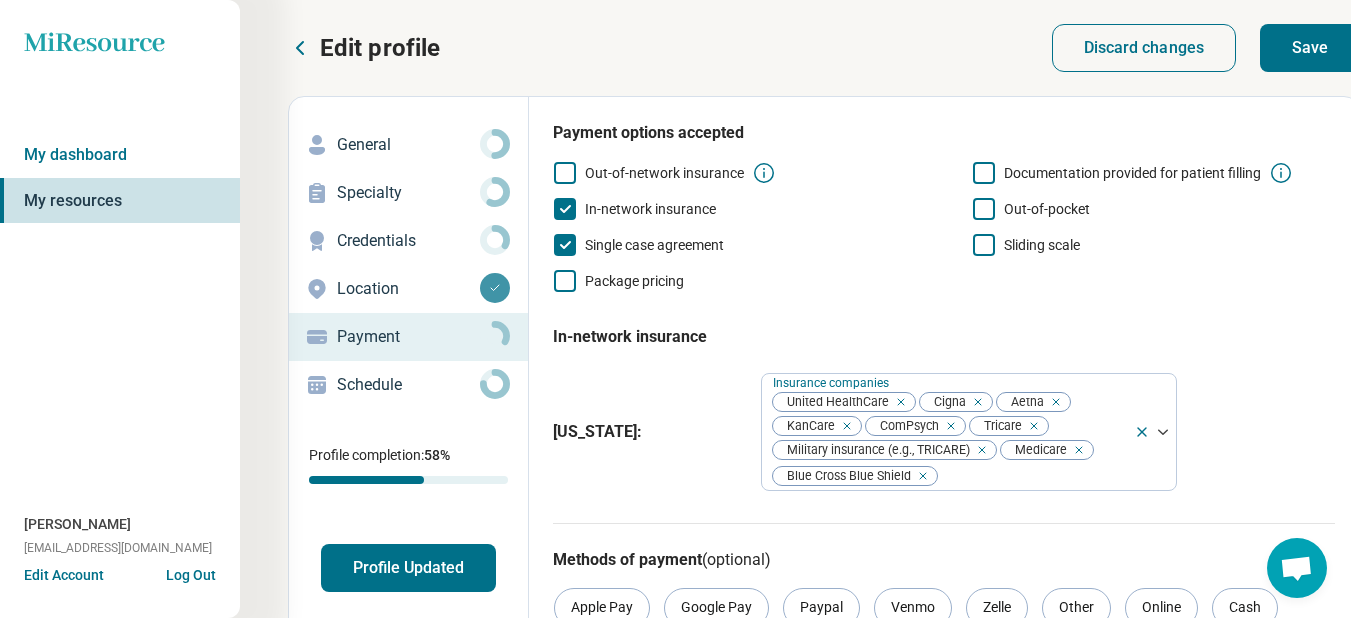 click on "Save" at bounding box center (1310, 48) 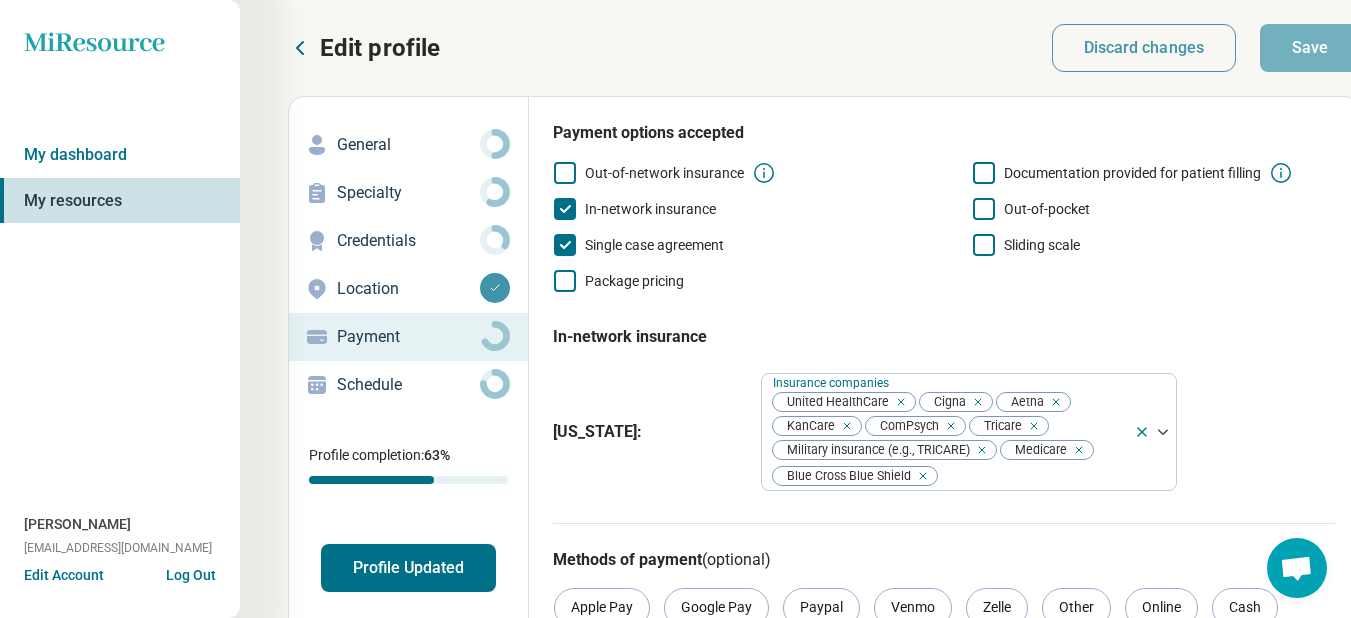 click on "Schedule" at bounding box center (408, 385) 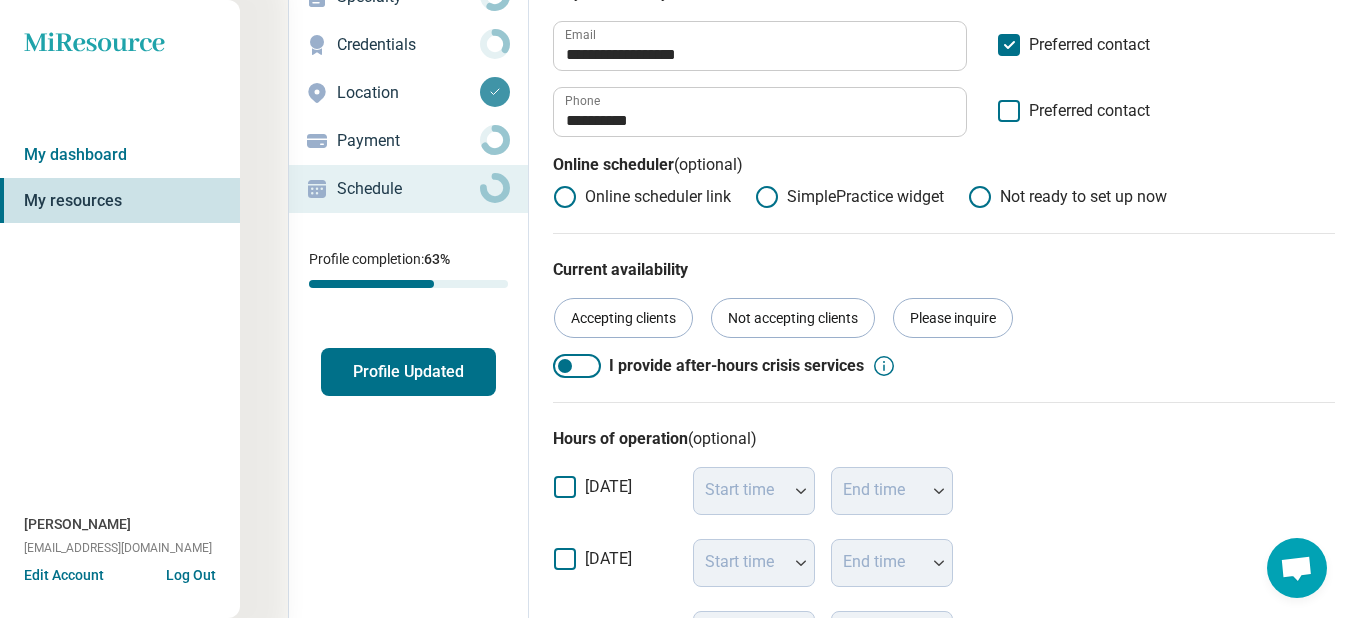 scroll, scrollTop: 0, scrollLeft: 0, axis: both 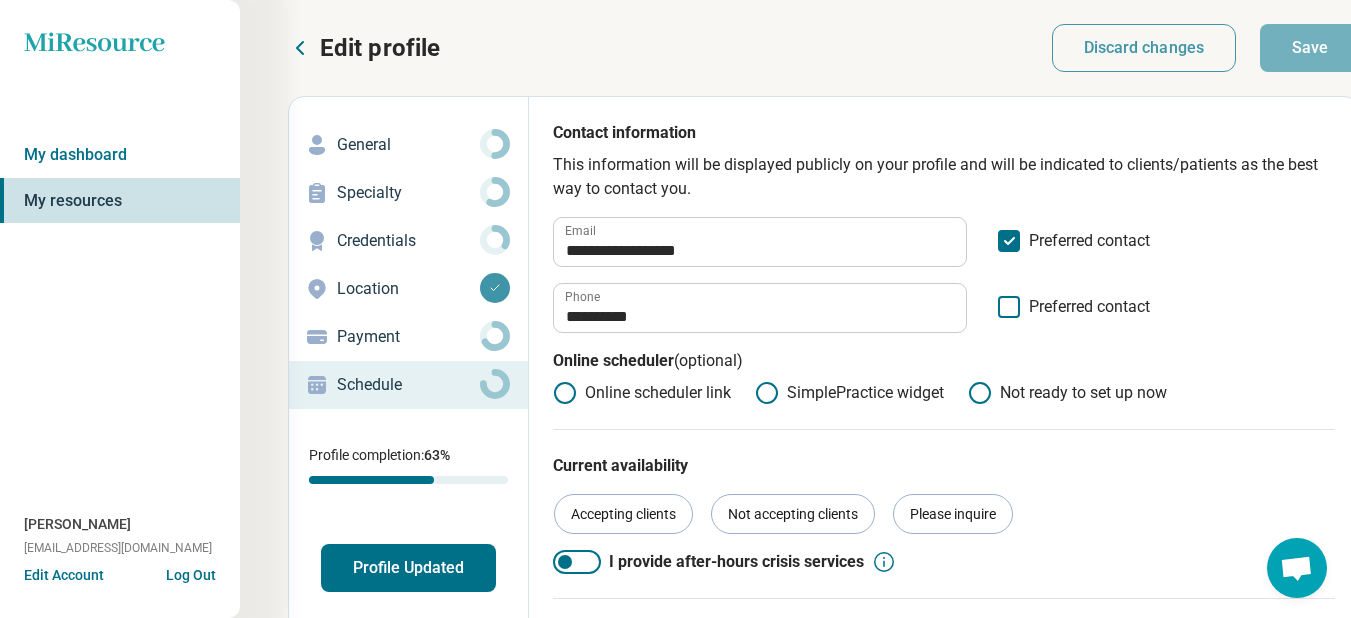click on "Contact information" at bounding box center [944, 137] 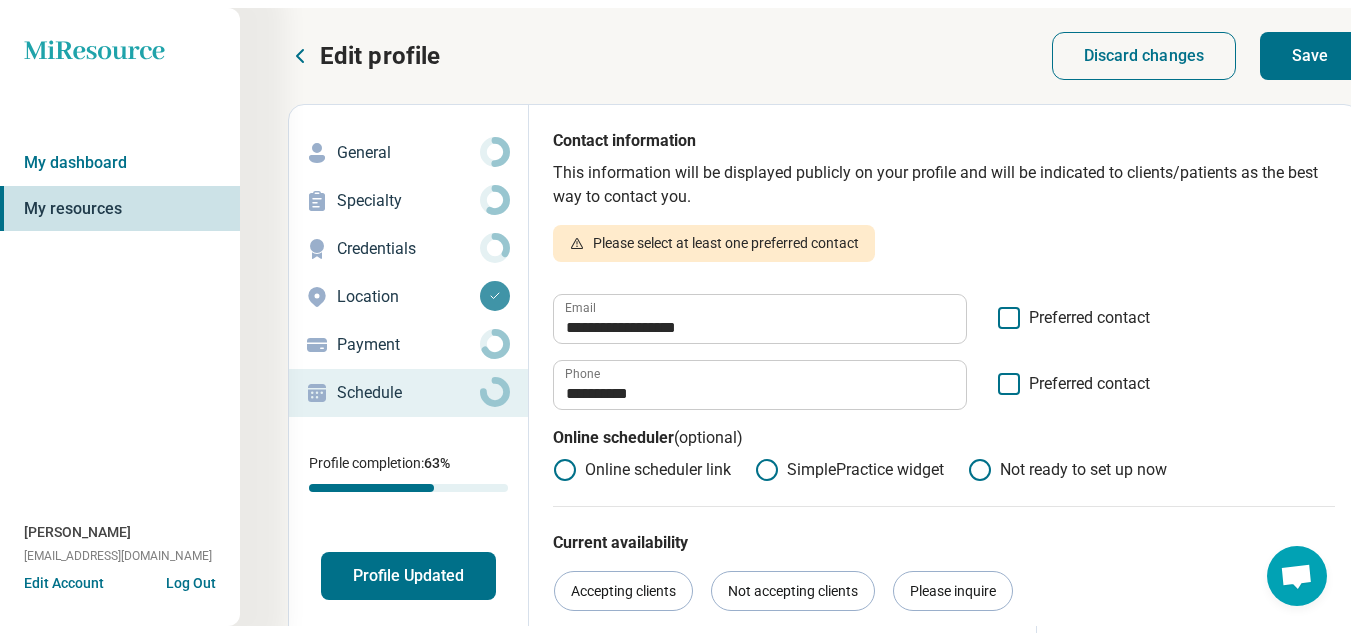 scroll, scrollTop: 10, scrollLeft: 0, axis: vertical 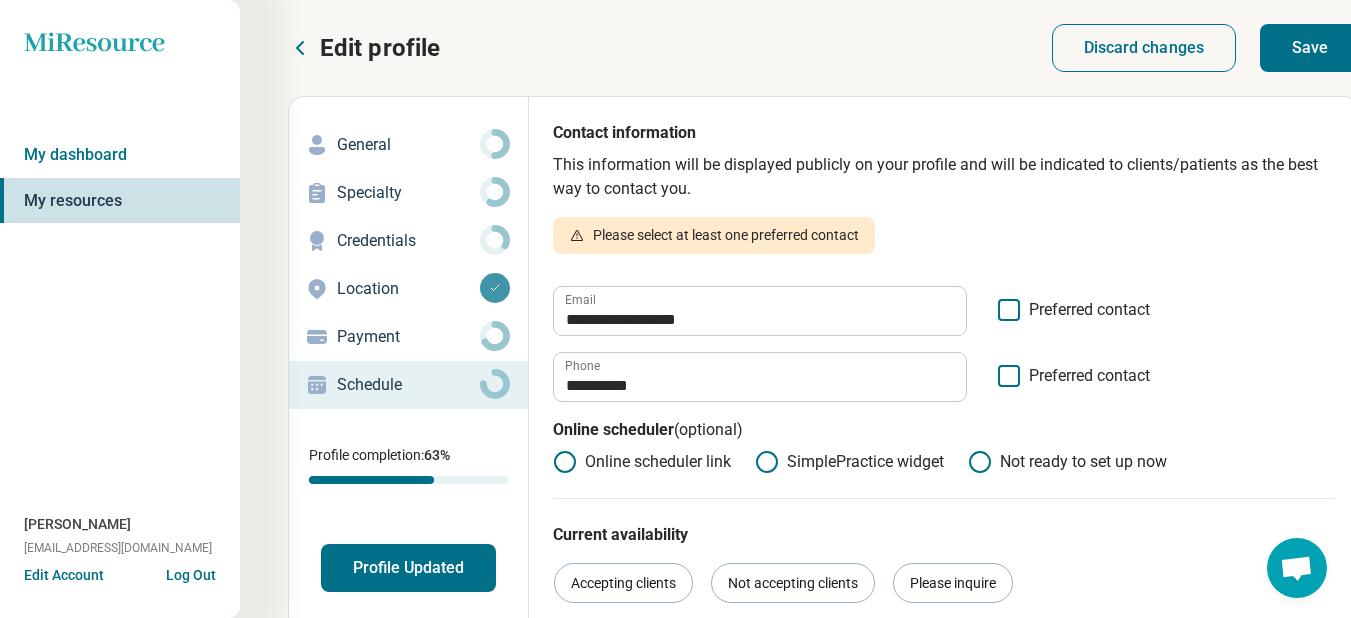 click 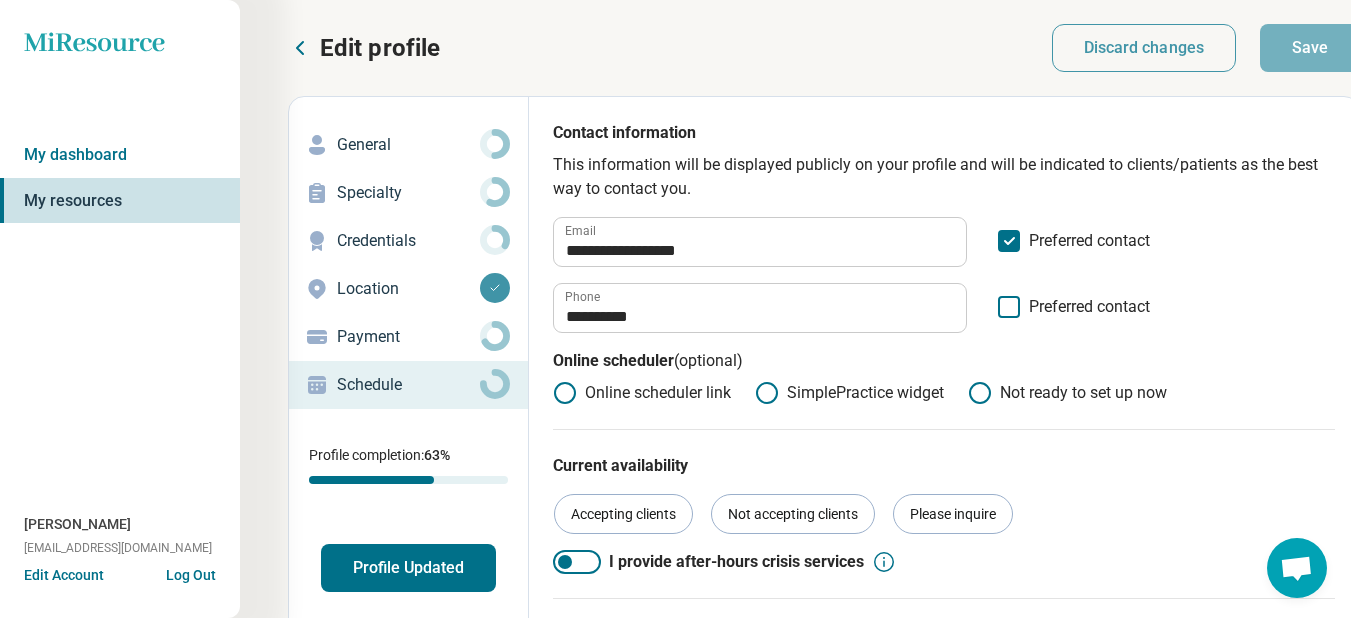 click on "Profile Updated" at bounding box center (408, 568) 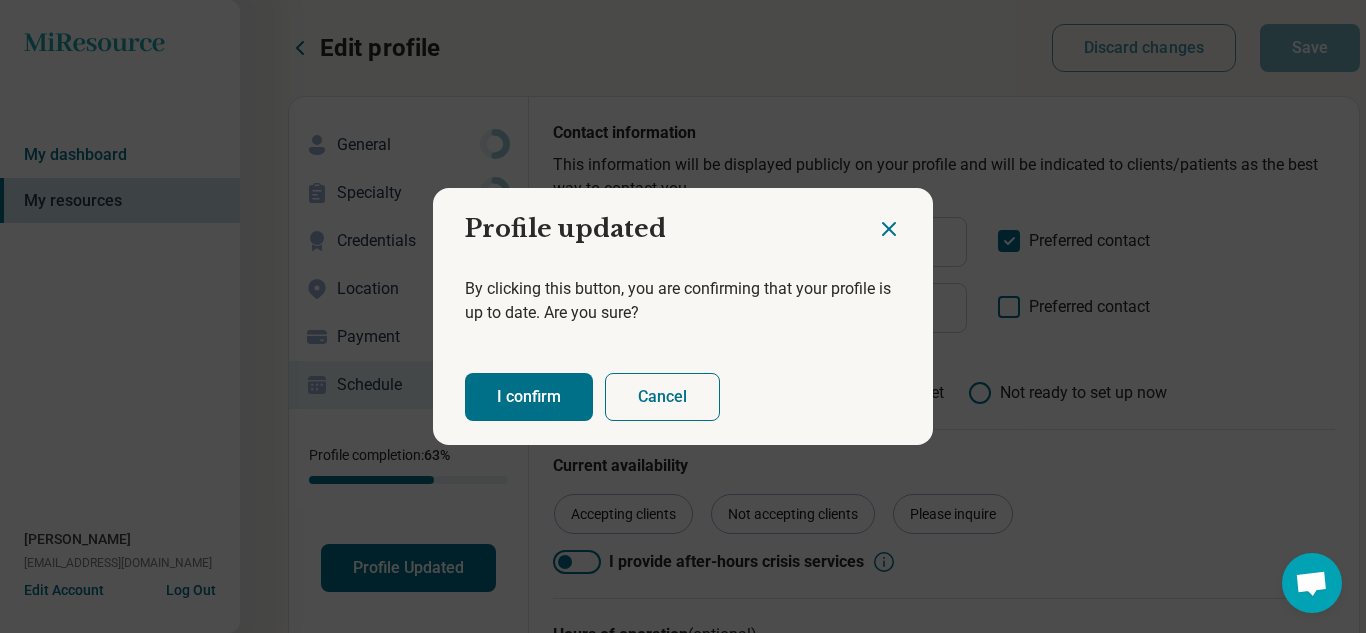 click on "I confirm" at bounding box center (529, 397) 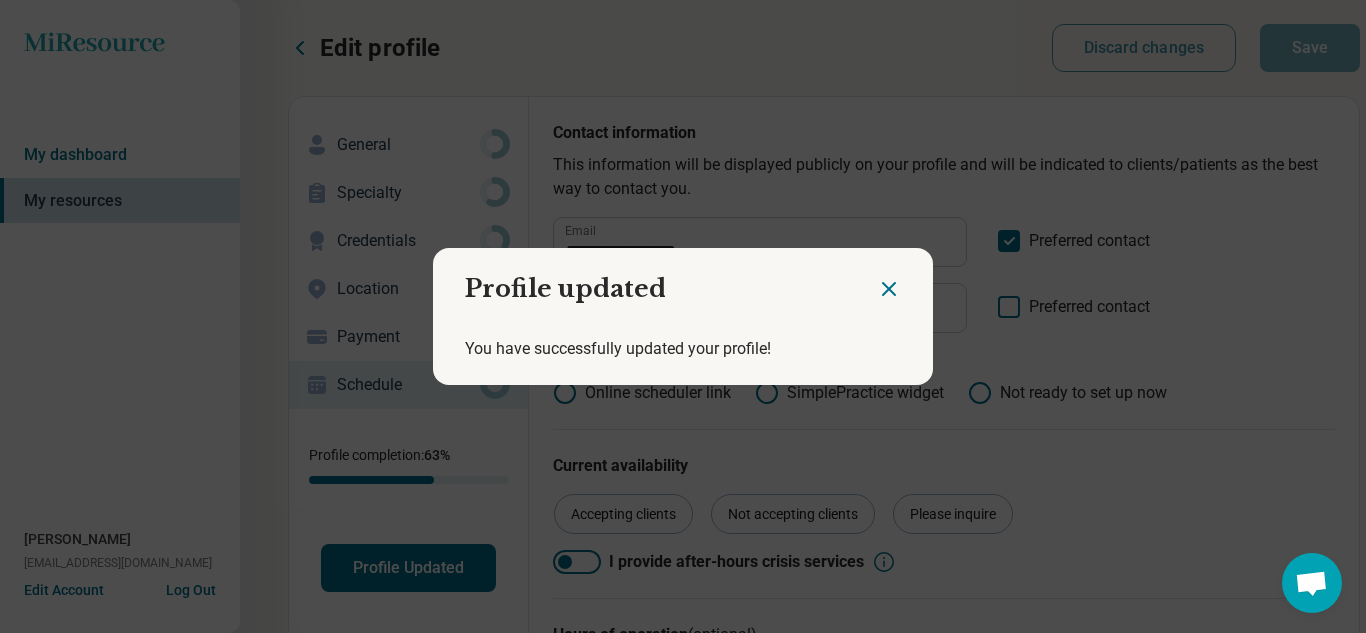 click 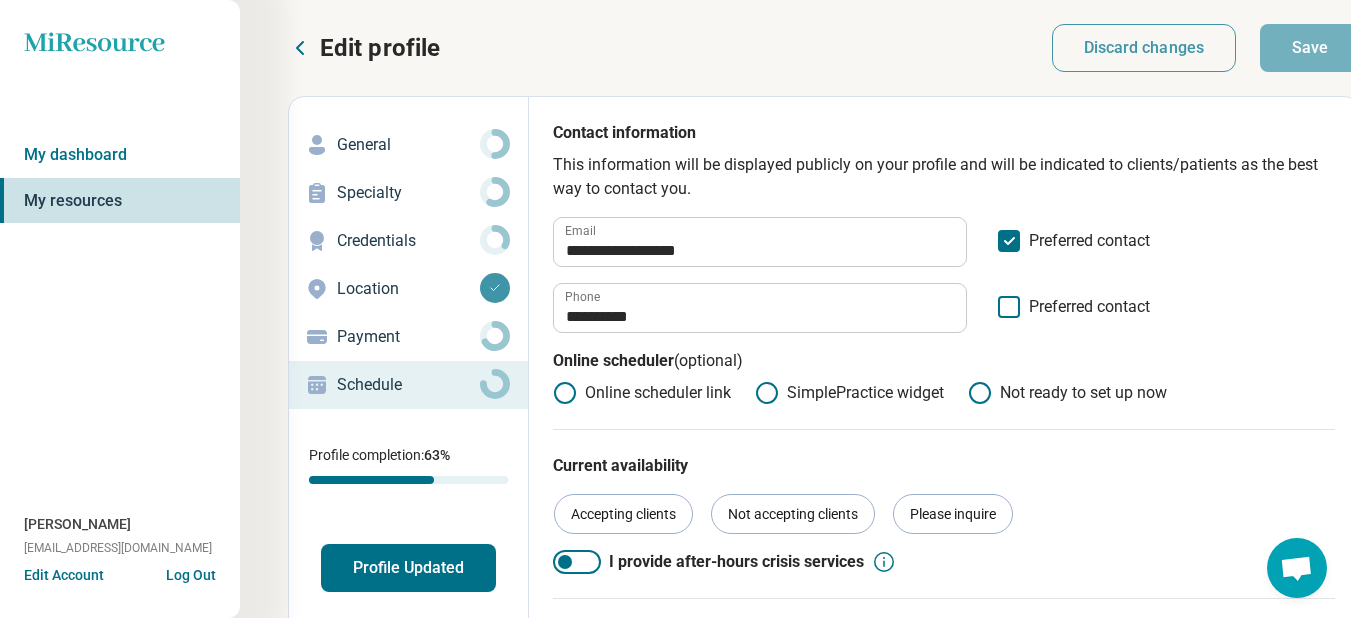 click 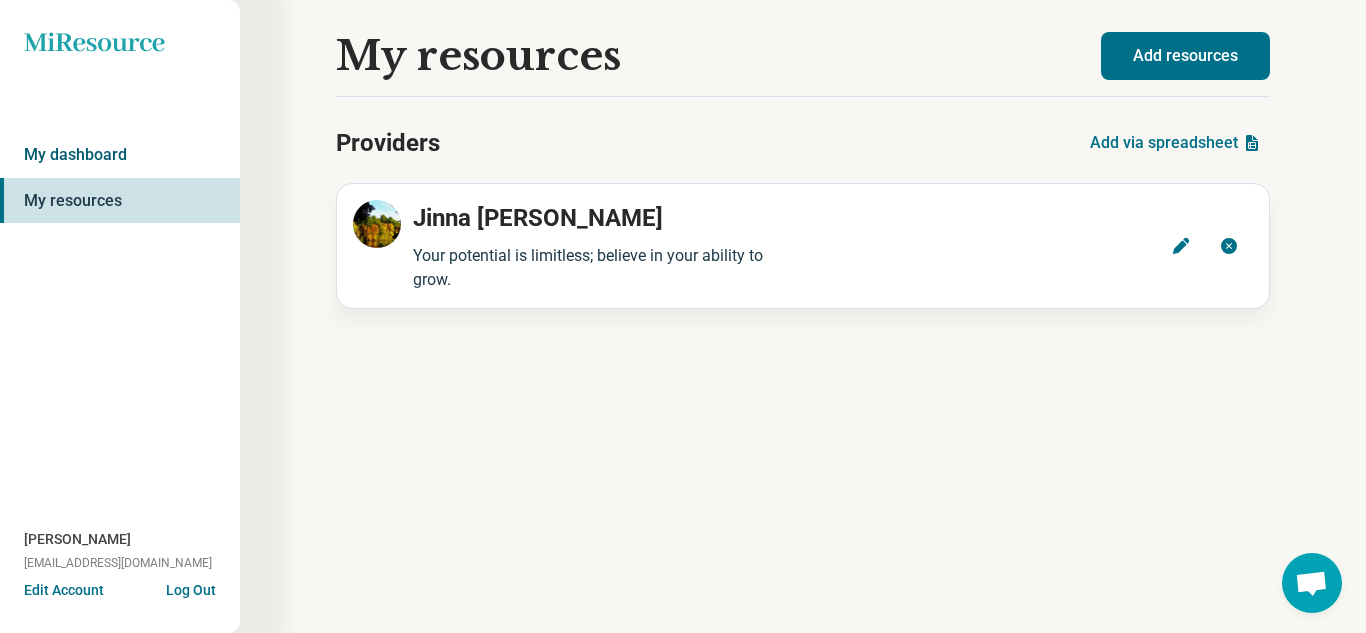 click on "My dashboard" at bounding box center (120, 155) 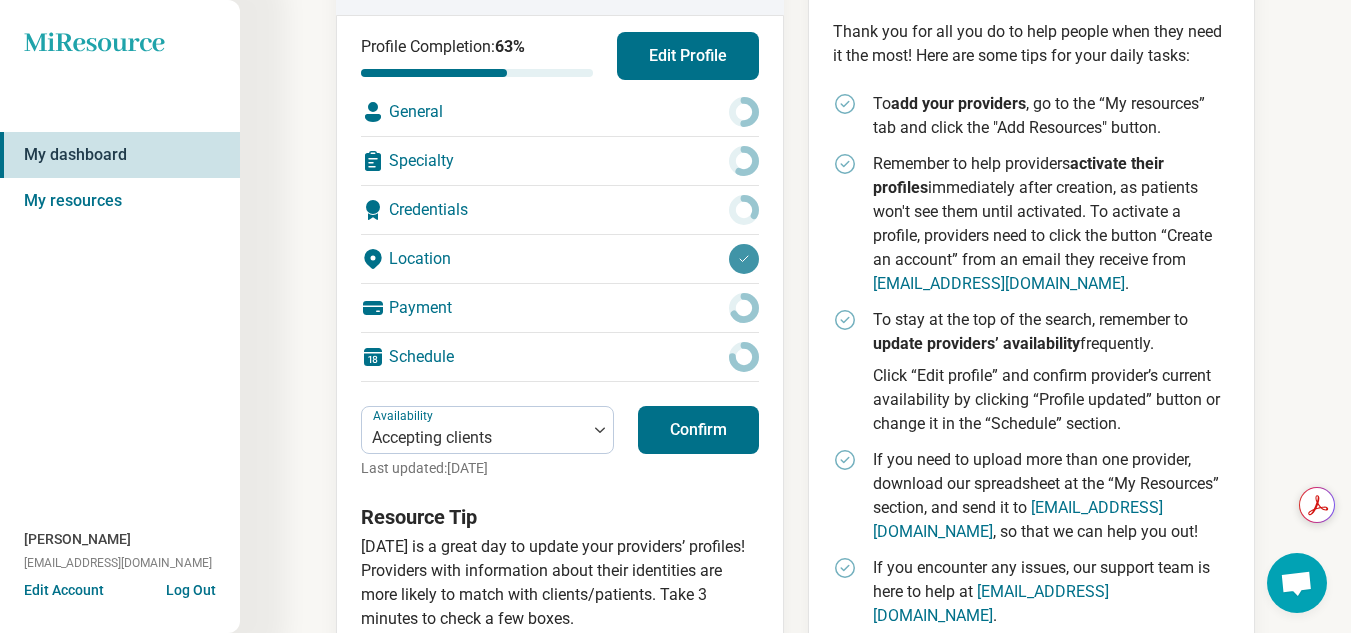 scroll, scrollTop: 150, scrollLeft: 0, axis: vertical 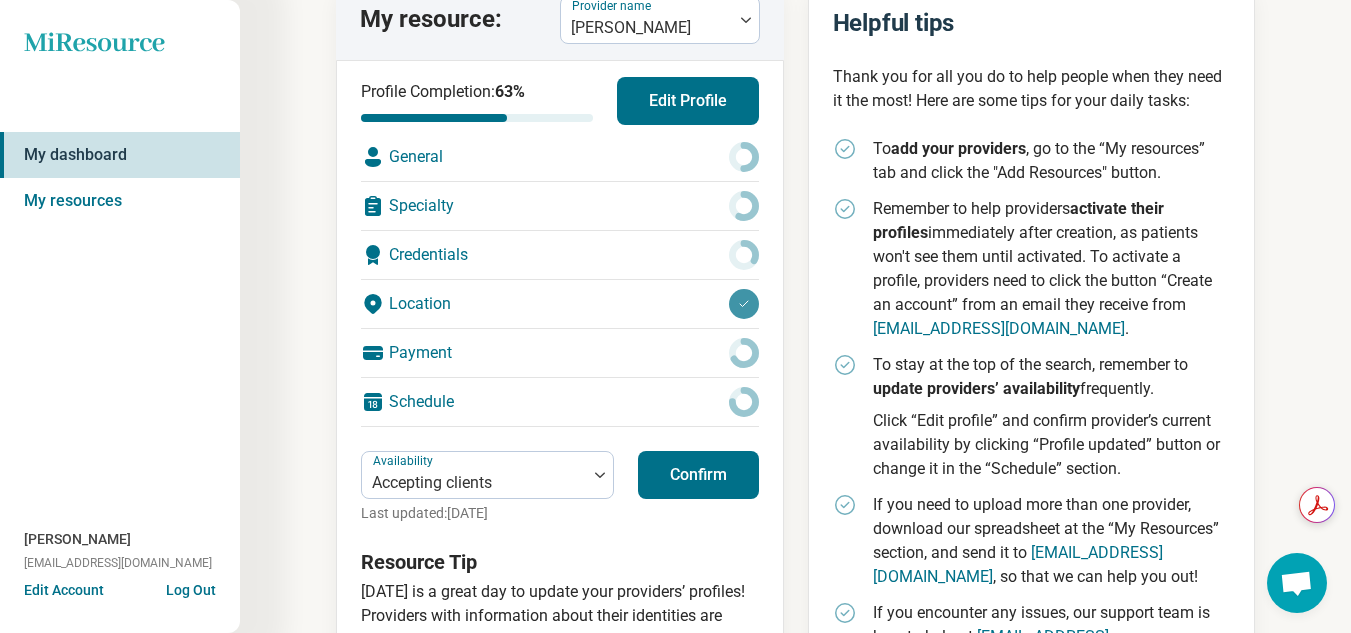 click on "Confirm" at bounding box center [698, 475] 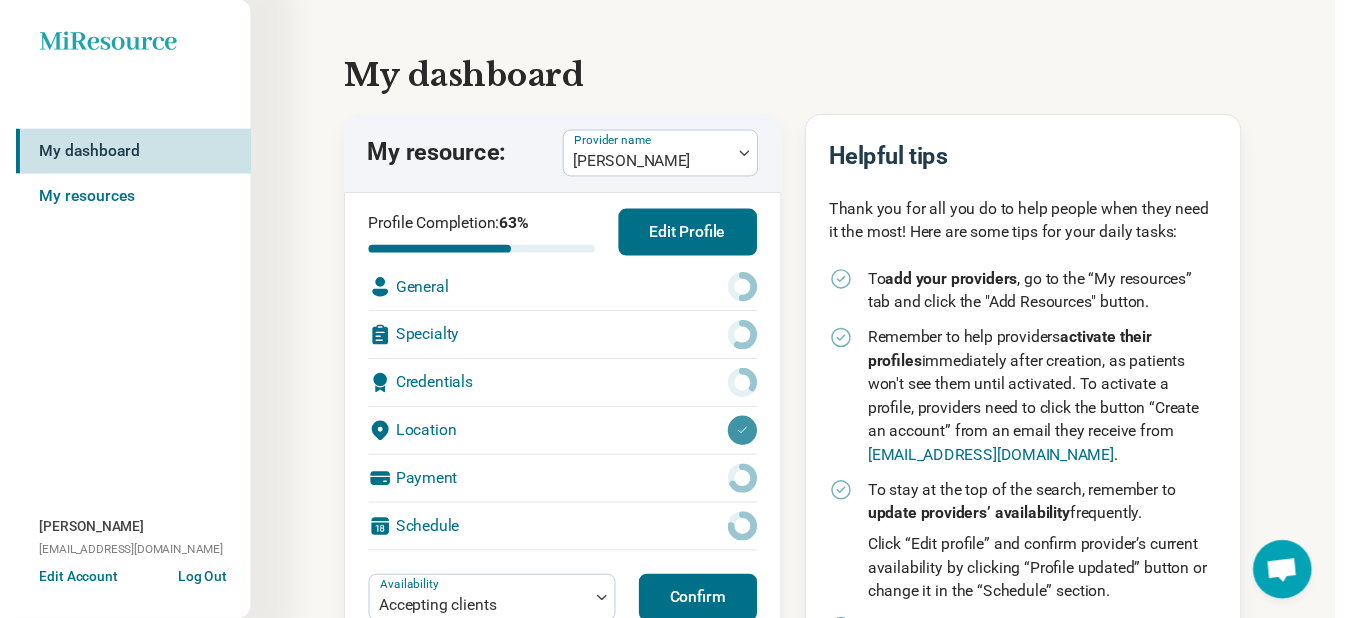 scroll, scrollTop: 0, scrollLeft: 0, axis: both 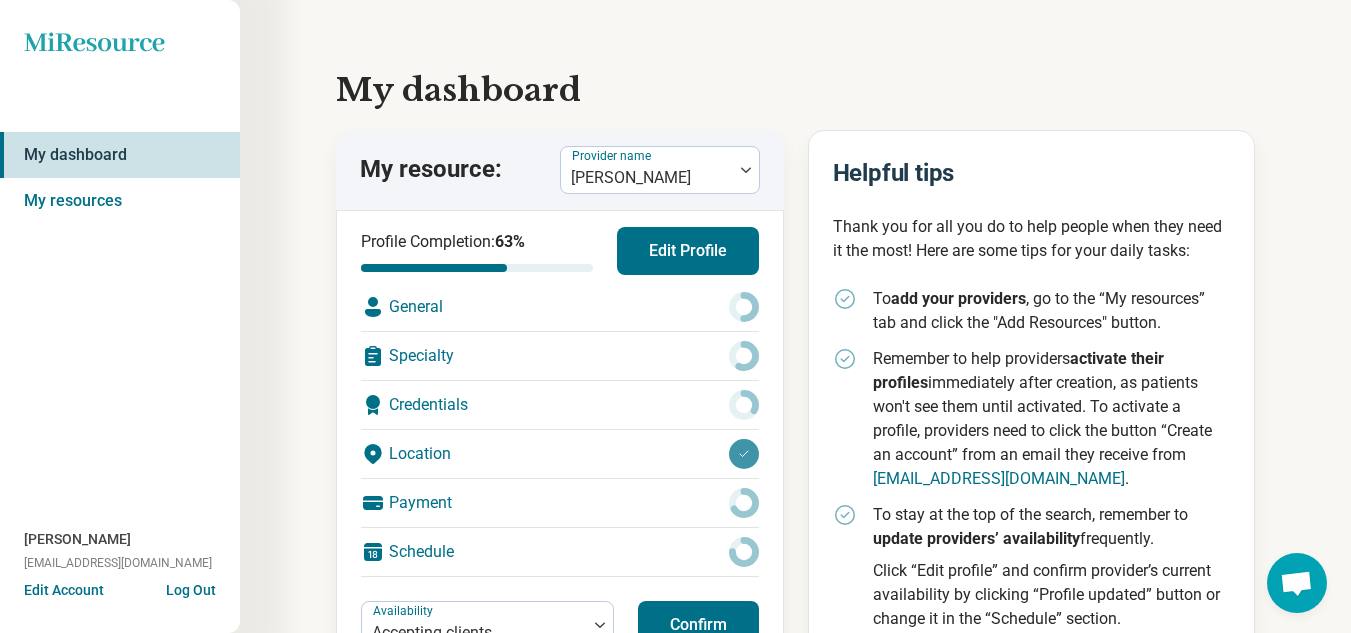 click on "Edit Profile" at bounding box center (688, 251) 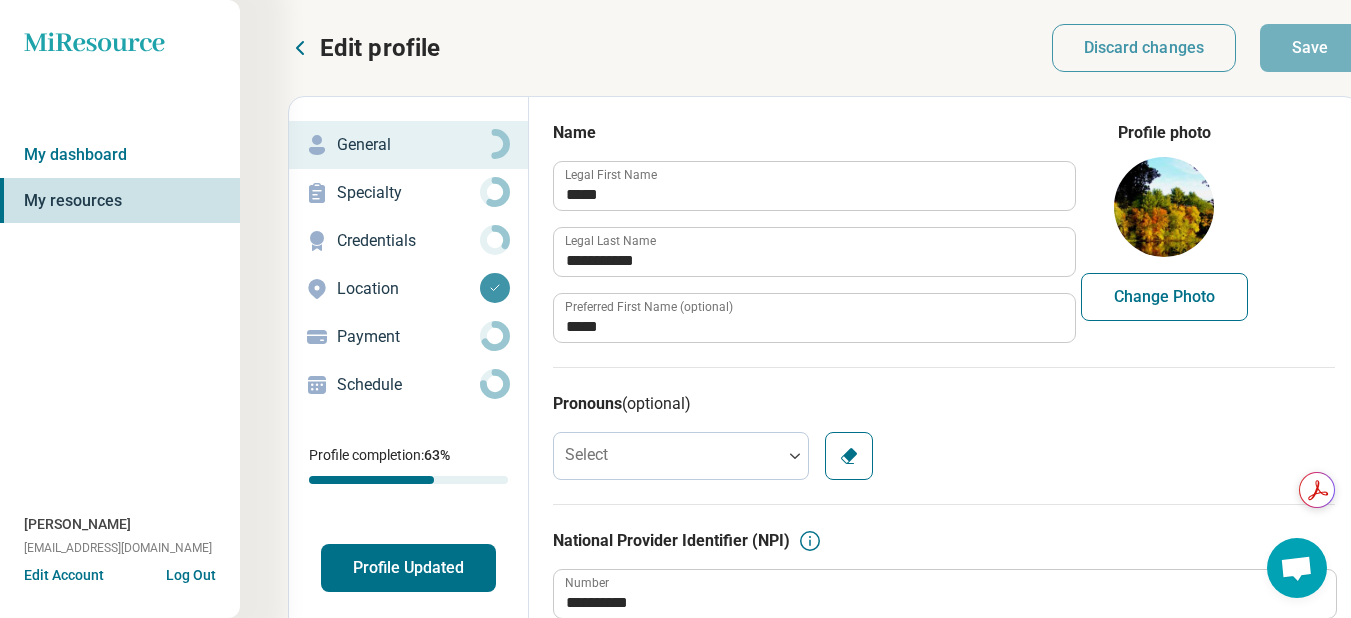 click on "General" at bounding box center (408, 145) 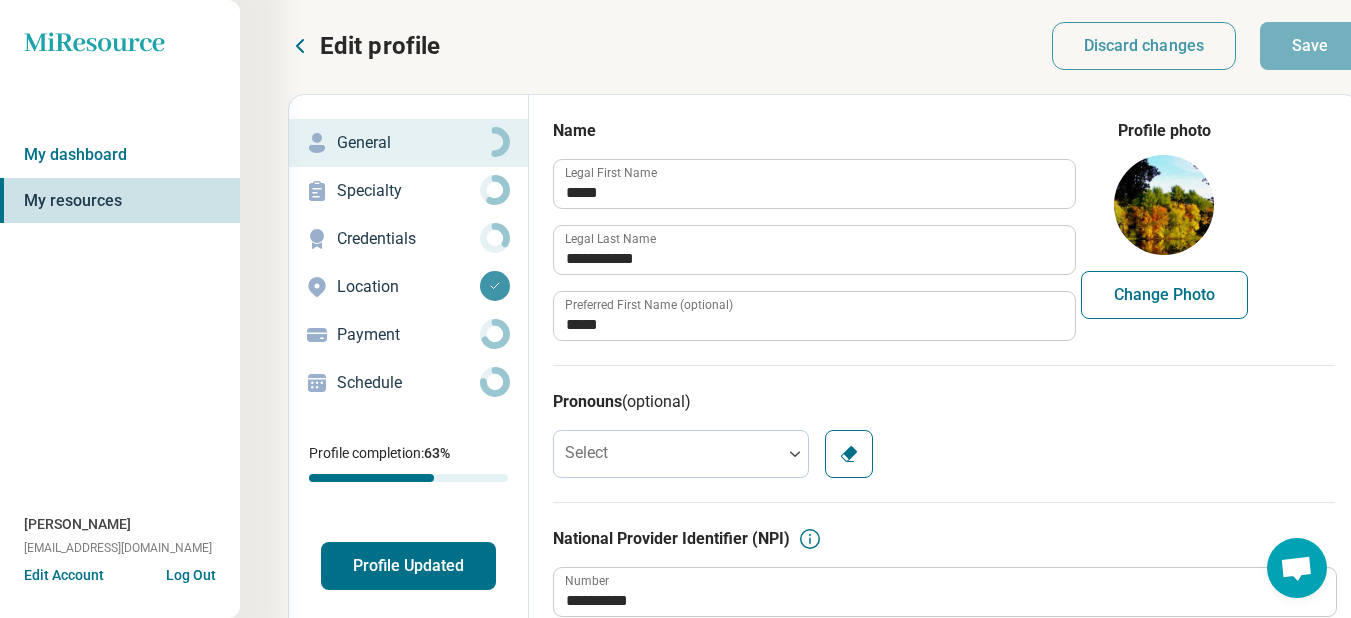 scroll, scrollTop: 0, scrollLeft: 0, axis: both 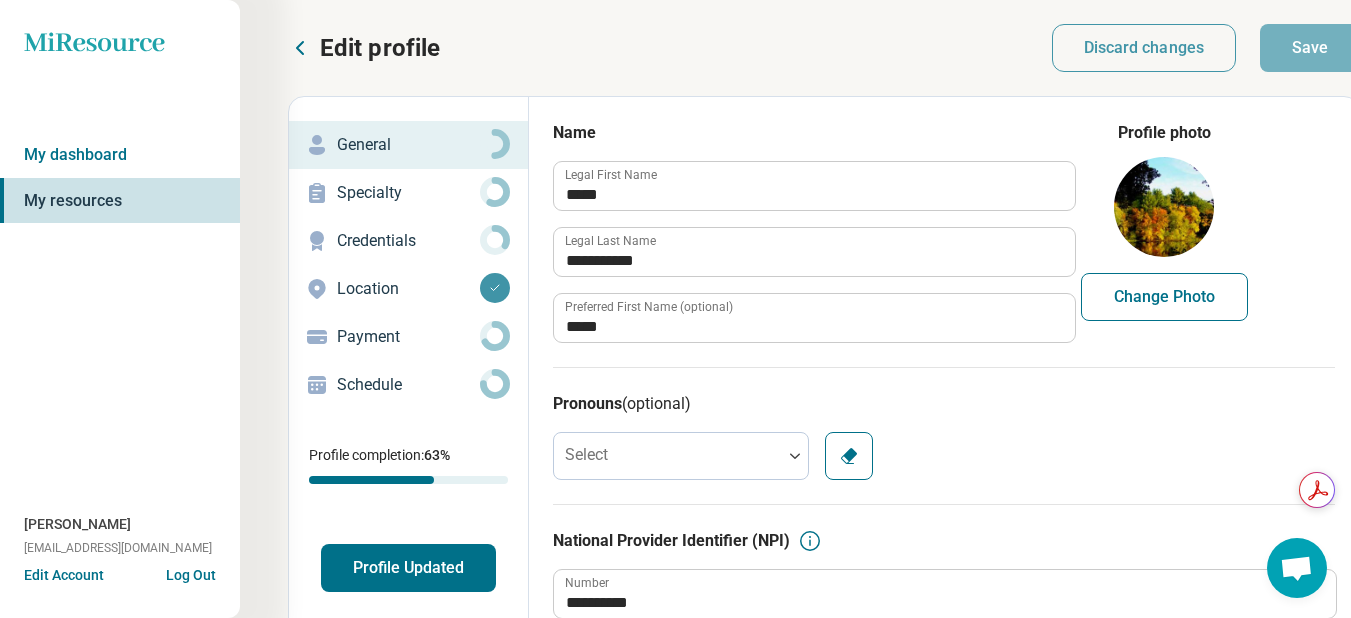 click on "Profile Updated" at bounding box center (408, 568) 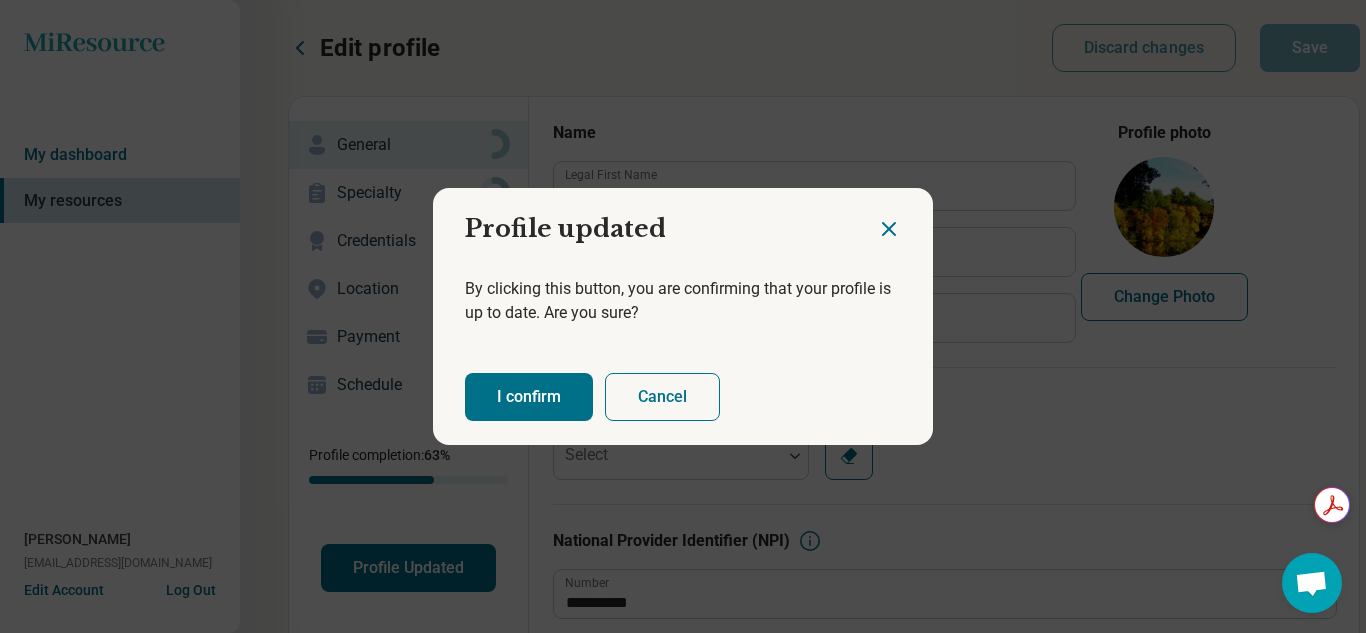 click on "I confirm" at bounding box center [529, 397] 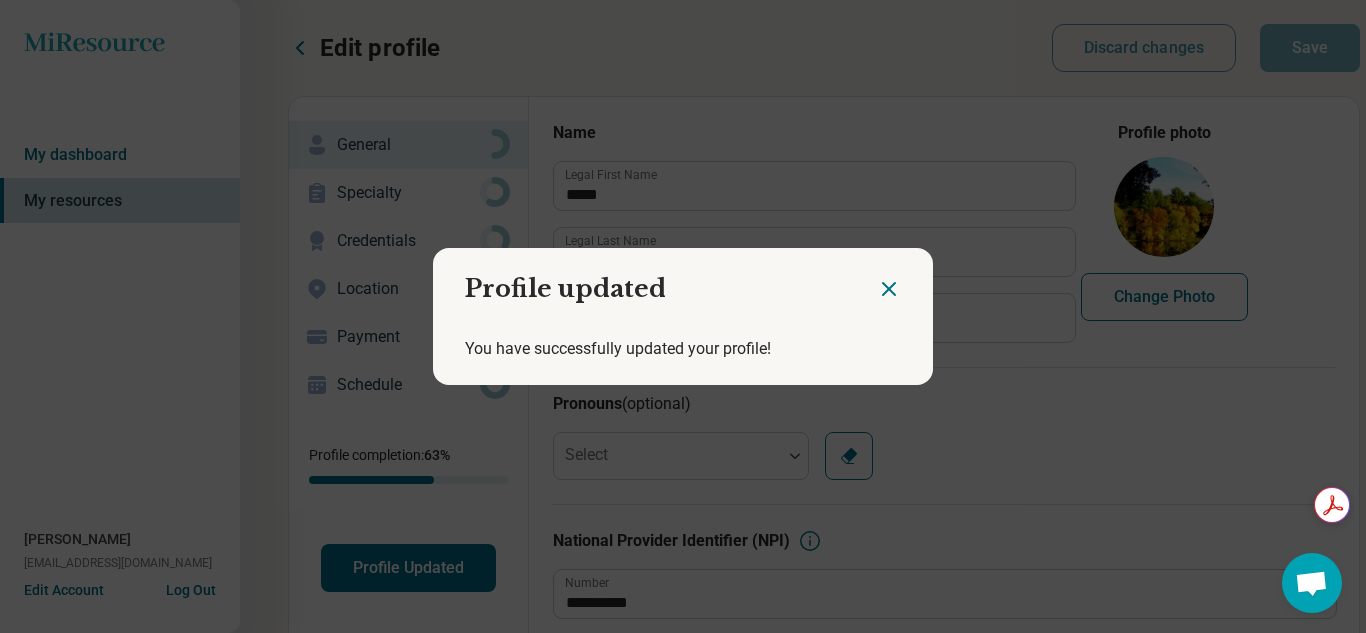 click 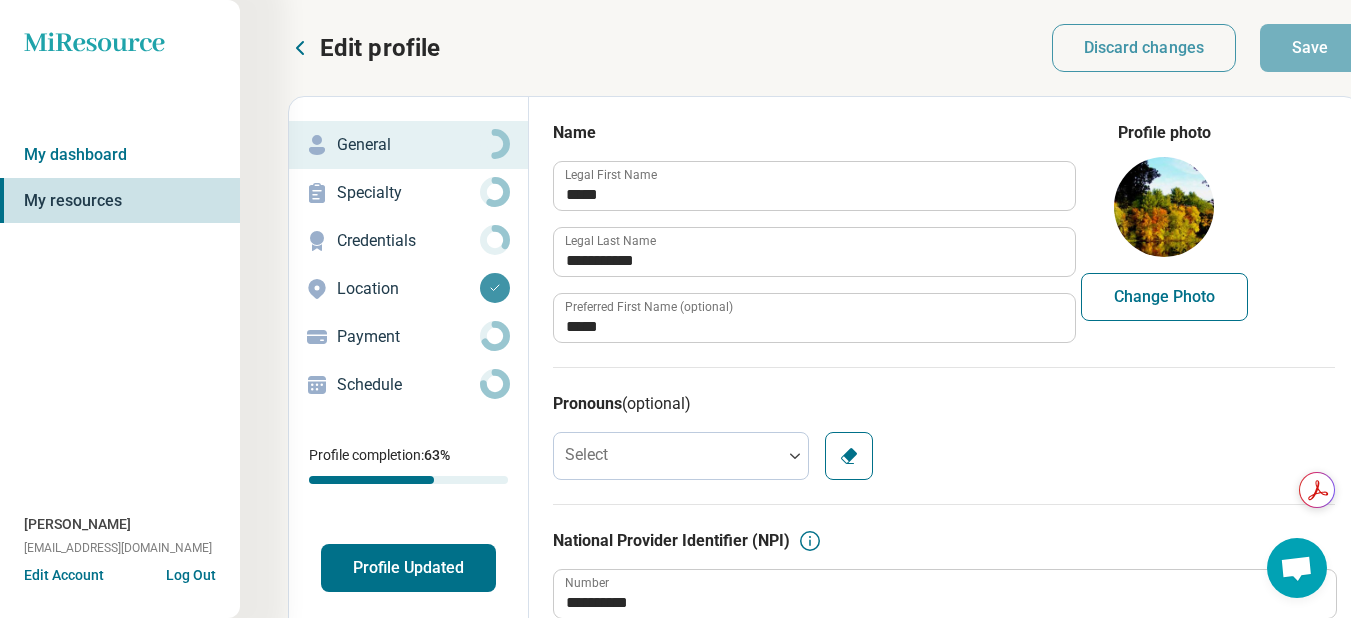 click on "Specialty" at bounding box center (408, 193) 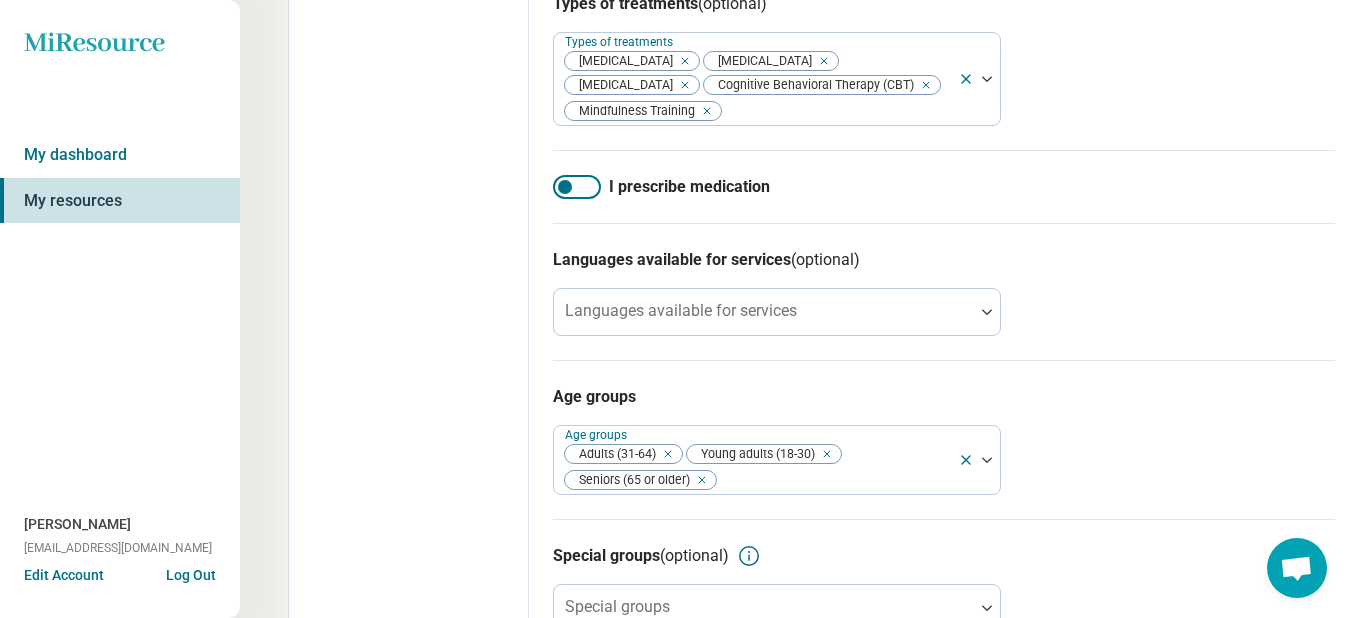 scroll, scrollTop: 548, scrollLeft: 0, axis: vertical 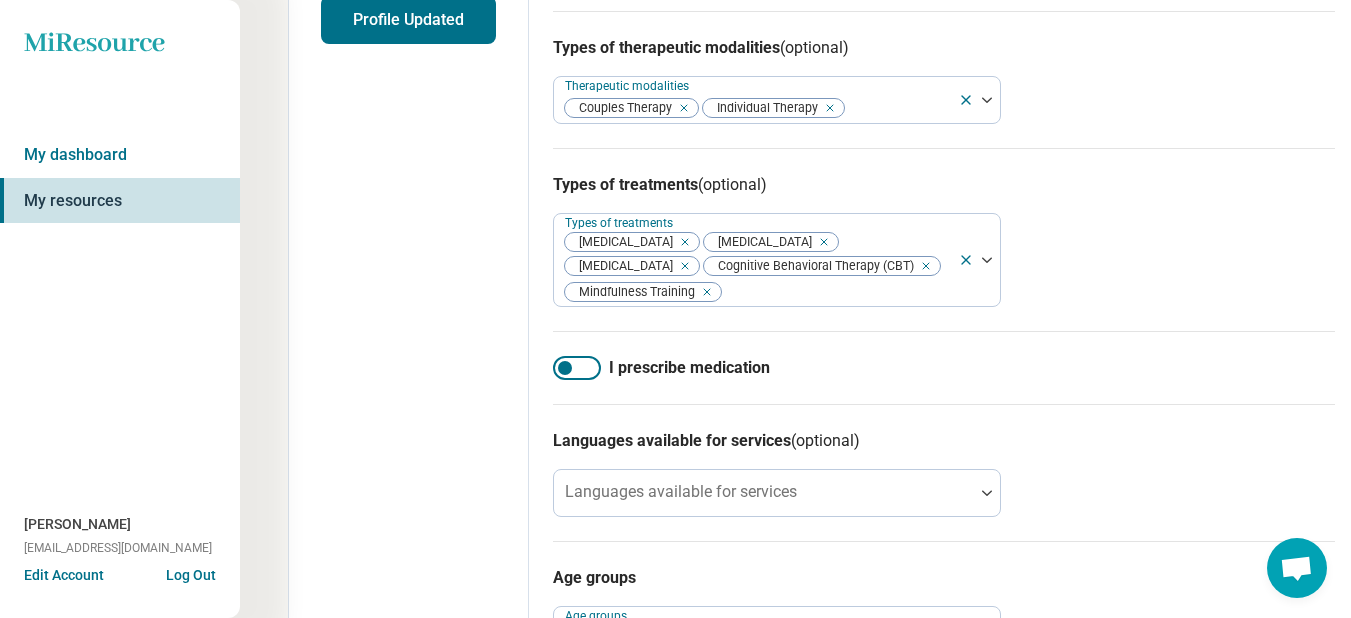 click at bounding box center [1296, 570] 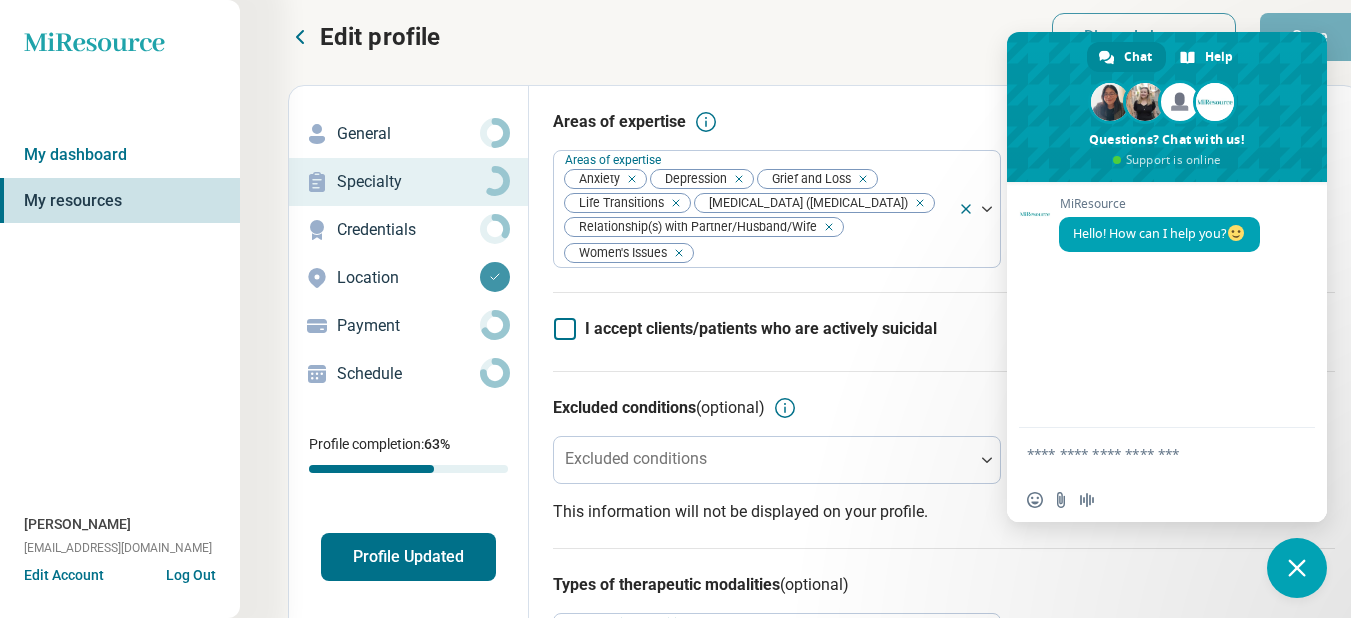 scroll, scrollTop: 0, scrollLeft: 0, axis: both 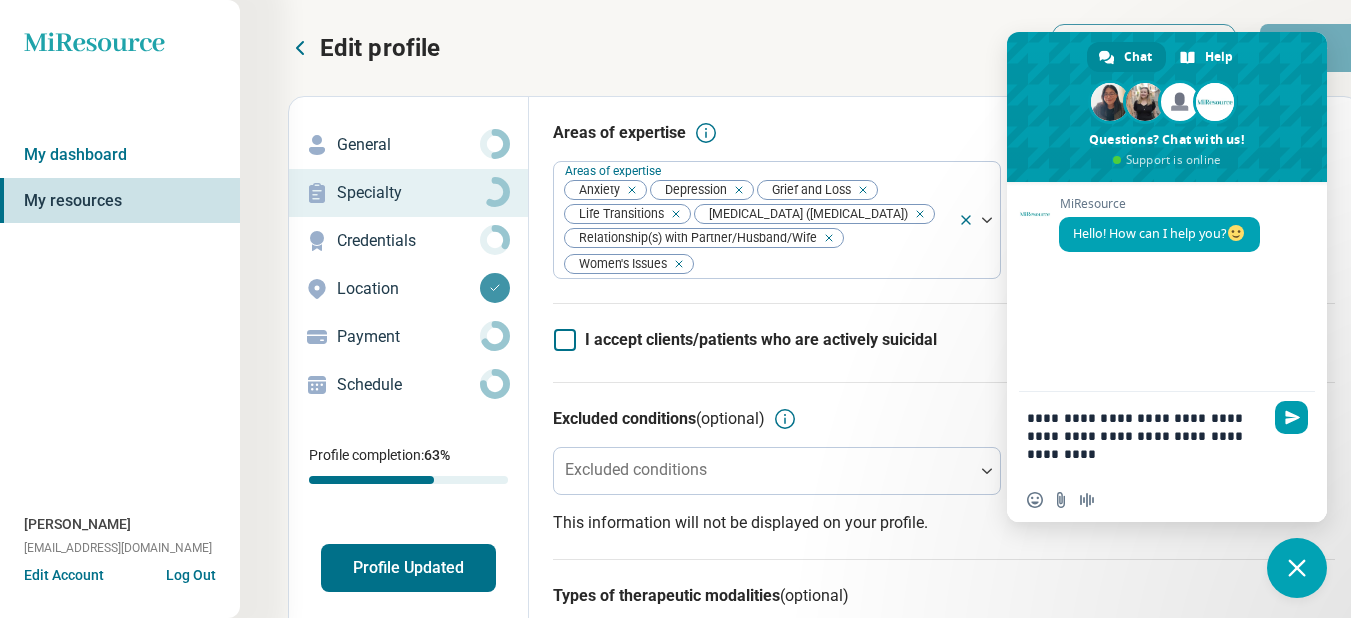 type on "**********" 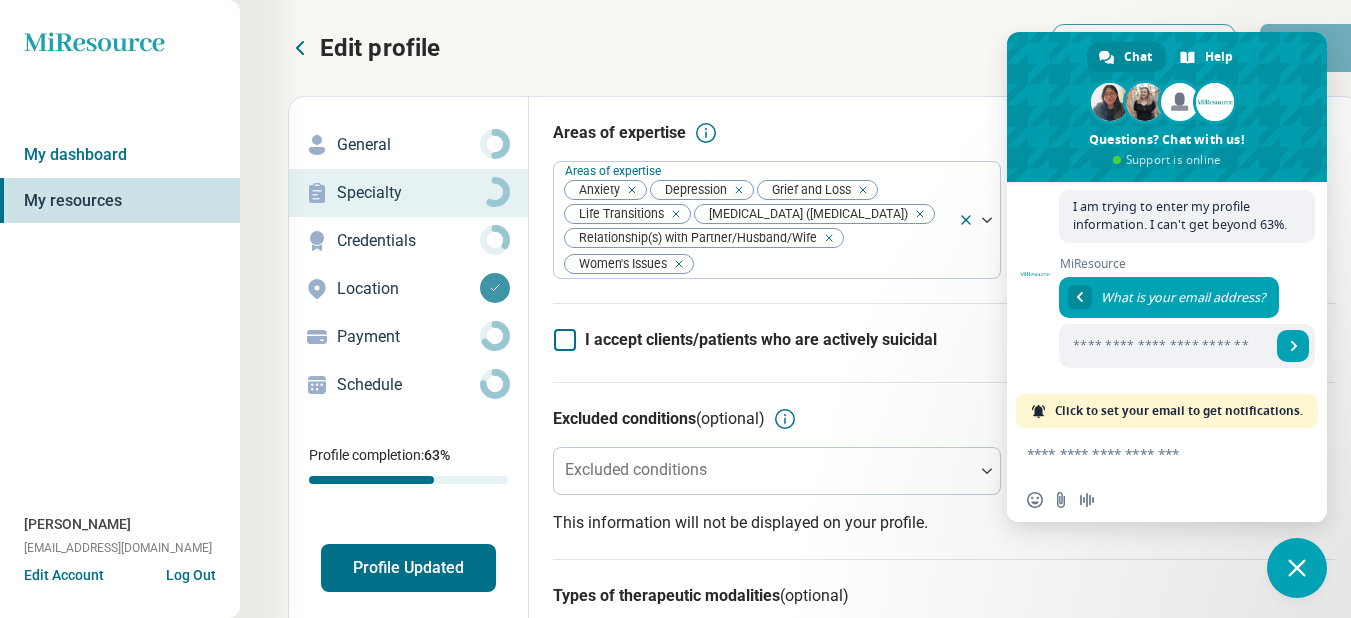 scroll, scrollTop: 132, scrollLeft: 0, axis: vertical 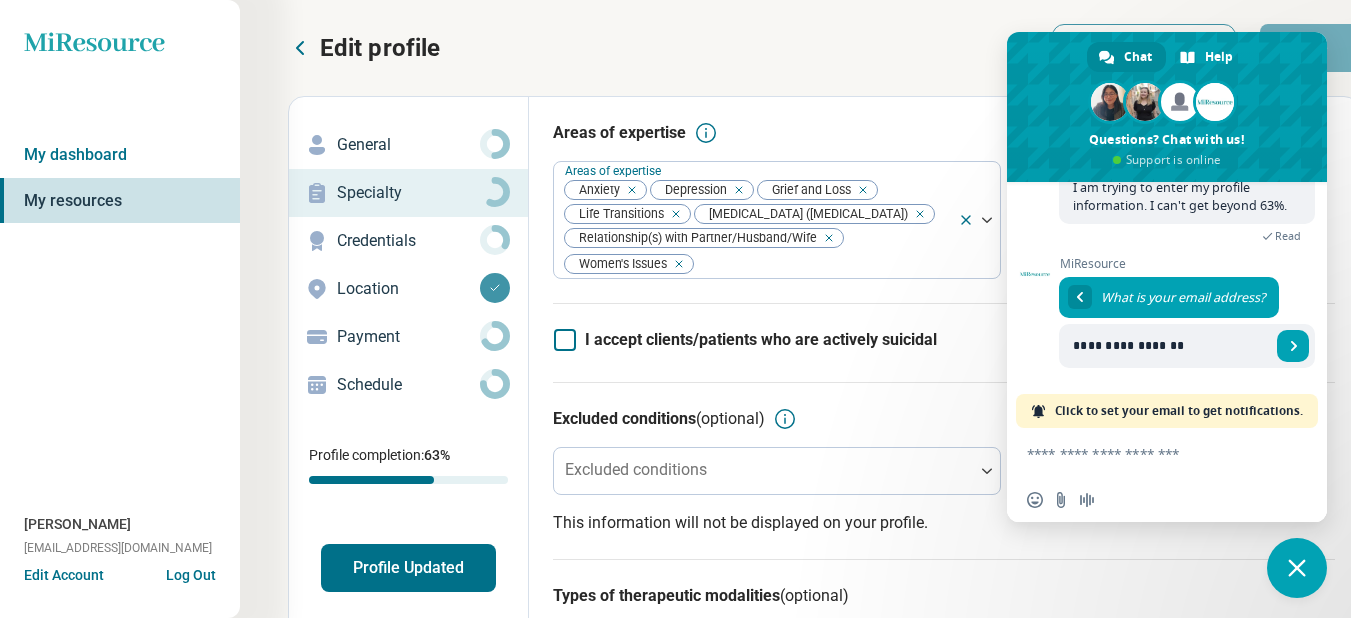 type on "**********" 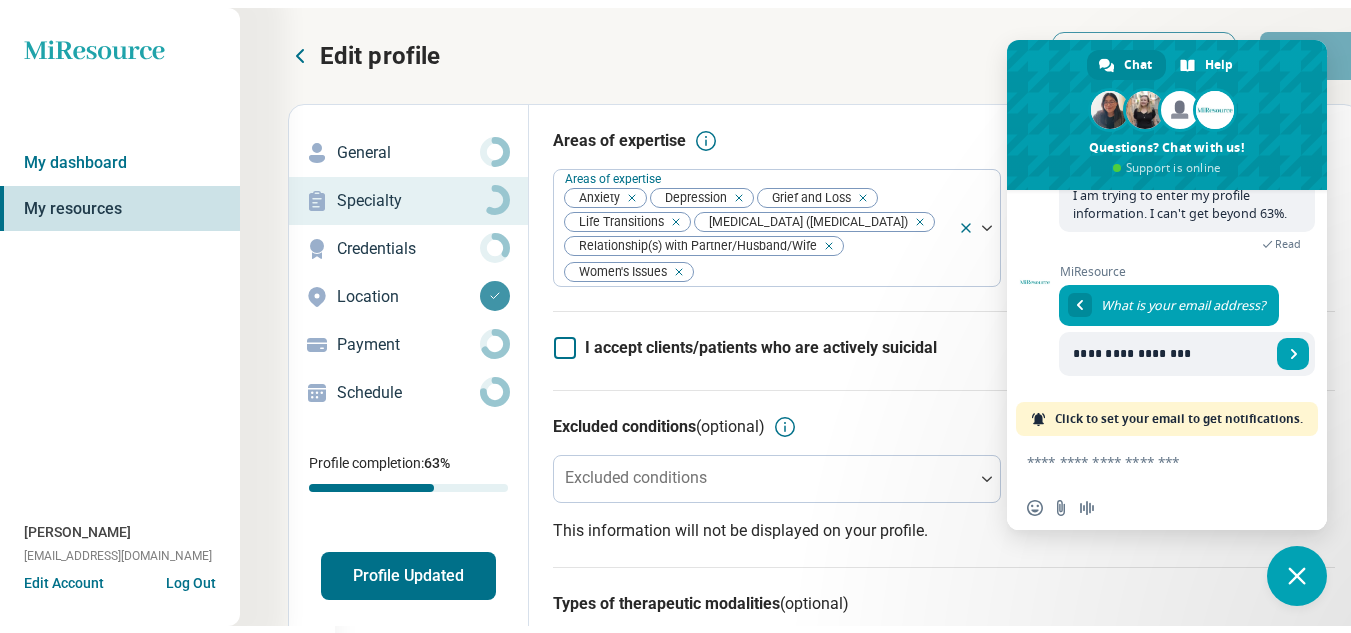 scroll, scrollTop: 3, scrollLeft: 0, axis: vertical 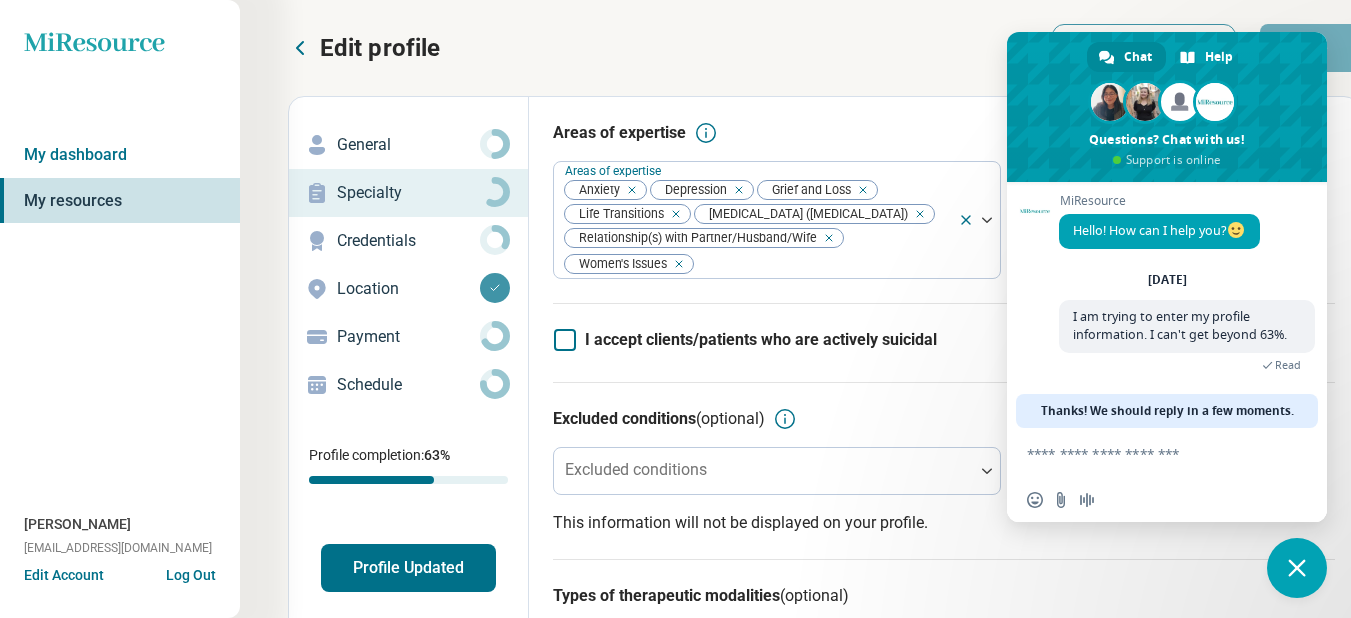 click 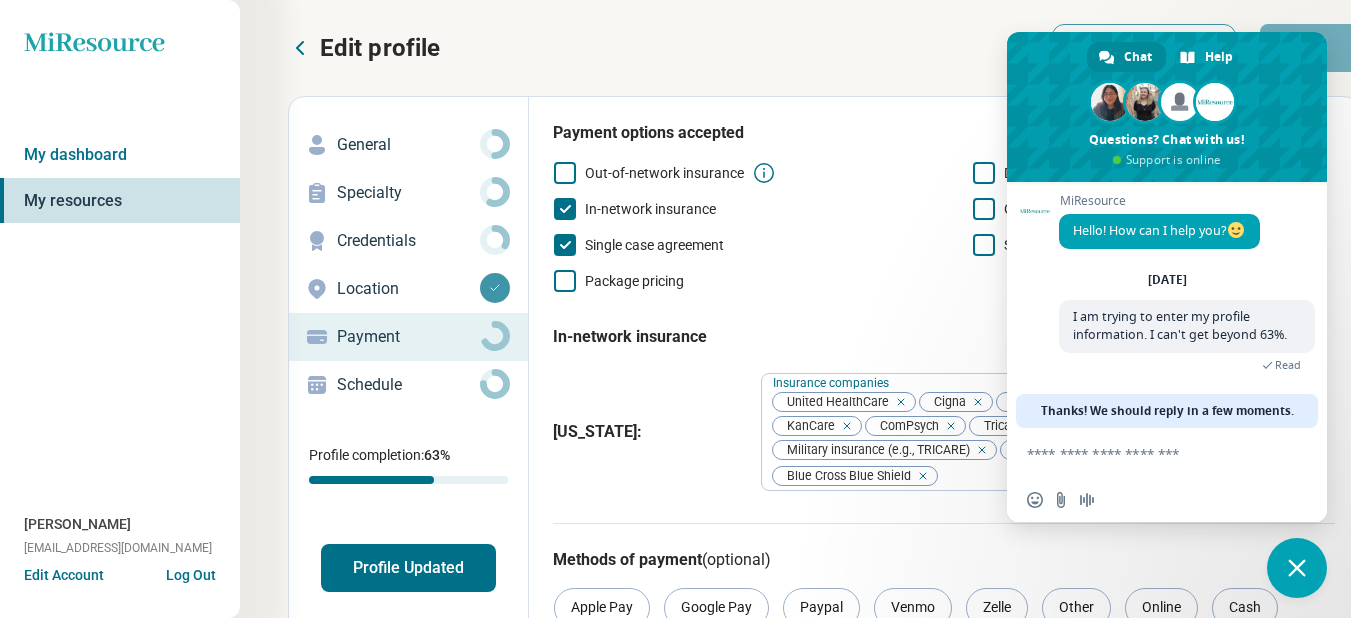 drag, startPoint x: 1267, startPoint y: 60, endPoint x: 1280, endPoint y: 131, distance: 72.18033 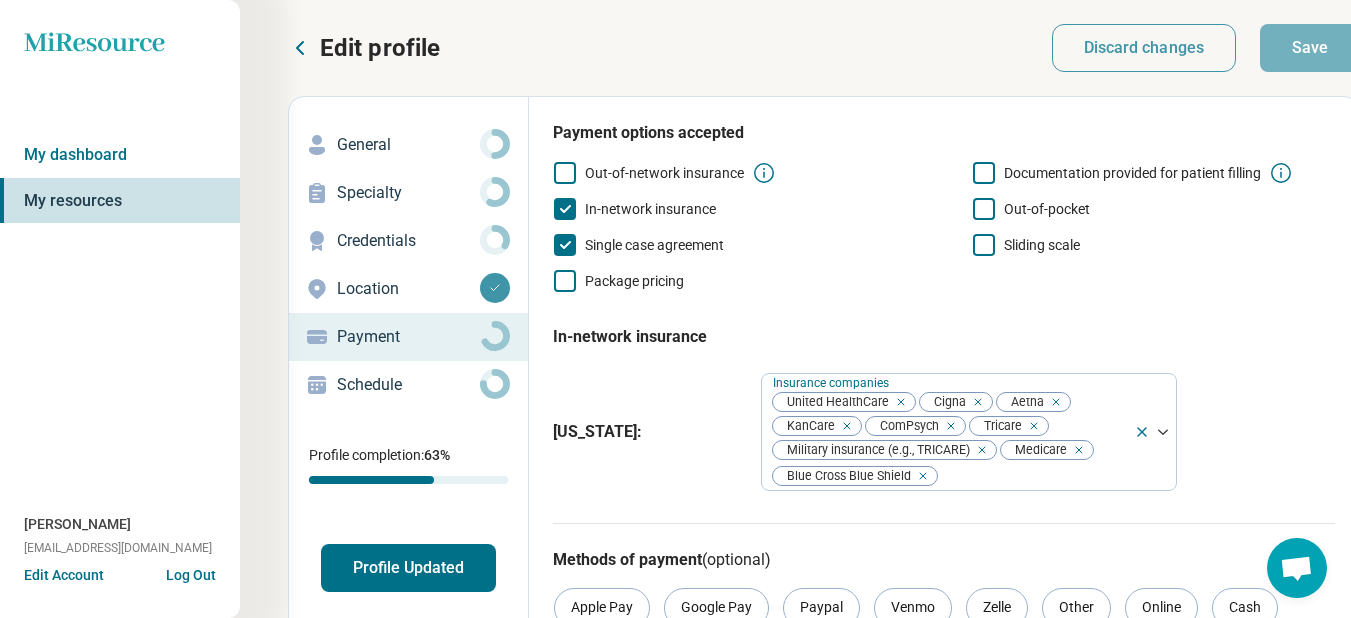 click 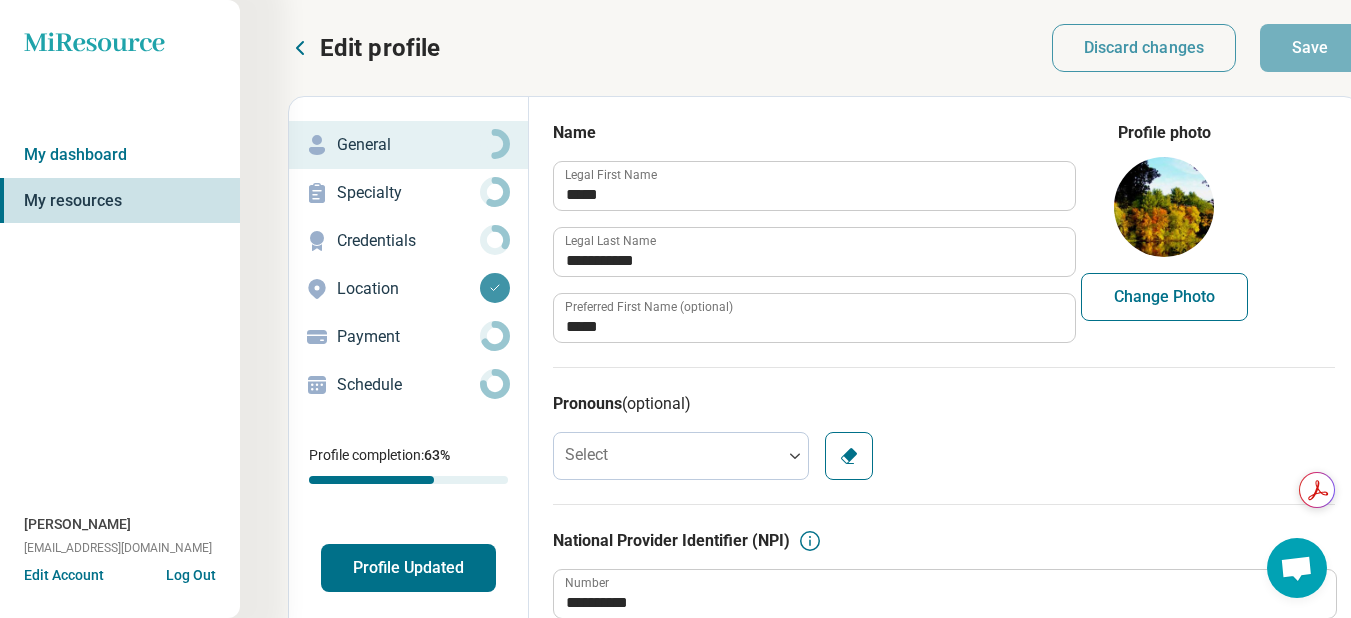 click 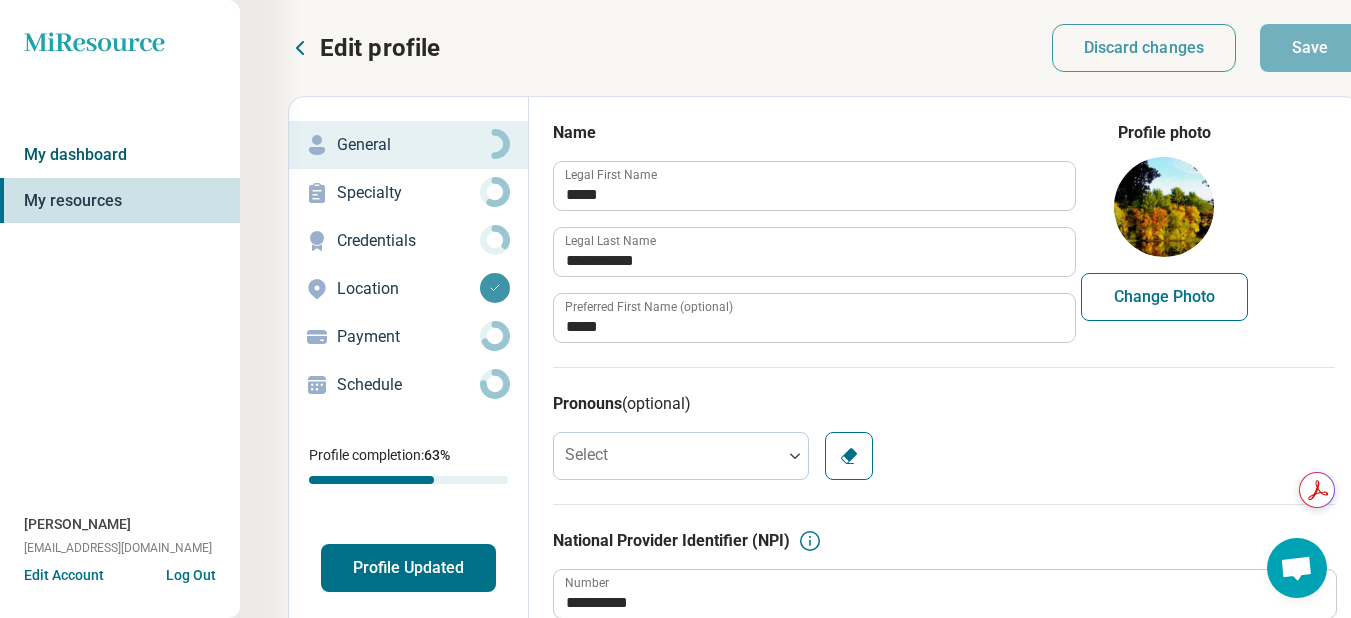 click on "My dashboard" at bounding box center (120, 155) 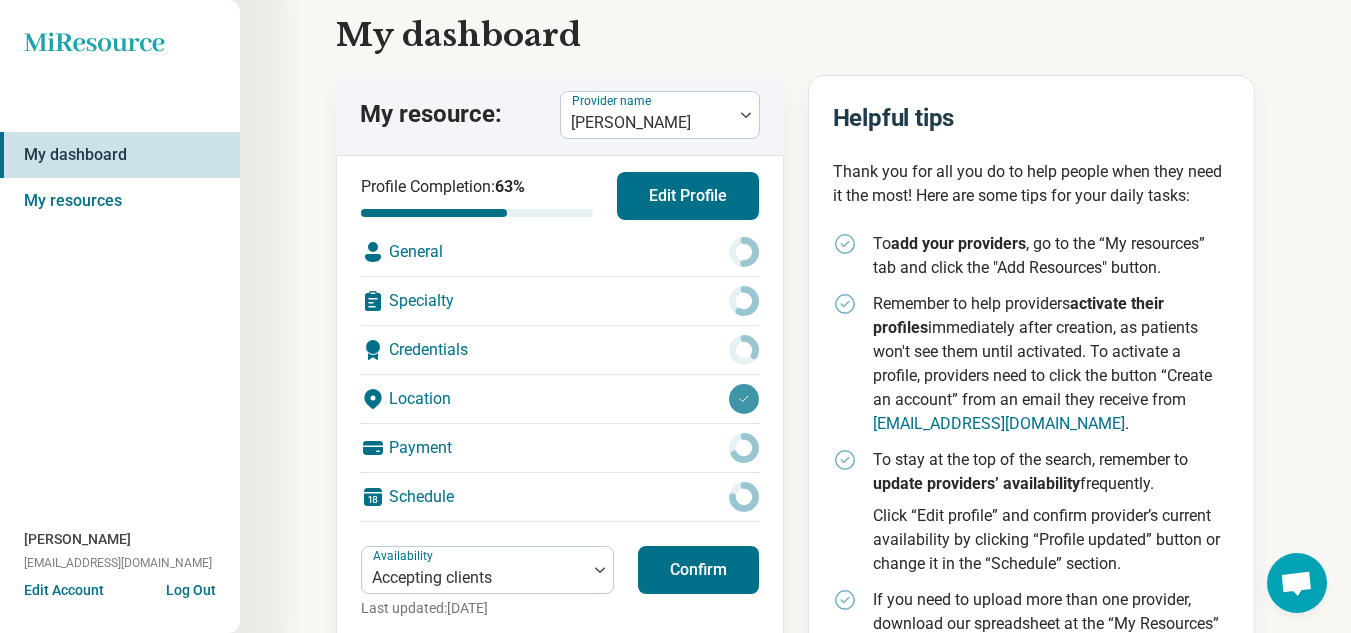 scroll, scrollTop: 100, scrollLeft: 0, axis: vertical 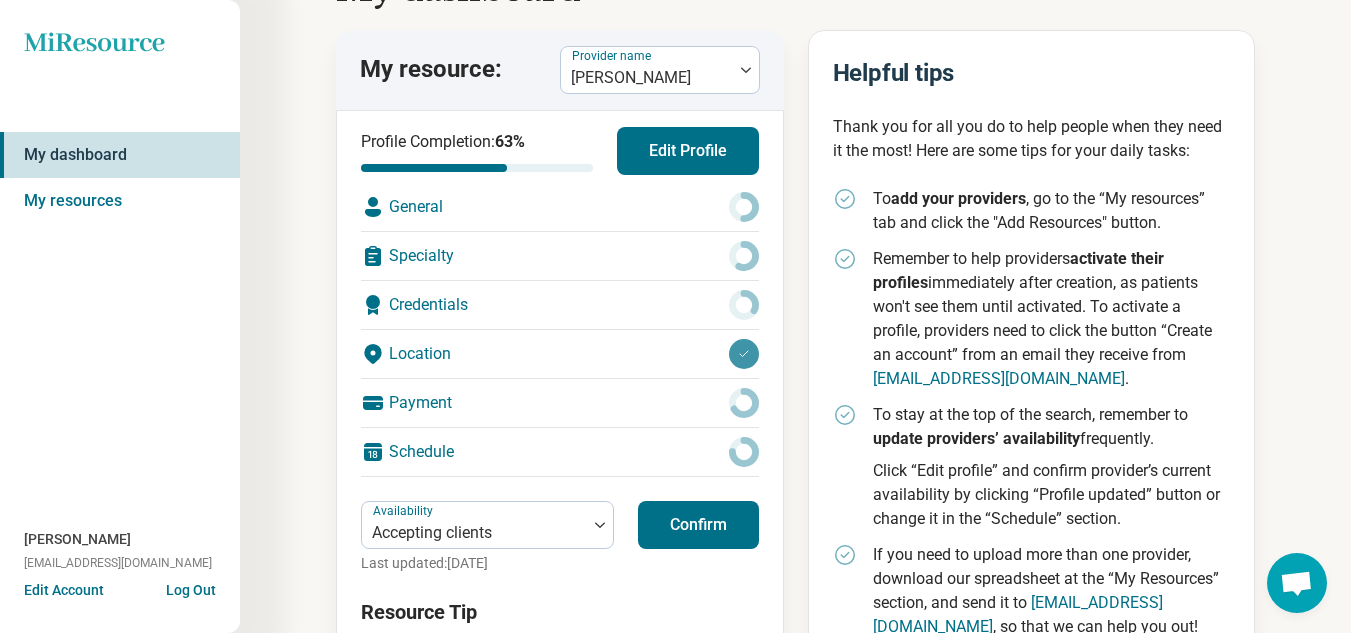 click 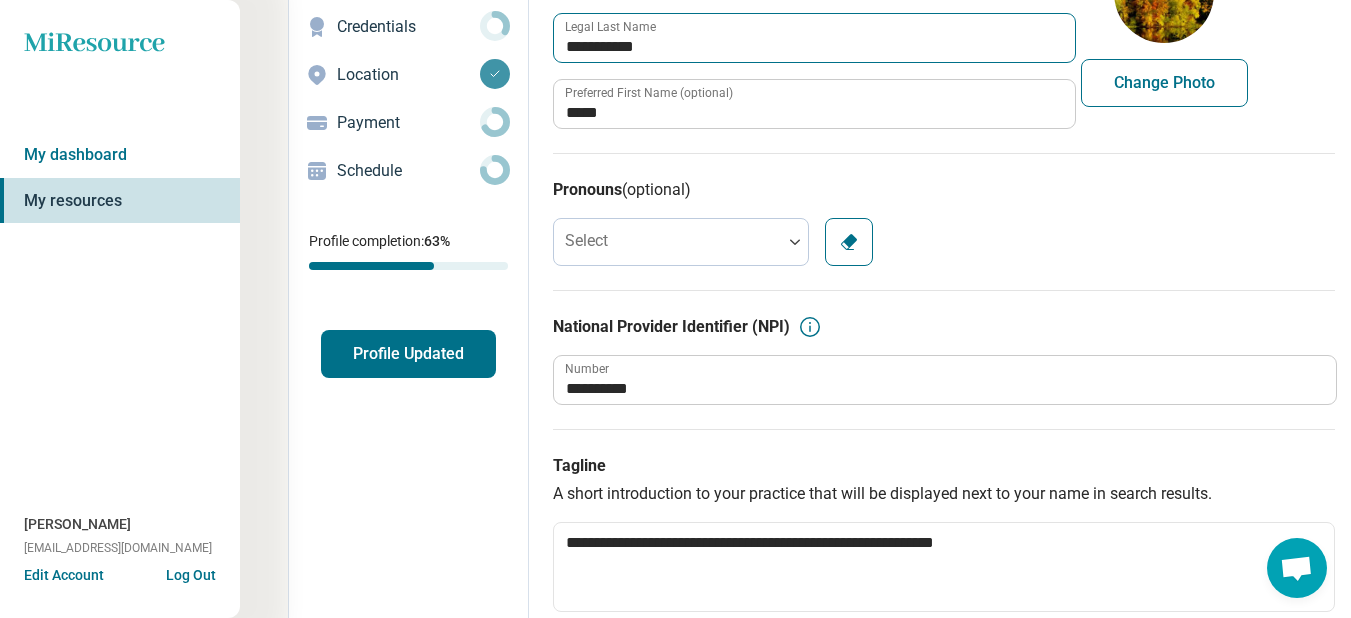 scroll, scrollTop: 102, scrollLeft: 0, axis: vertical 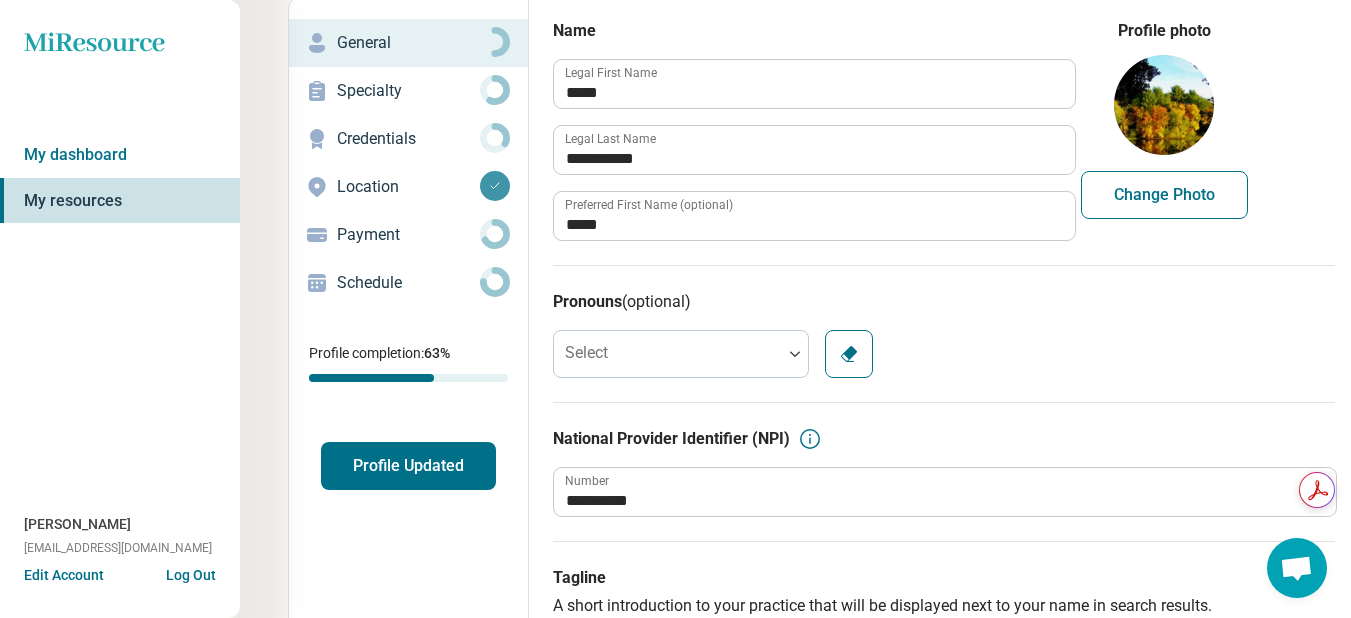 click on "Profile Updated" at bounding box center [408, 466] 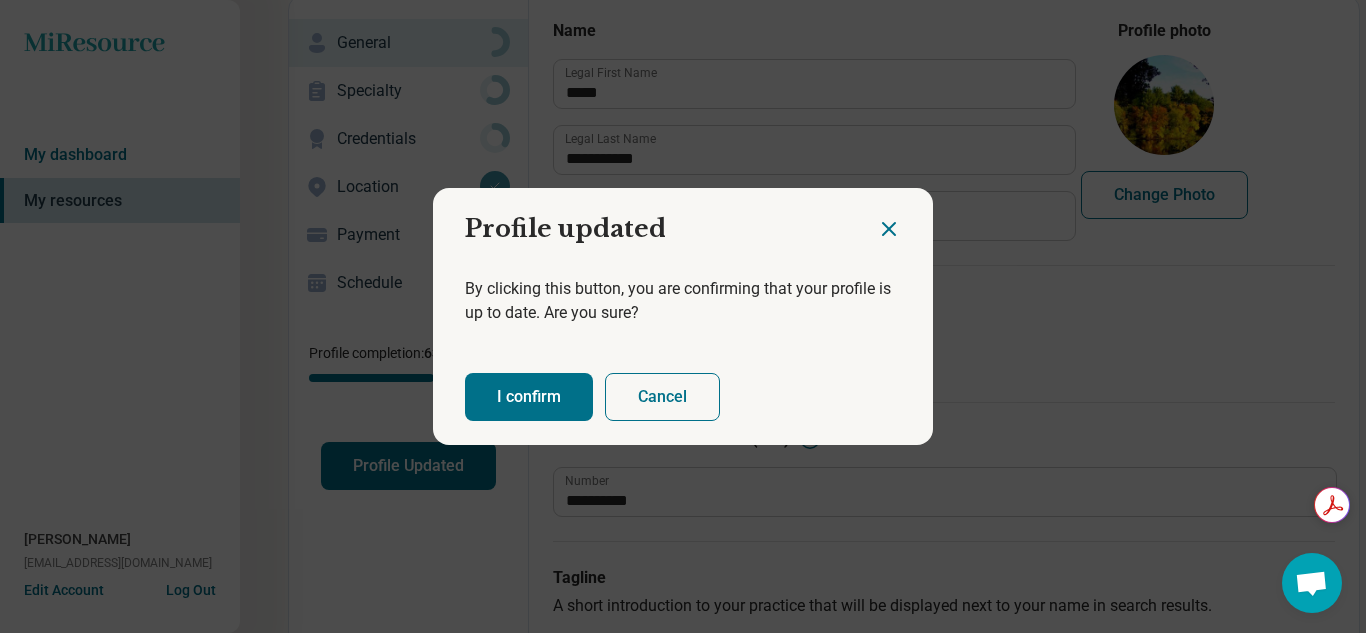 click on "I confirm" at bounding box center (529, 397) 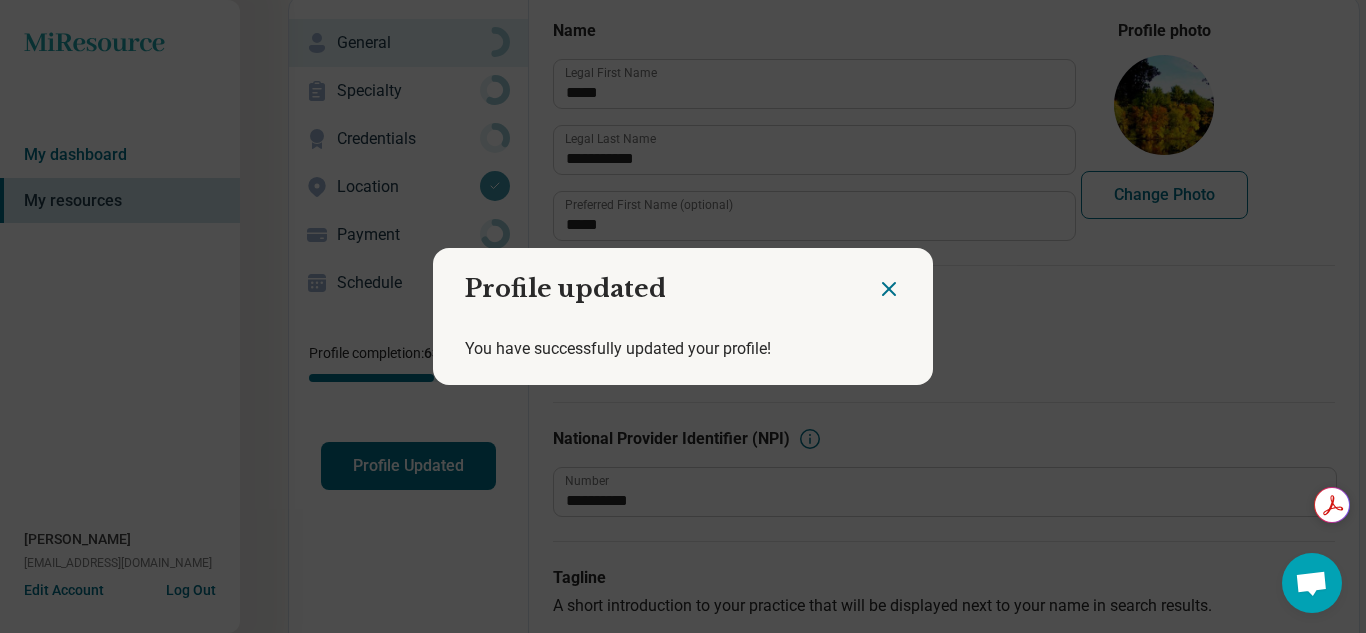 click 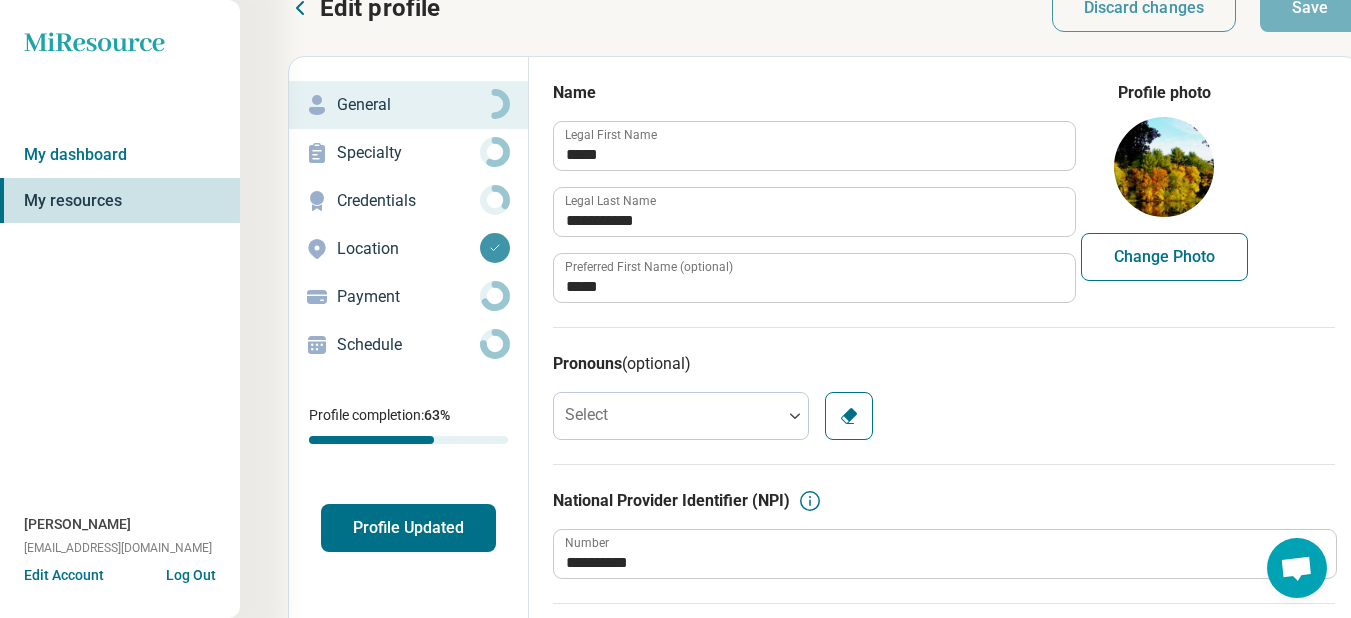 scroll, scrollTop: 0, scrollLeft: 0, axis: both 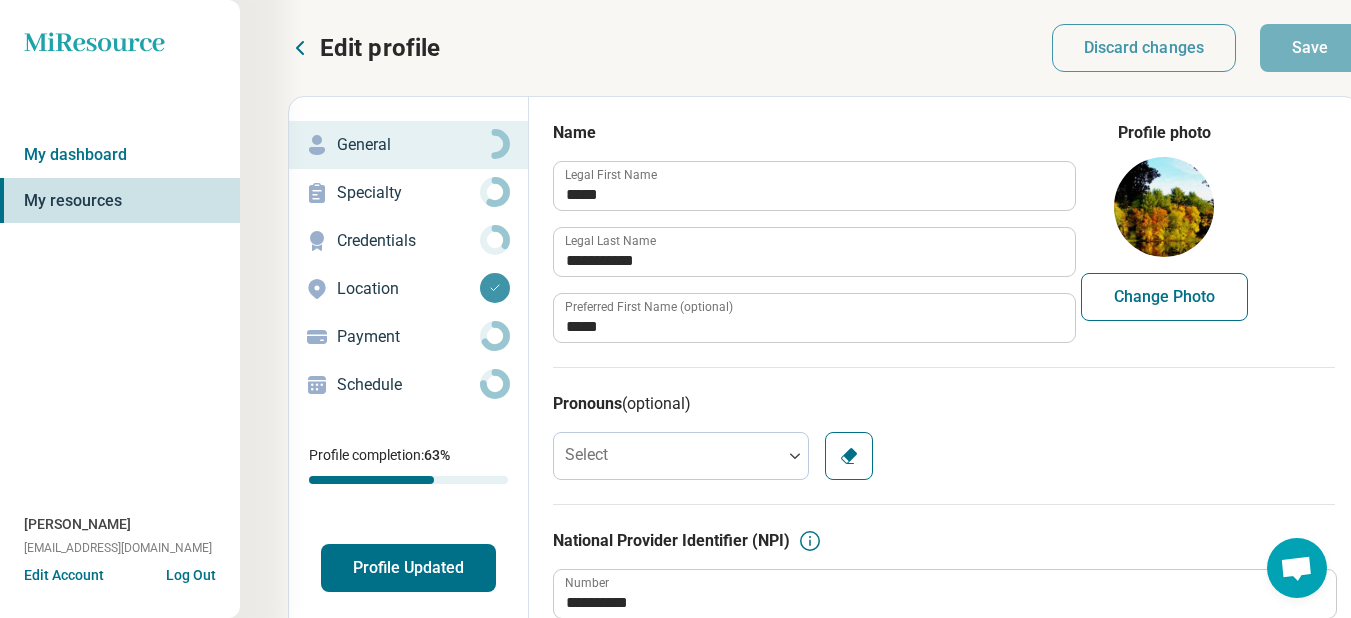 click on "Specialty" at bounding box center (408, 193) 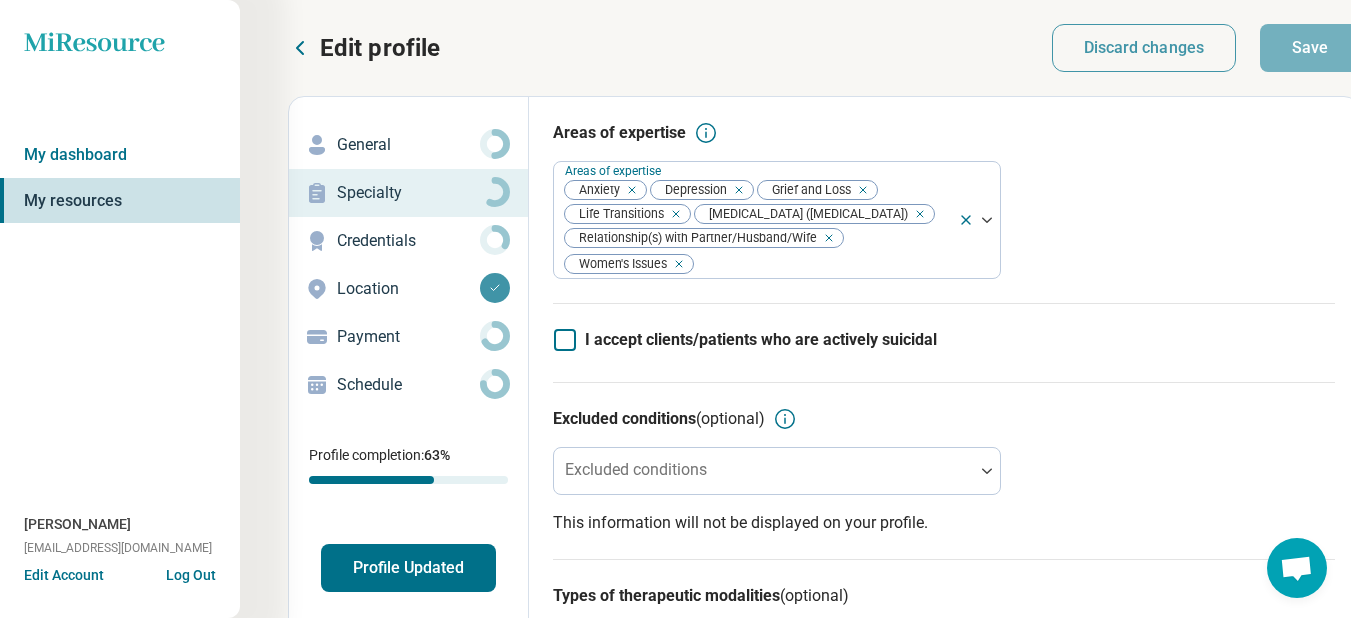 click on "Credentials" at bounding box center (408, 241) 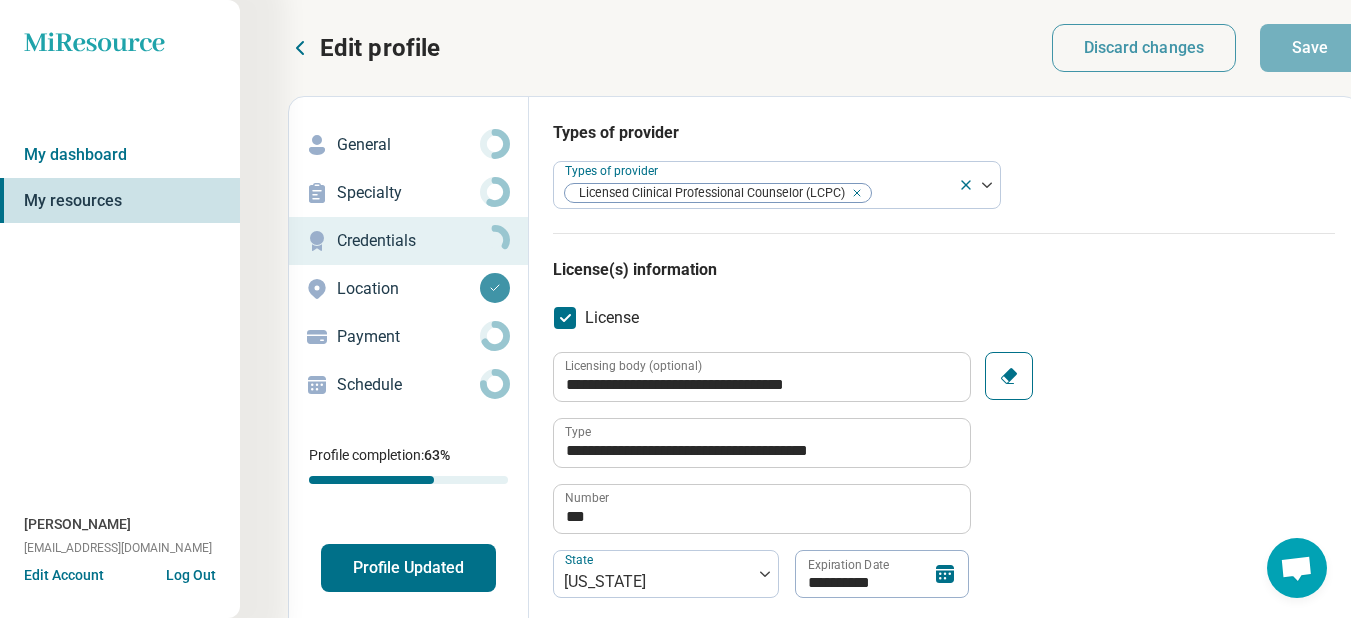 click on "Location" at bounding box center (408, 289) 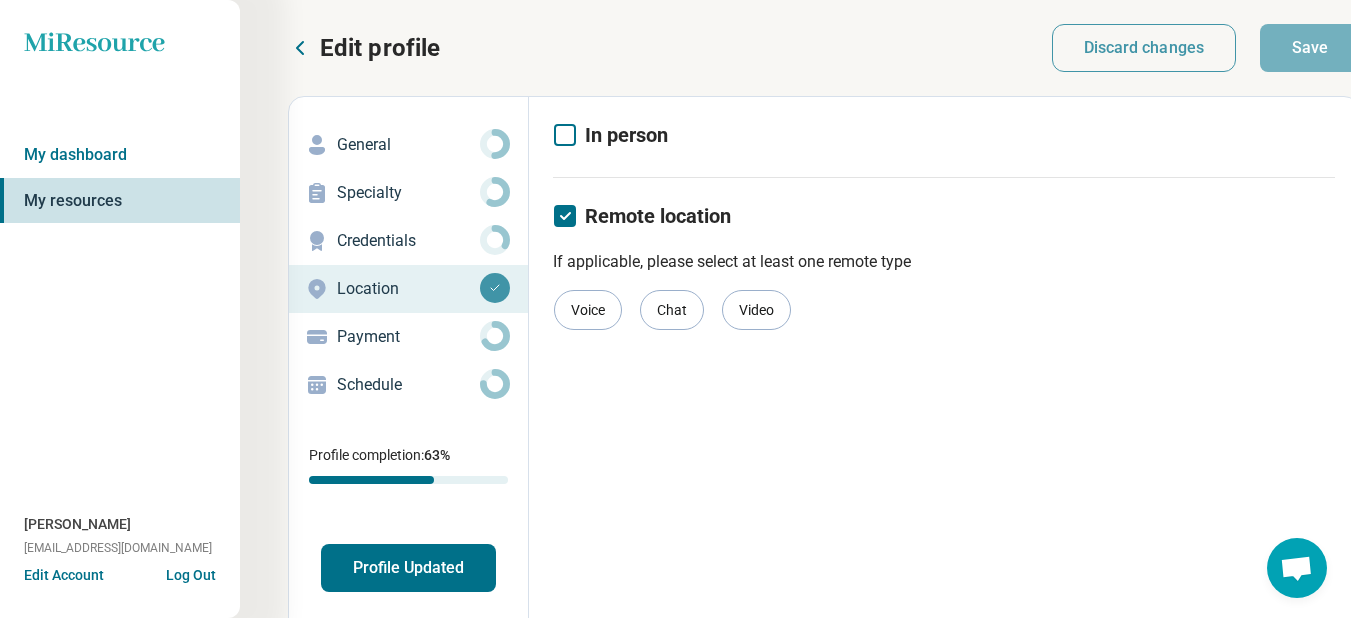 click on "Payment" at bounding box center (408, 337) 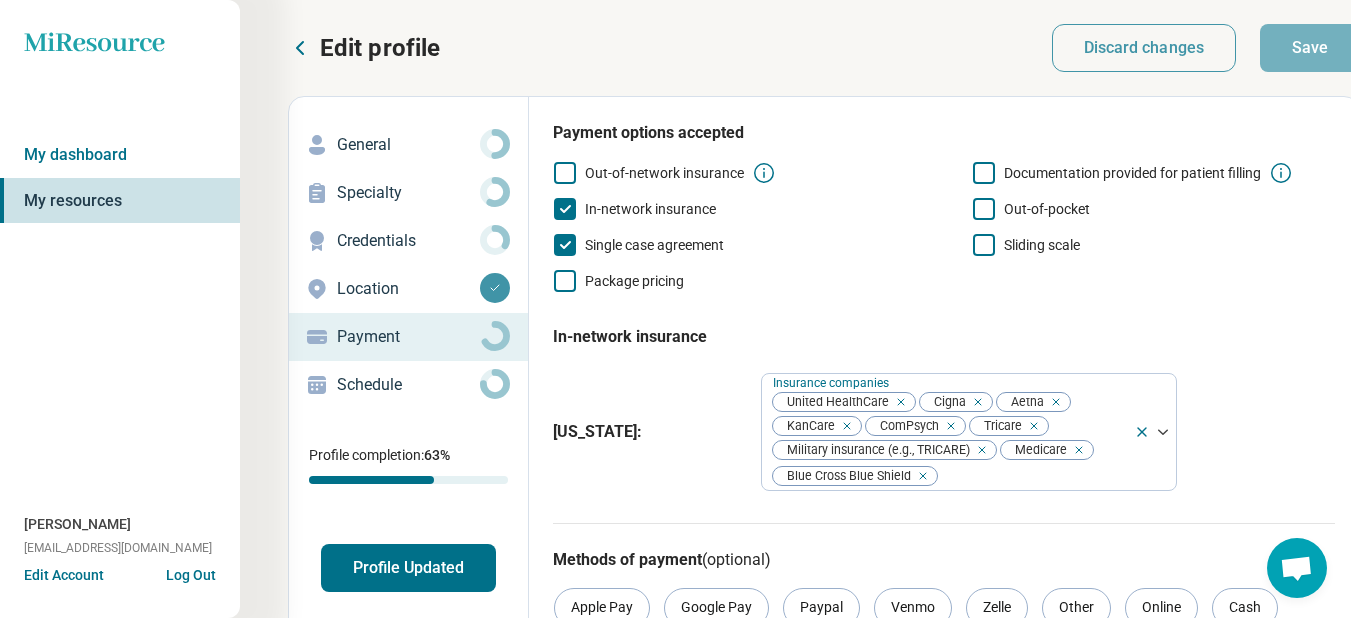 click on "Schedule" at bounding box center (408, 385) 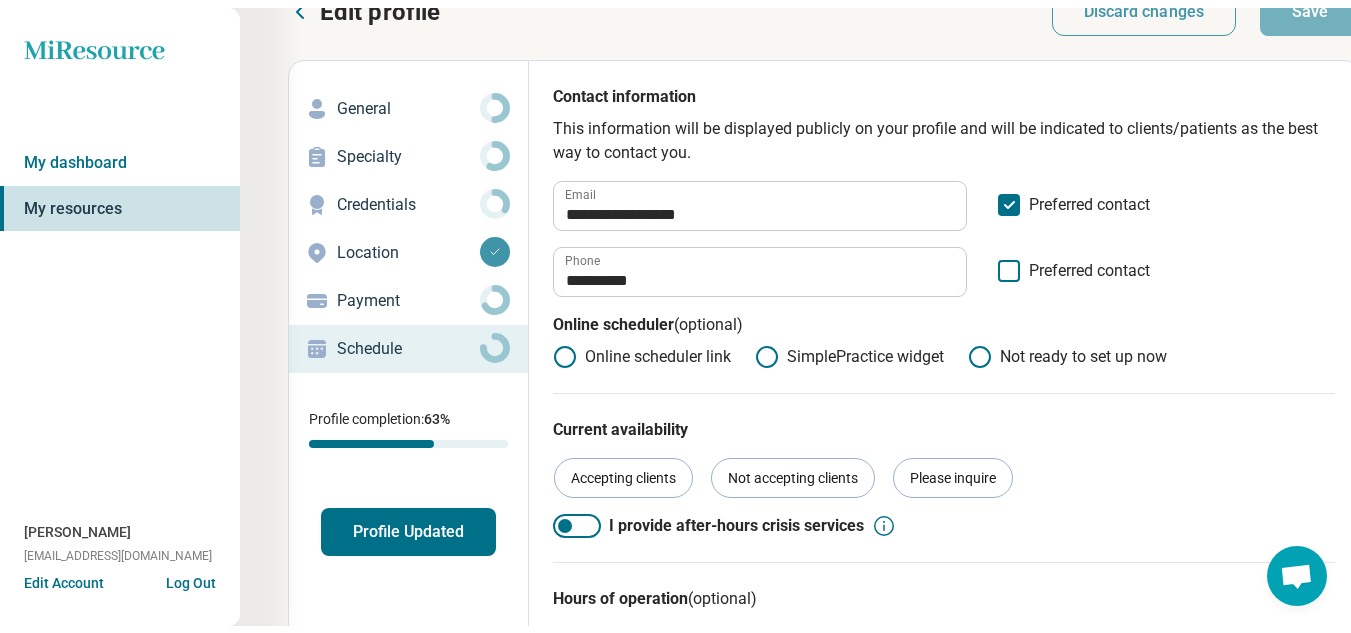 scroll, scrollTop: 0, scrollLeft: 0, axis: both 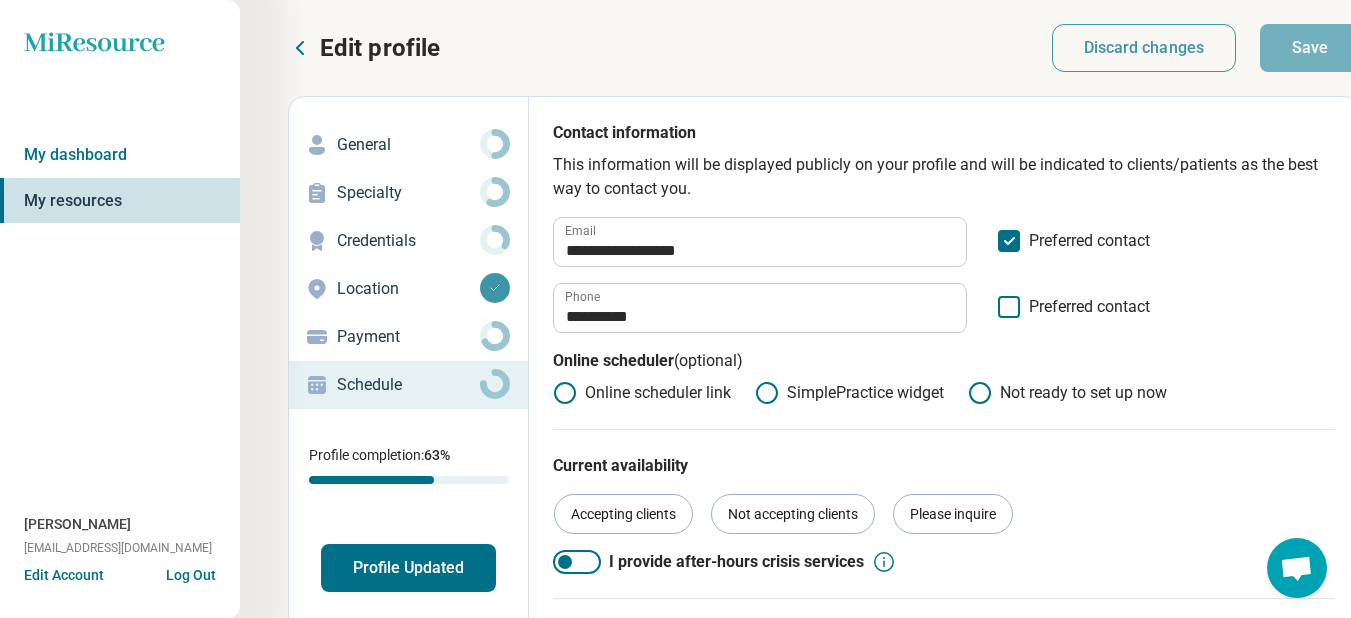 click 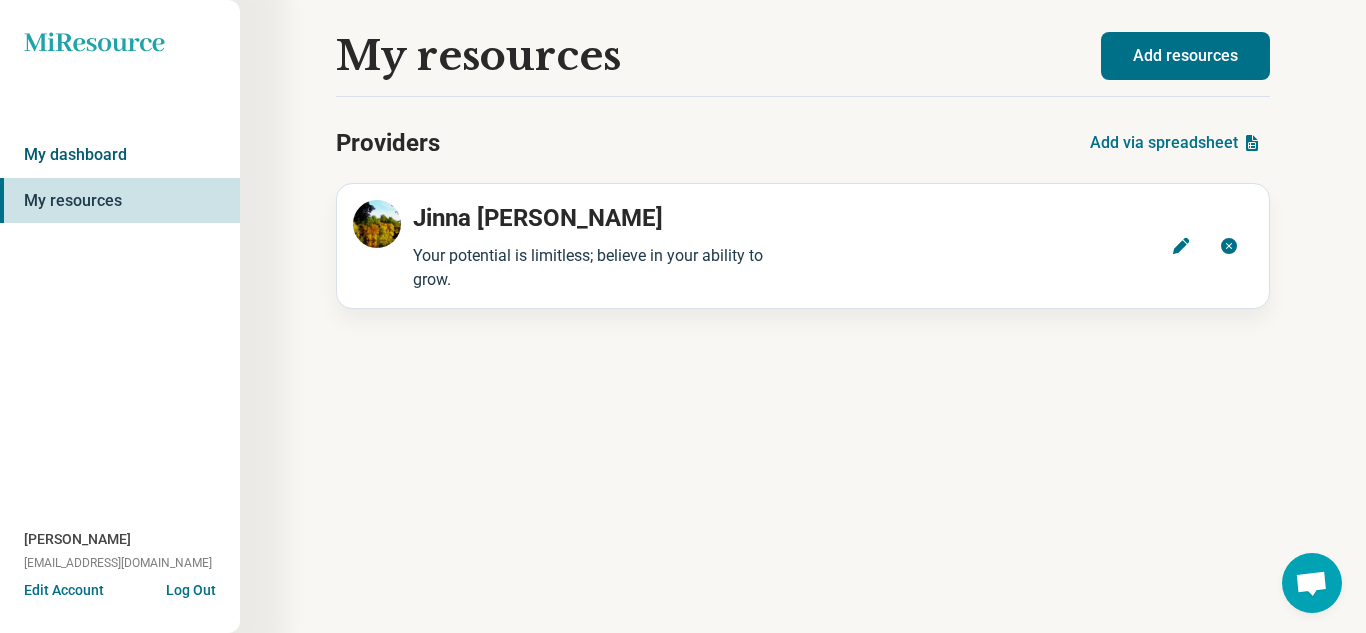 click on "My dashboard" at bounding box center (120, 155) 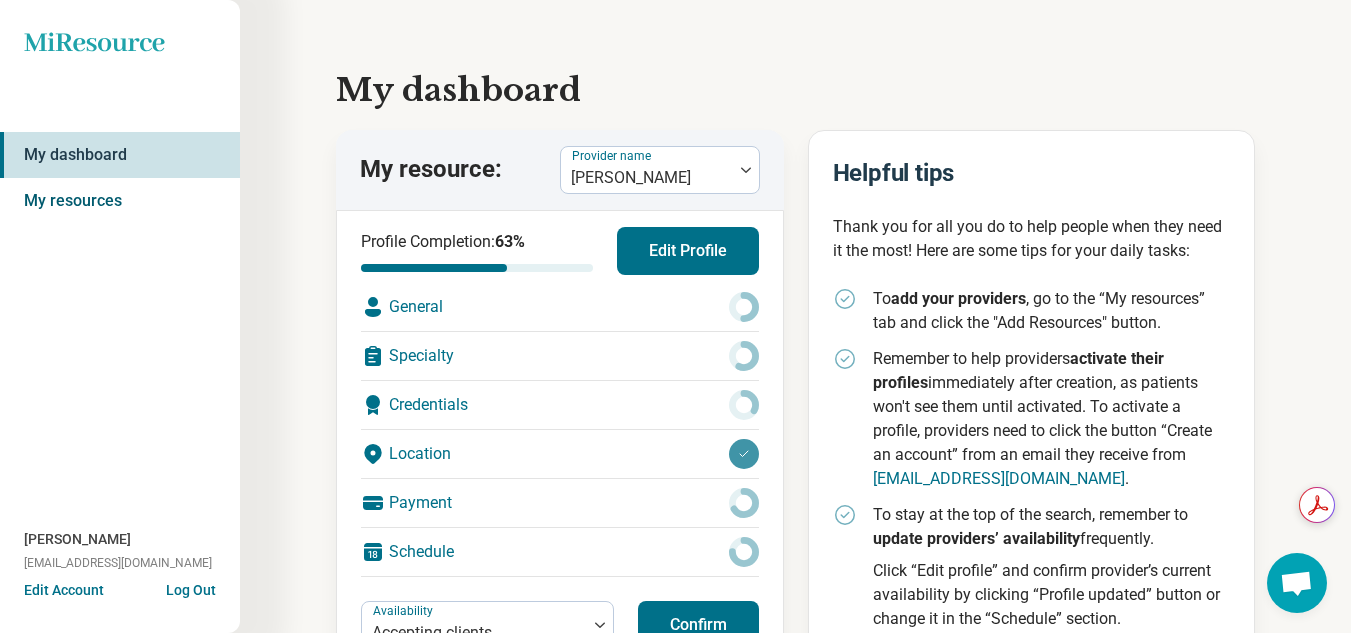 click on "My resources" at bounding box center [120, 201] 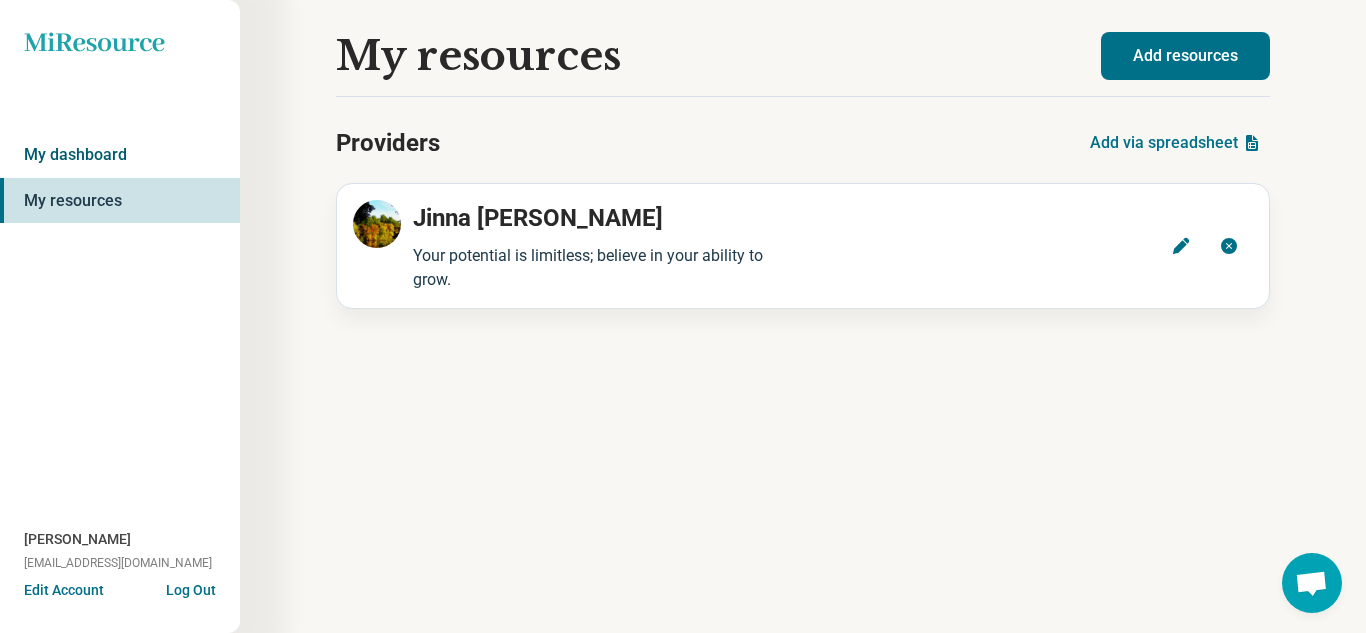 drag, startPoint x: 77, startPoint y: 155, endPoint x: 33, endPoint y: 156, distance: 44.011364 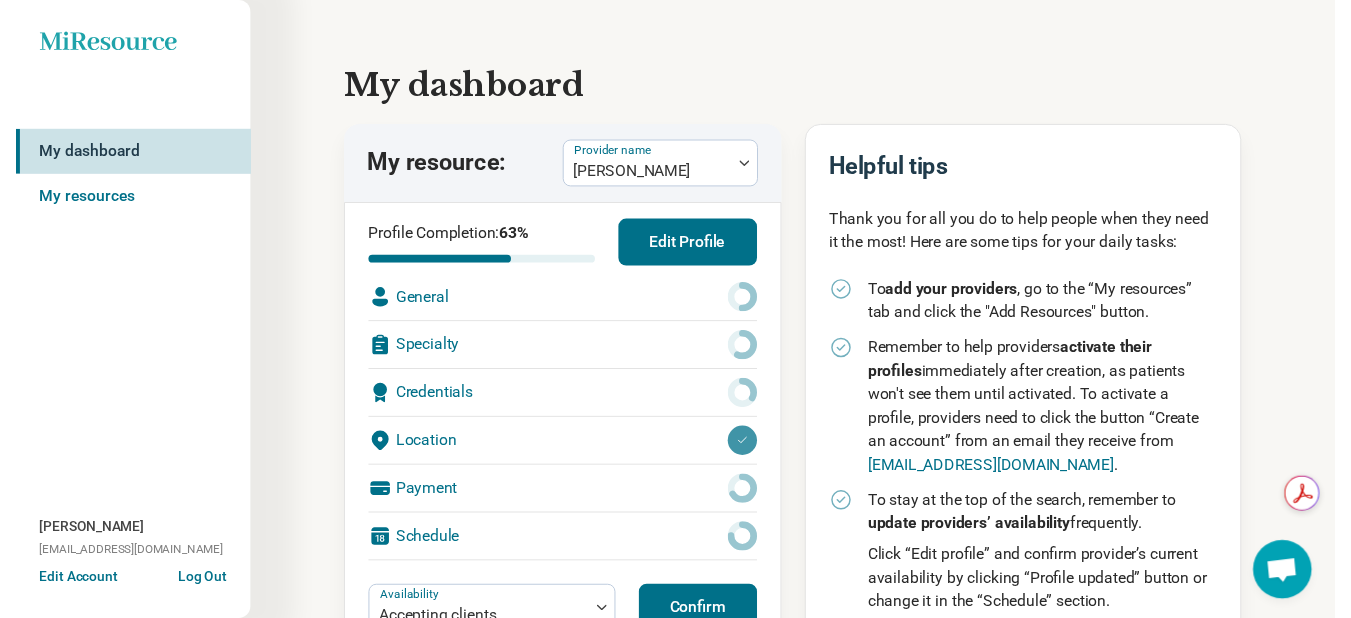 scroll, scrollTop: 0, scrollLeft: 0, axis: both 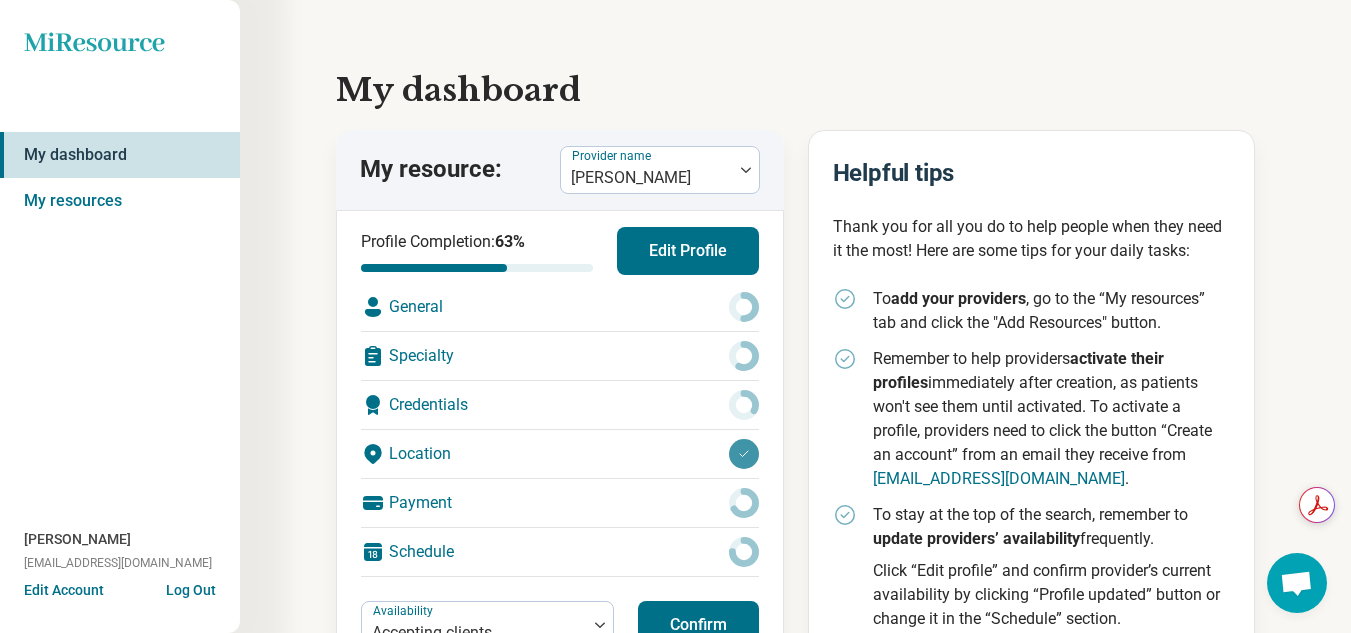click on "General" at bounding box center (560, 307) 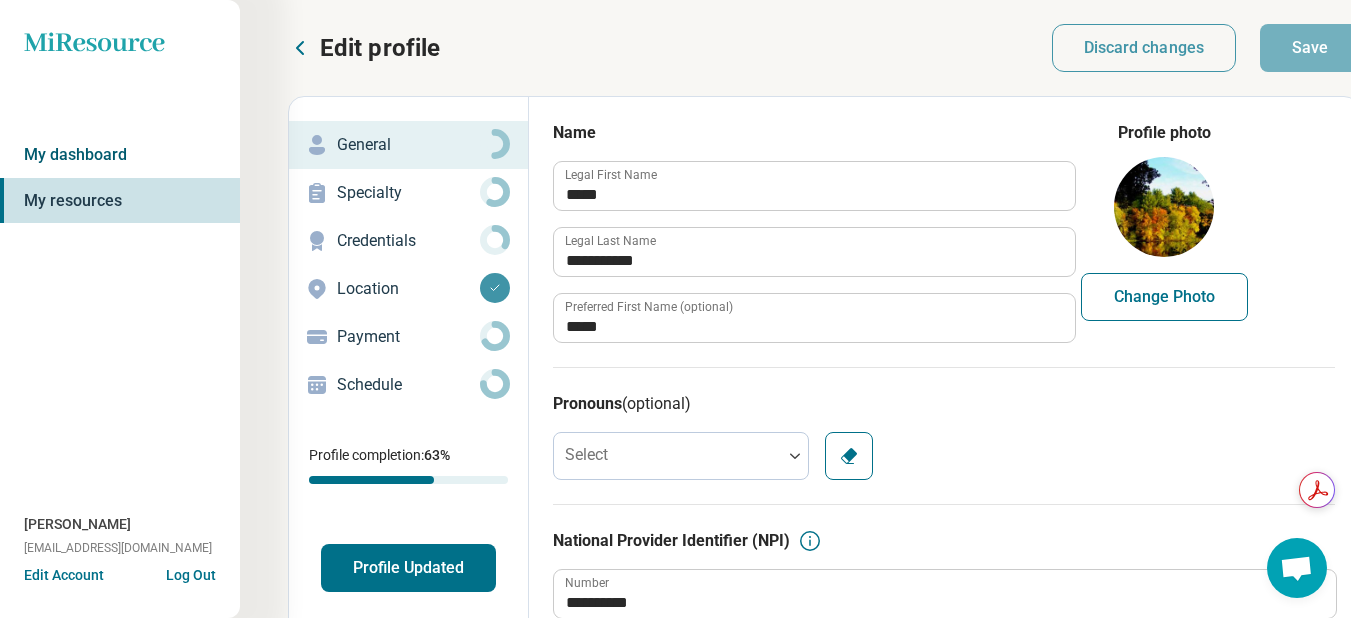 click on "My dashboard" at bounding box center [120, 155] 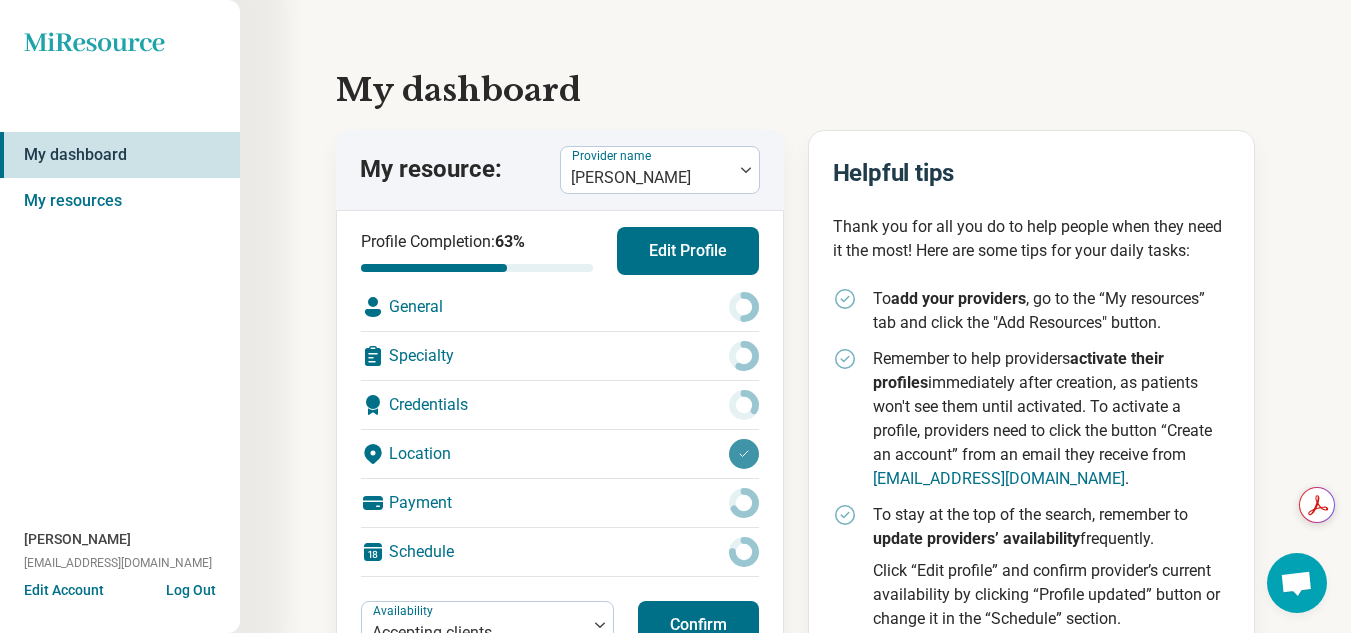 click on "Edit Profile" at bounding box center (688, 251) 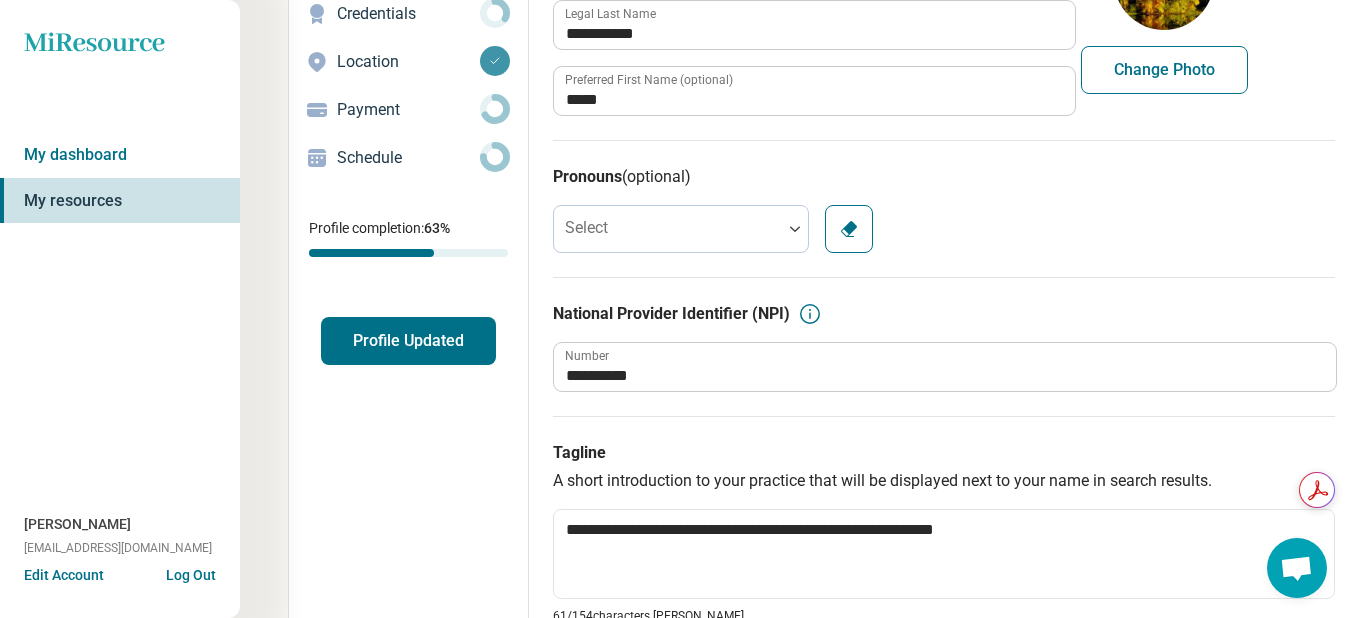 scroll, scrollTop: 300, scrollLeft: 0, axis: vertical 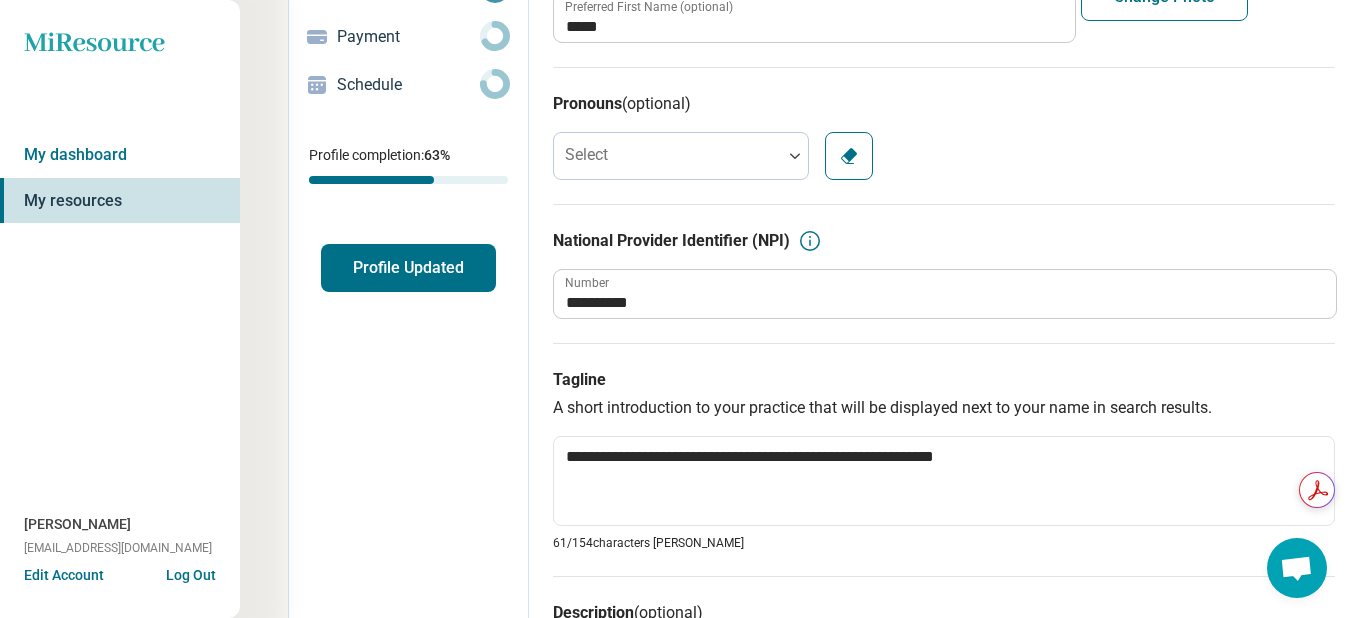 click on "Profile Updated" at bounding box center [408, 268] 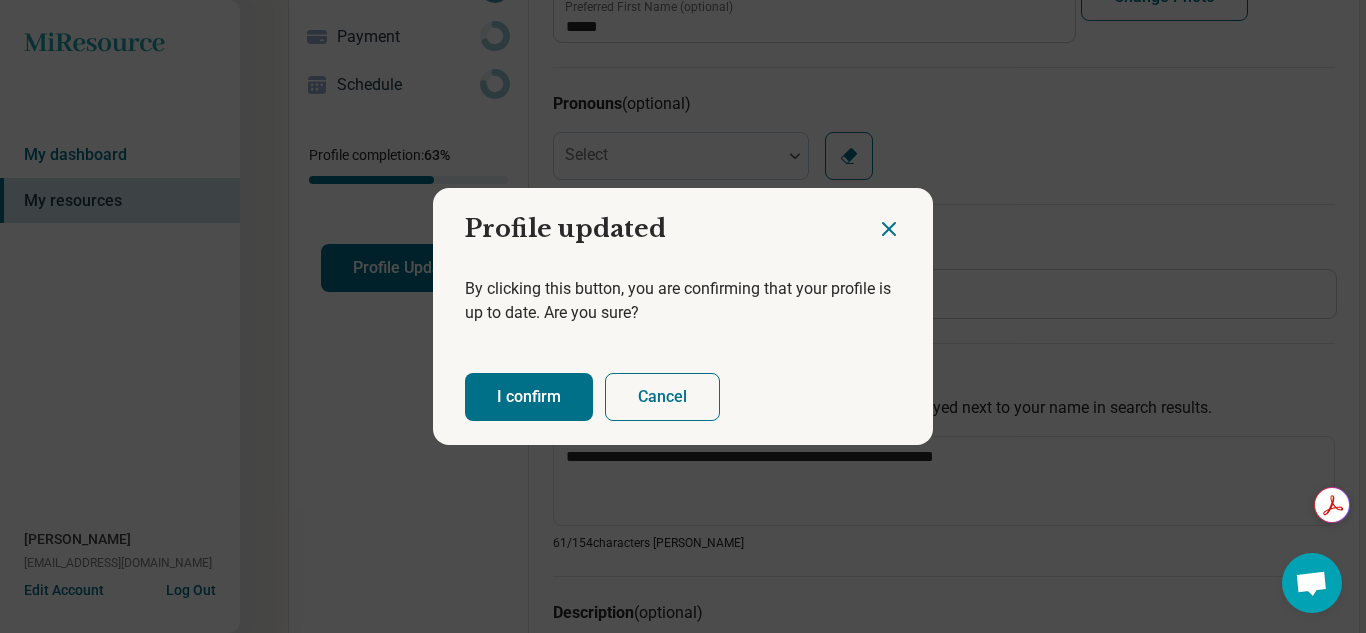 click on "I confirm" at bounding box center [529, 397] 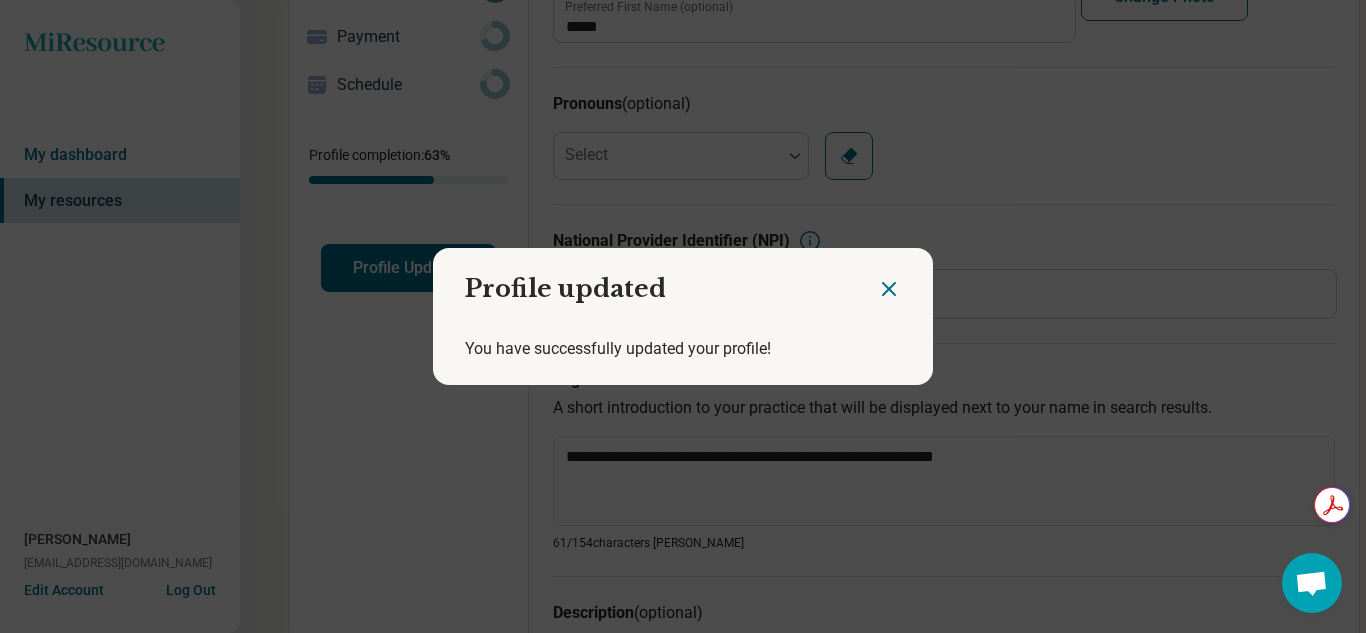 click 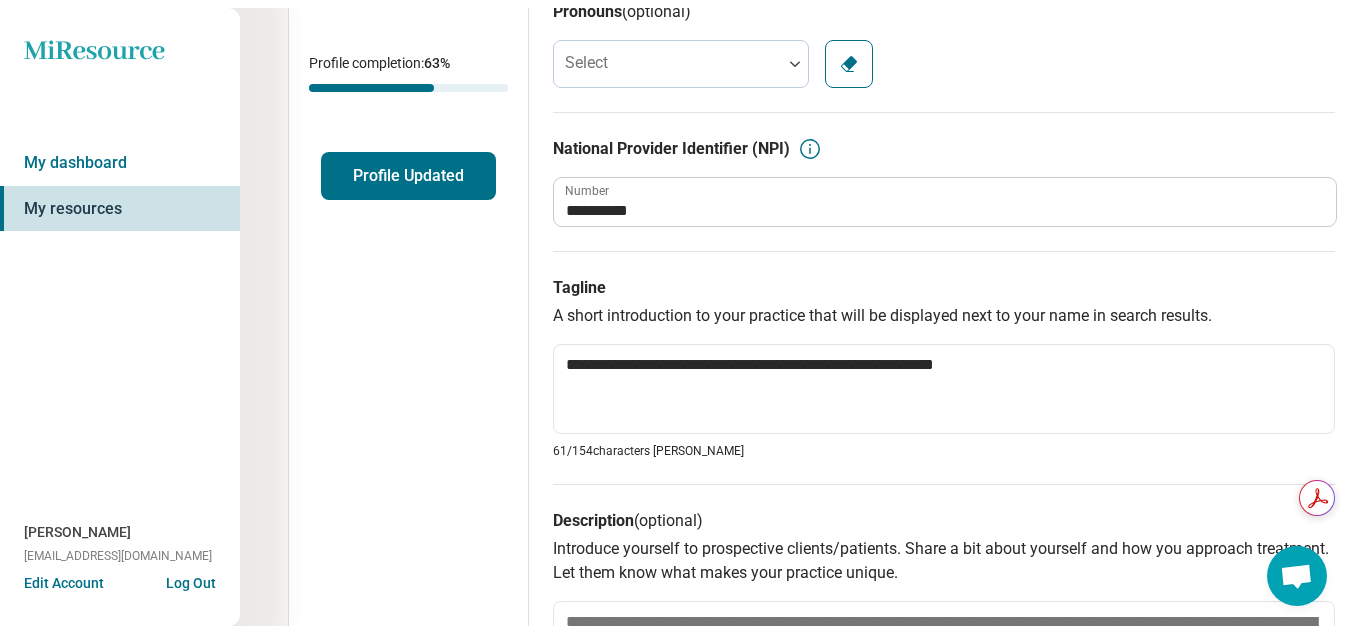 scroll, scrollTop: 0, scrollLeft: 0, axis: both 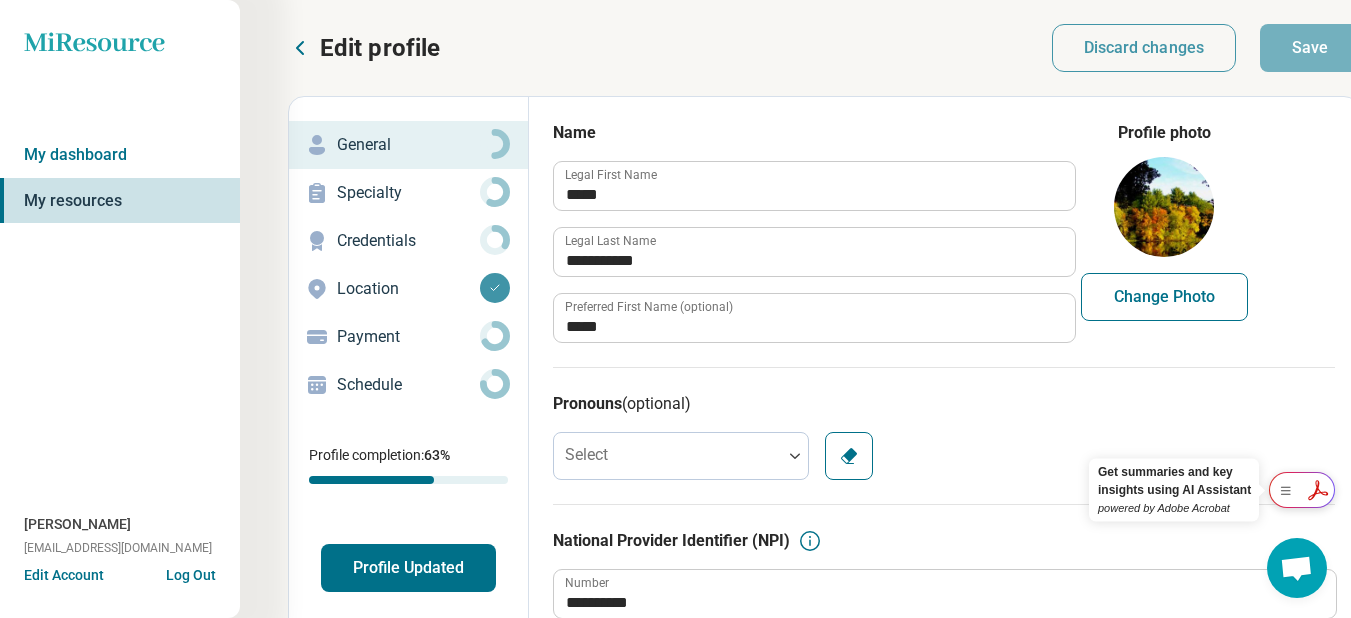 click at bounding box center (1302, 490) 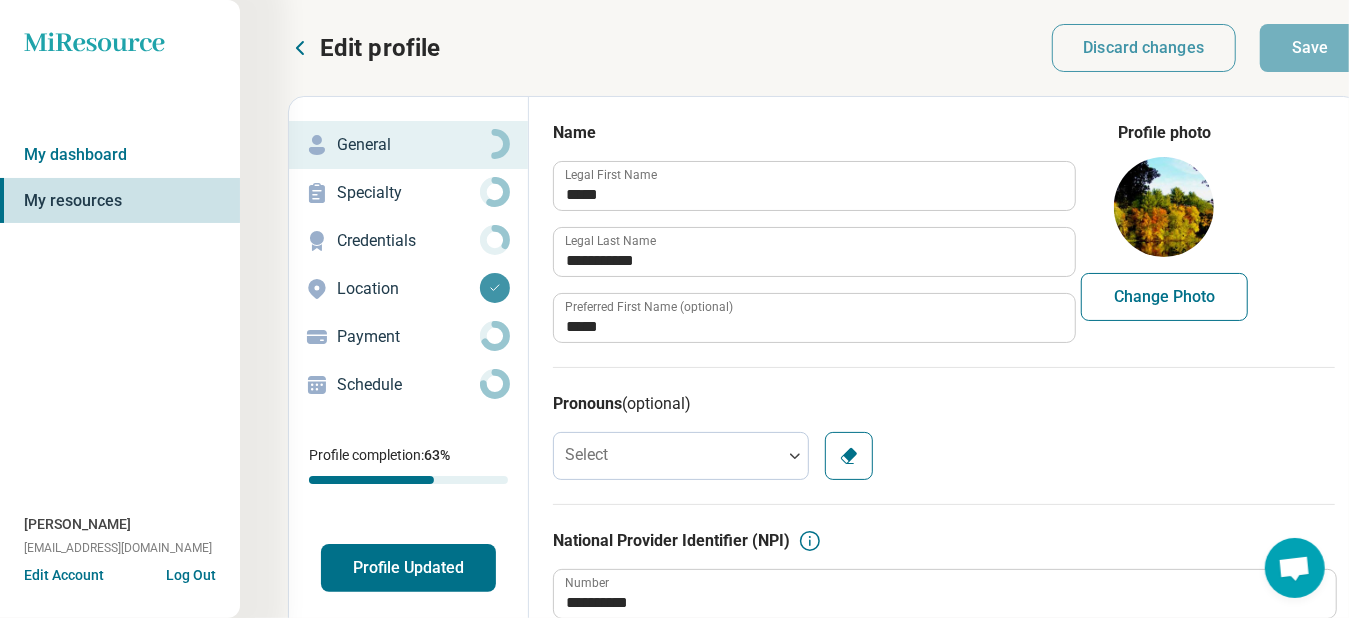type on "*" 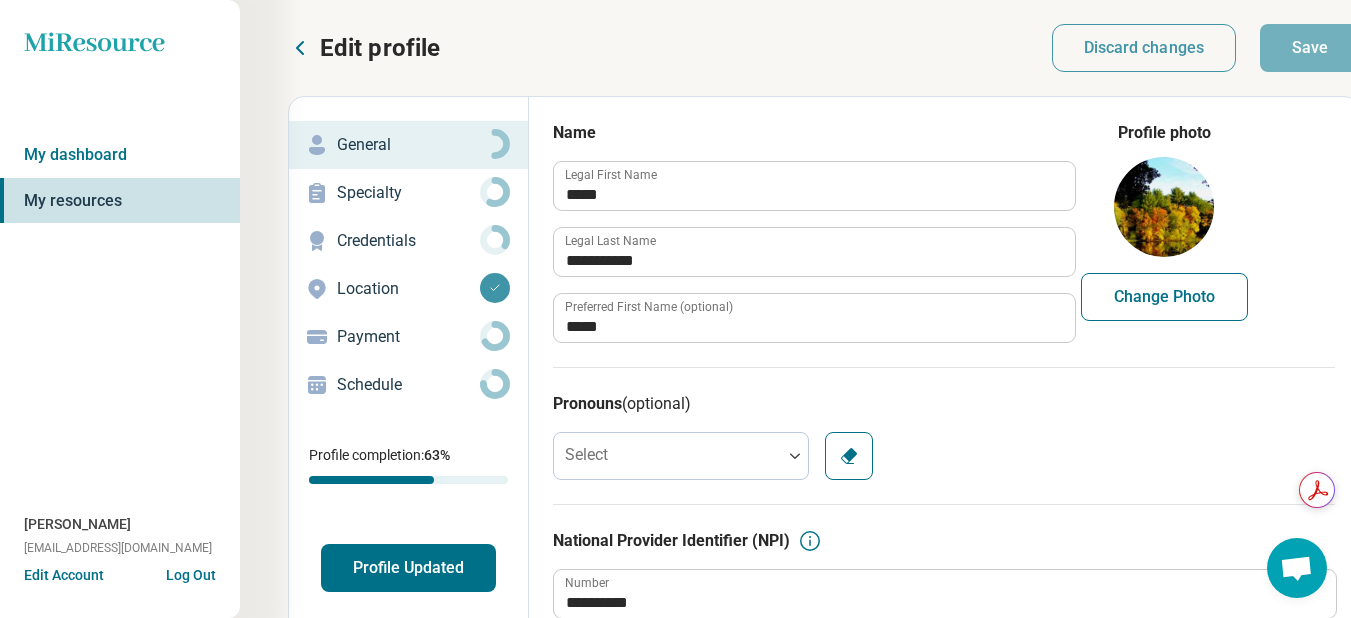 click 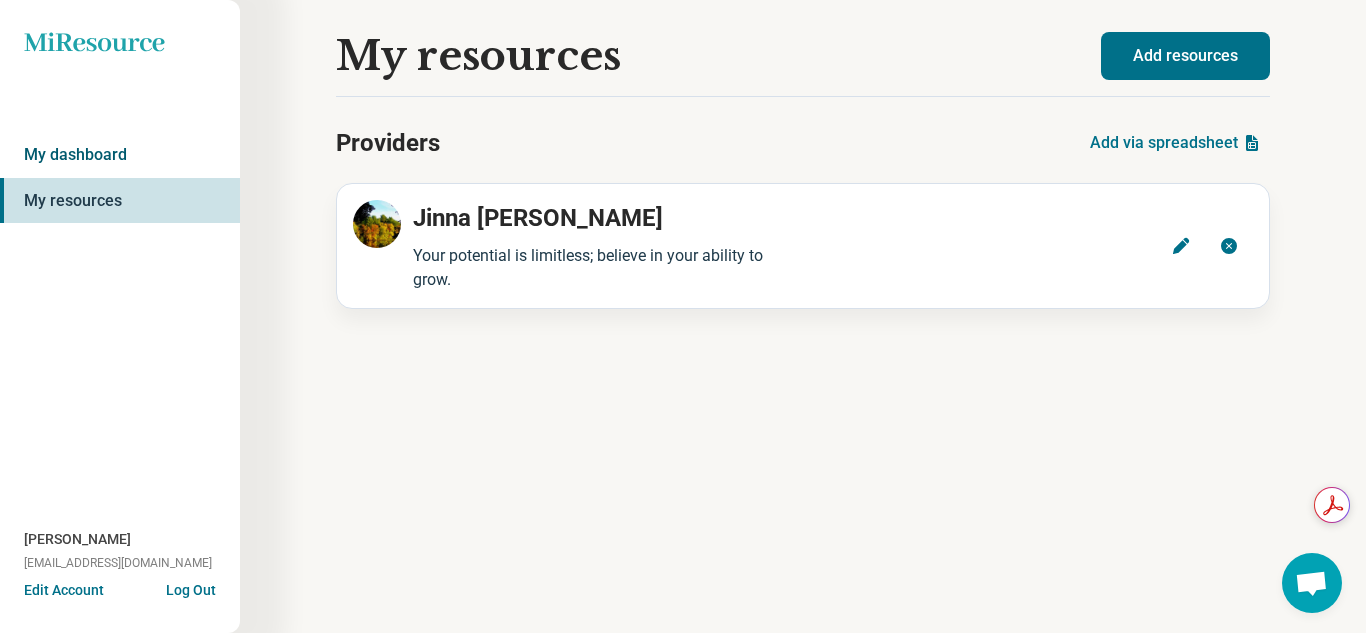 click on "My dashboard" at bounding box center [120, 155] 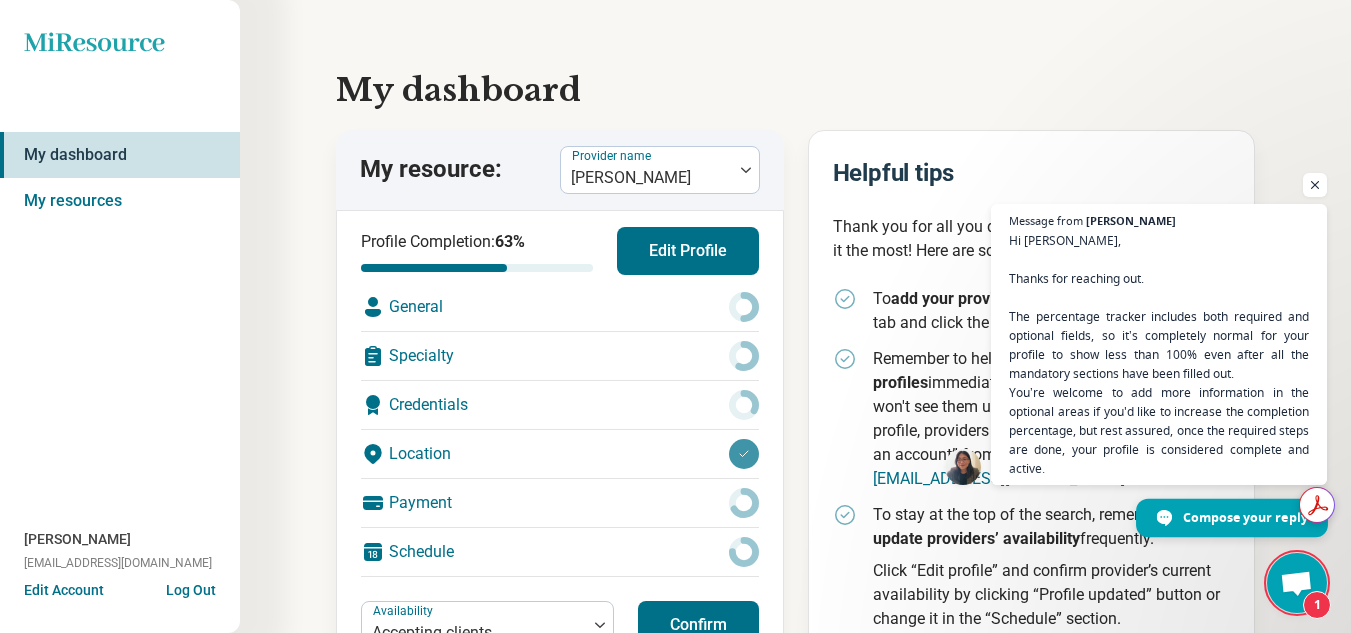 click on "Compose your reply" at bounding box center [1245, 516] 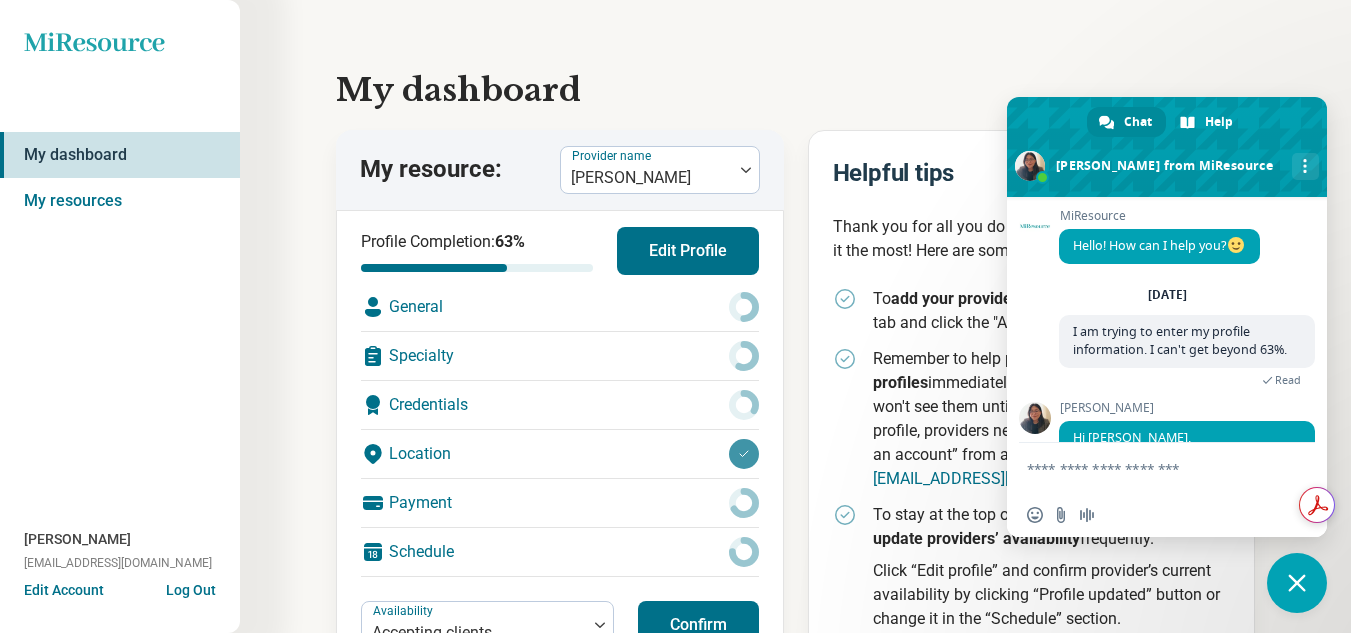 scroll, scrollTop: 416, scrollLeft: 0, axis: vertical 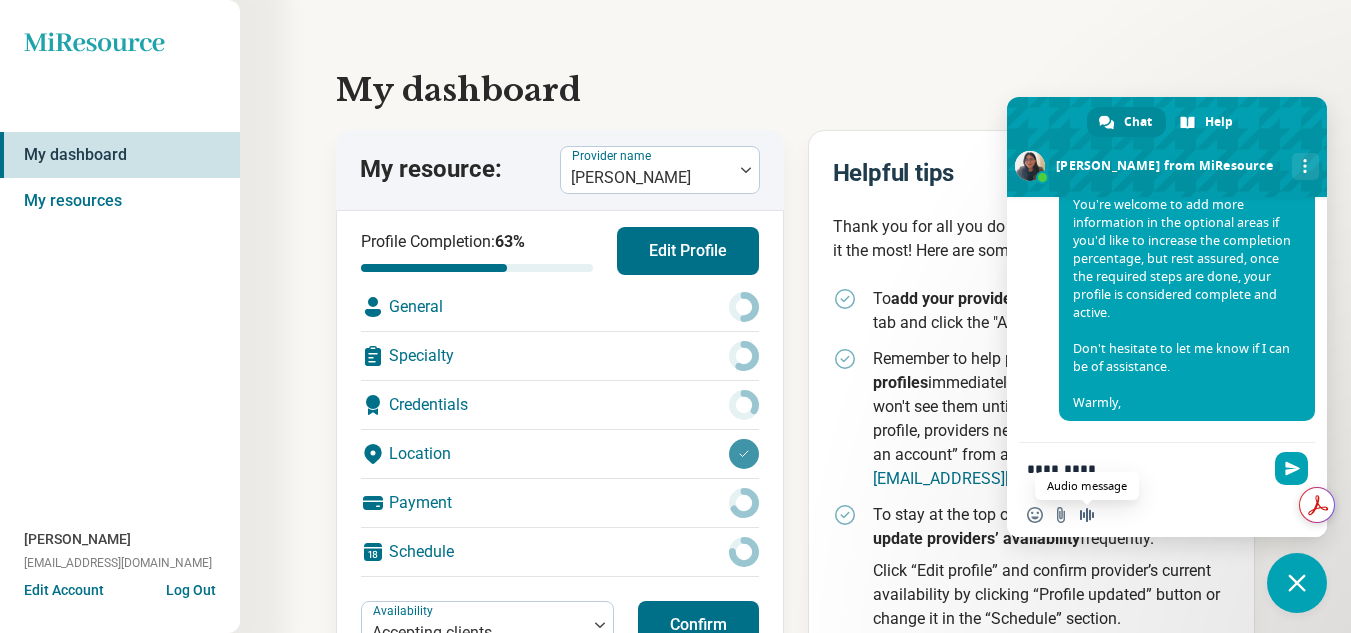 type on "**********" 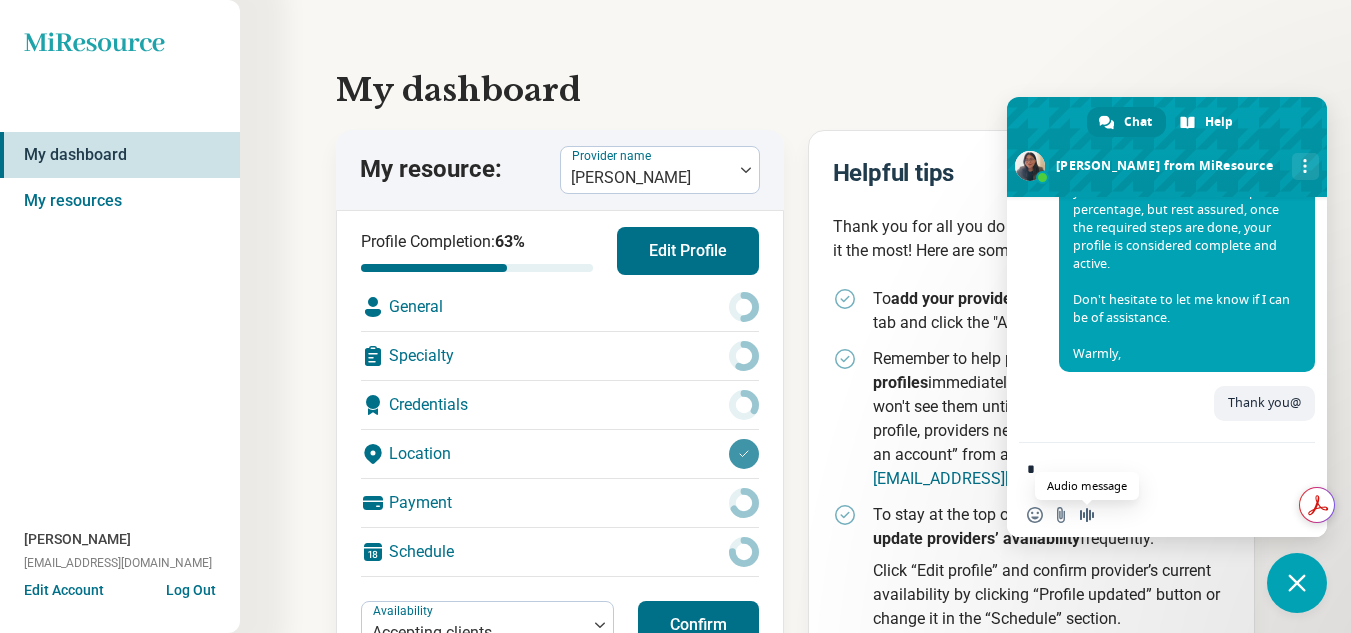 scroll, scrollTop: 465, scrollLeft: 0, axis: vertical 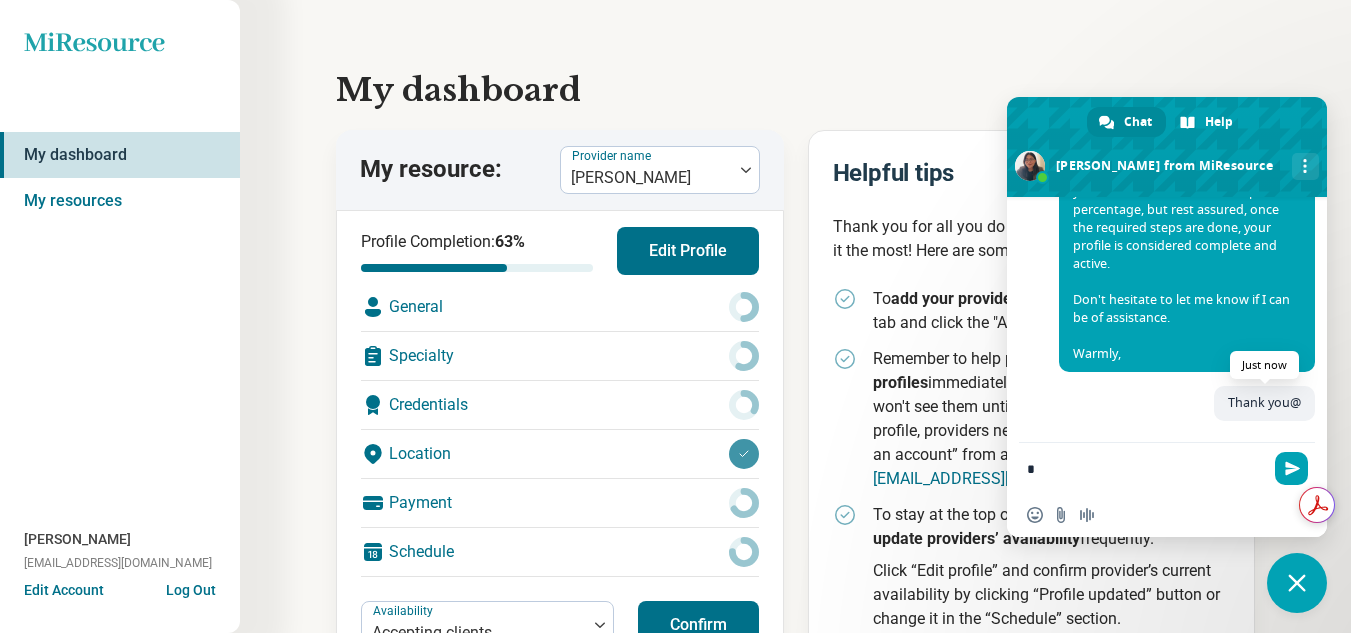 type on "*" 